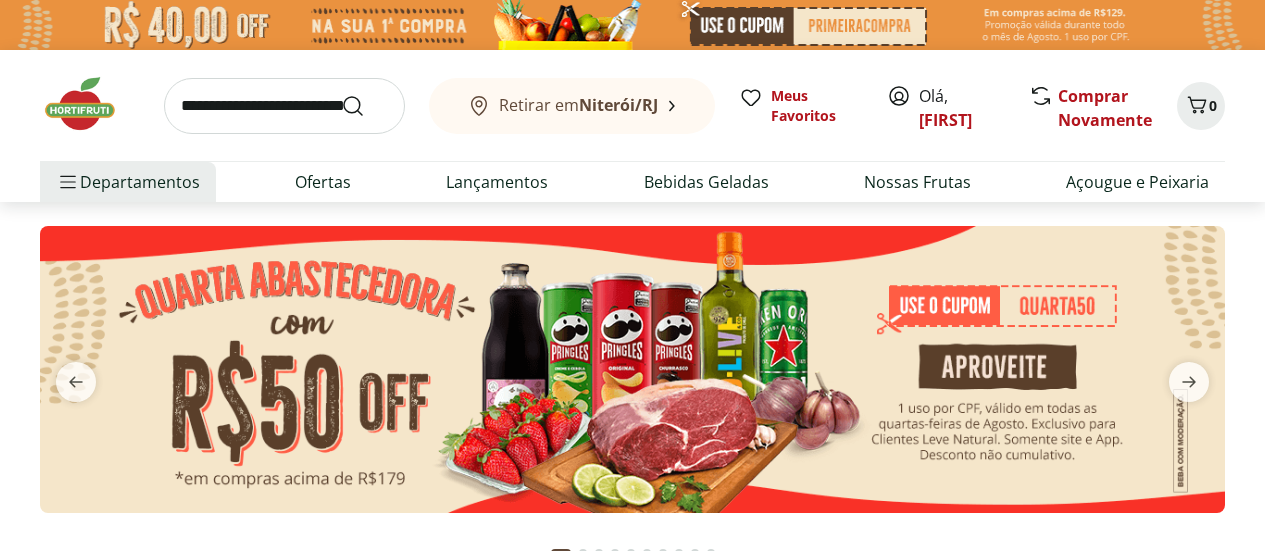 scroll, scrollTop: 0, scrollLeft: 0, axis: both 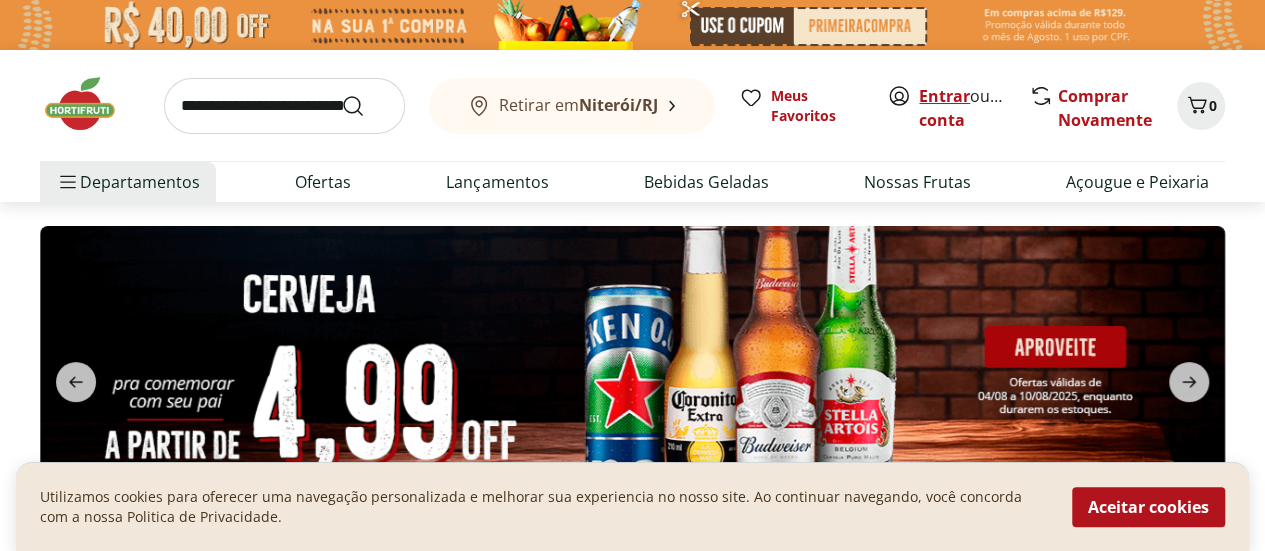 click on "Entrar" at bounding box center [944, 96] 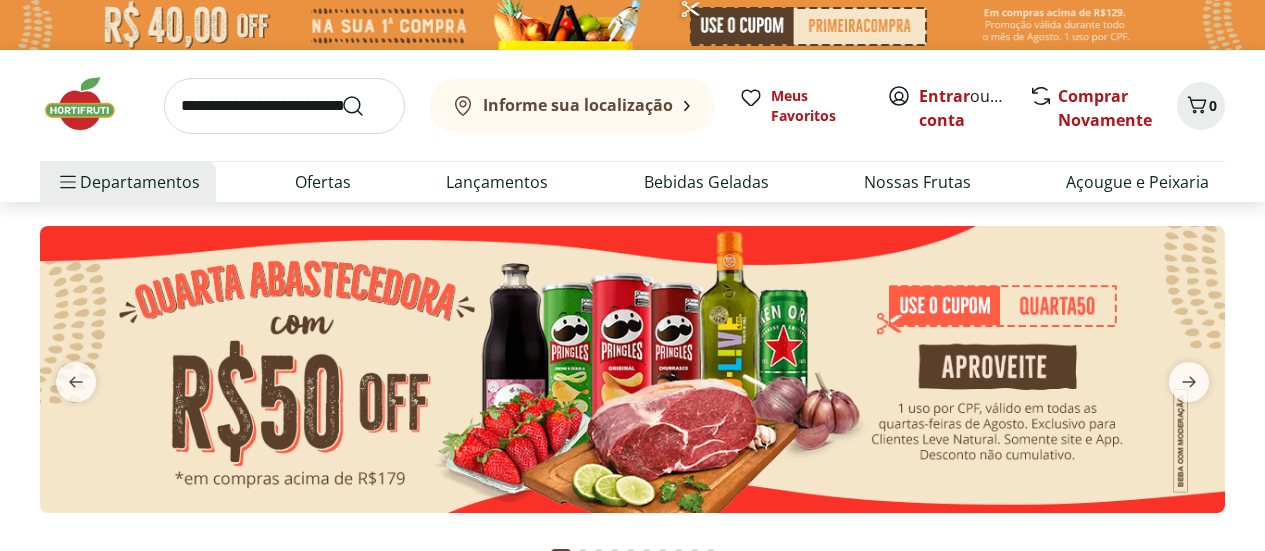 scroll, scrollTop: 0, scrollLeft: 0, axis: both 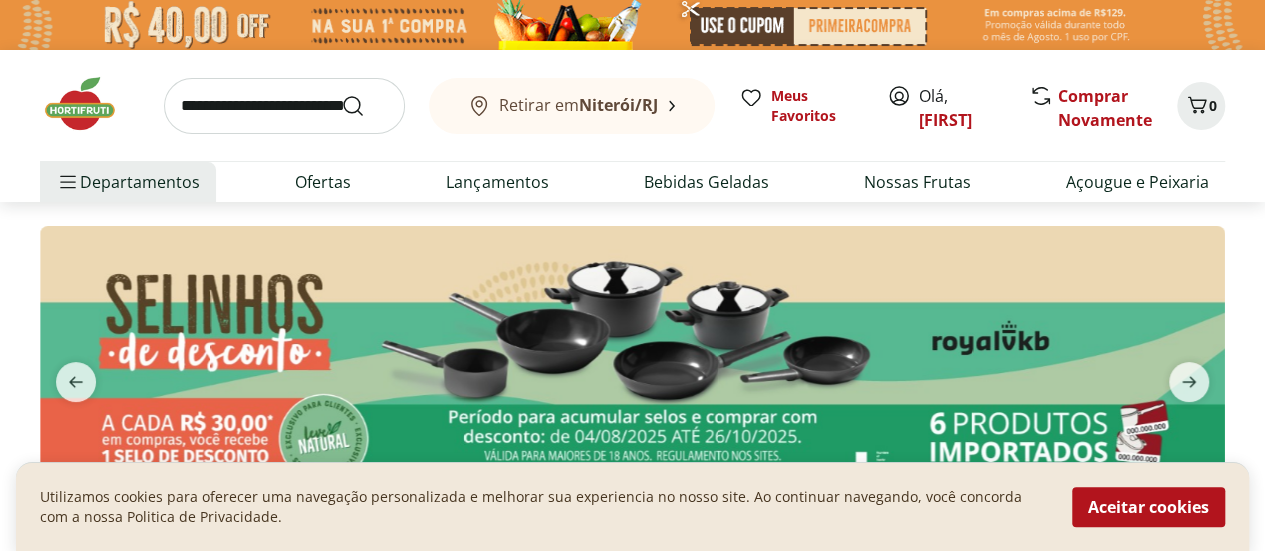 click at bounding box center (284, 106) 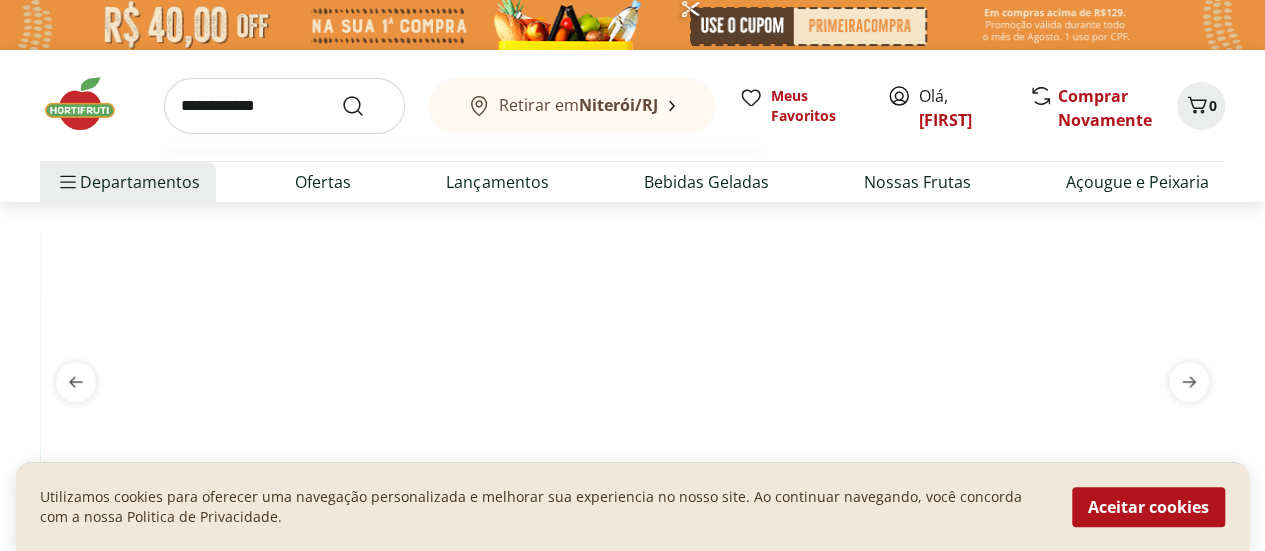 type on "**********" 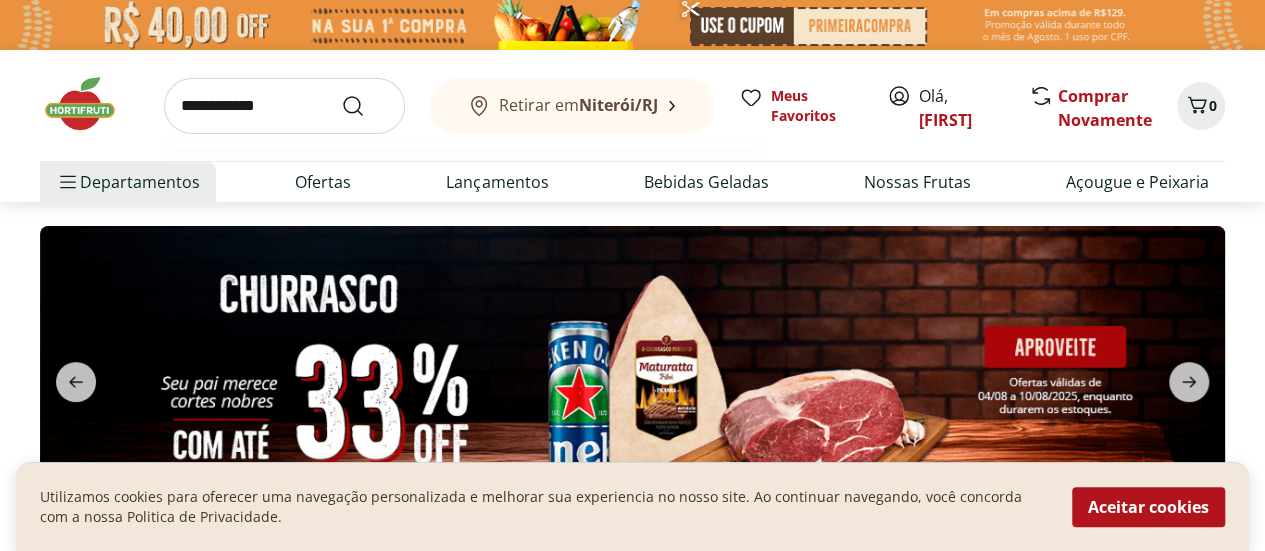 click at bounding box center [365, 106] 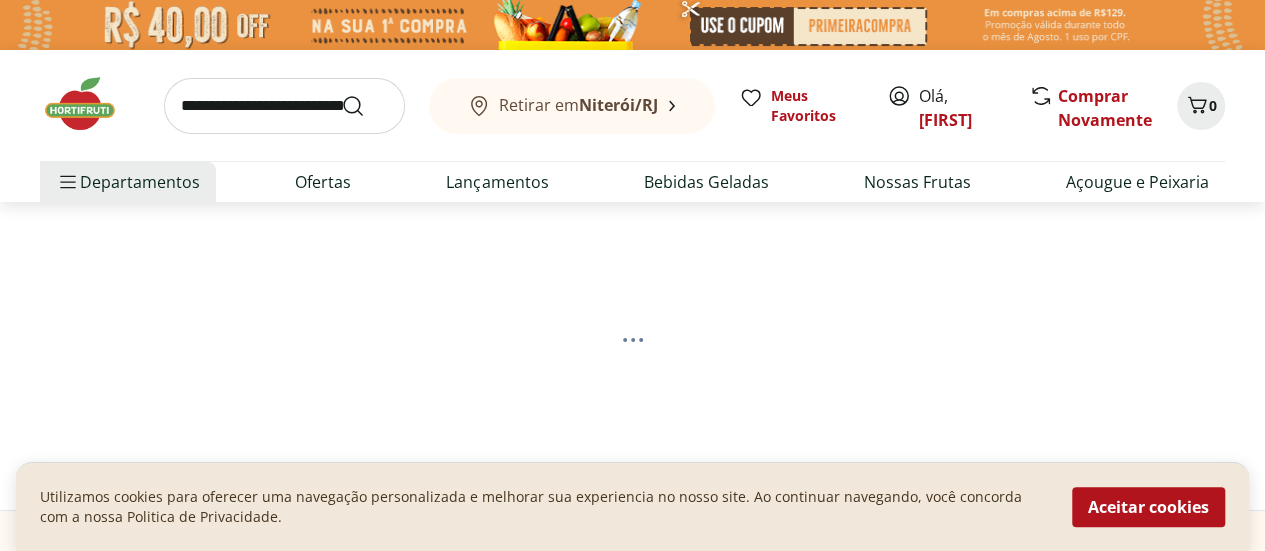 select on "**********" 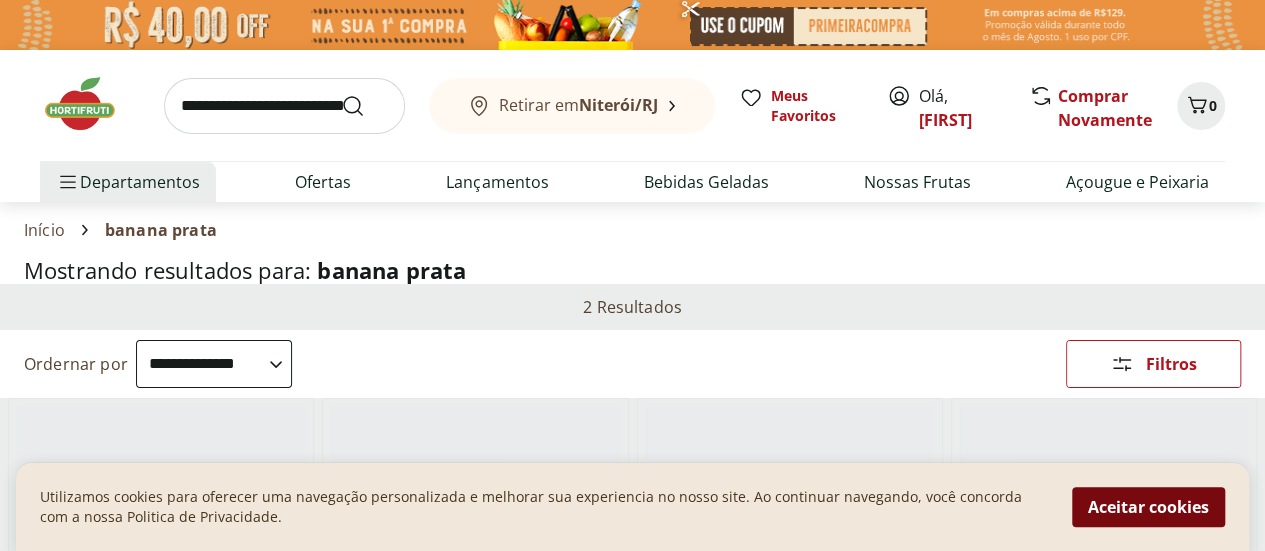 click on "Aceitar cookies" at bounding box center (1148, 507) 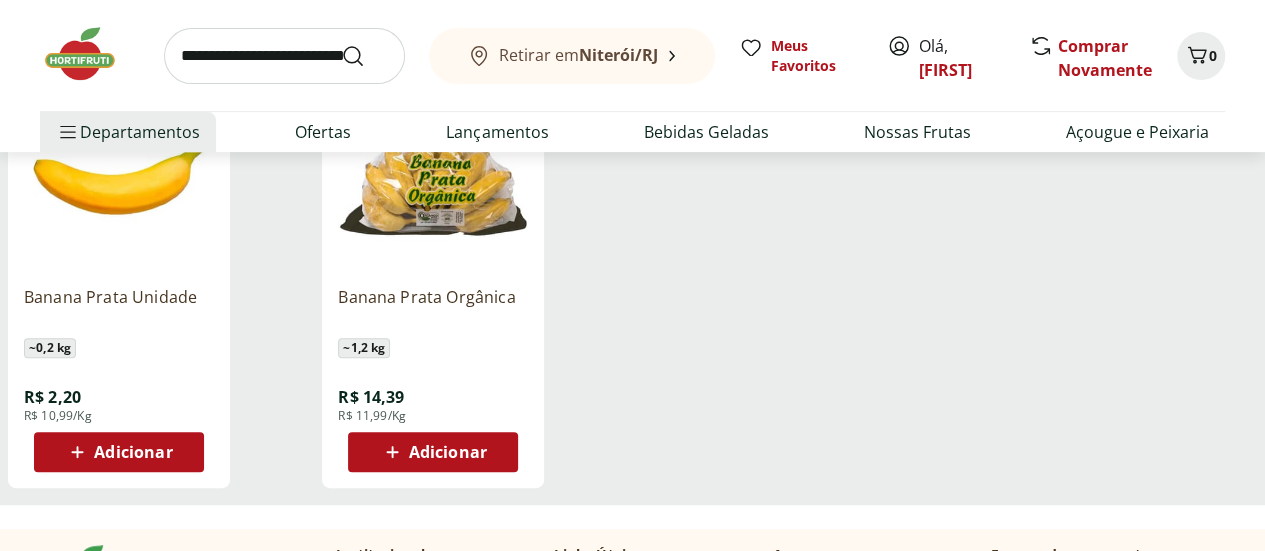 scroll, scrollTop: 337, scrollLeft: 0, axis: vertical 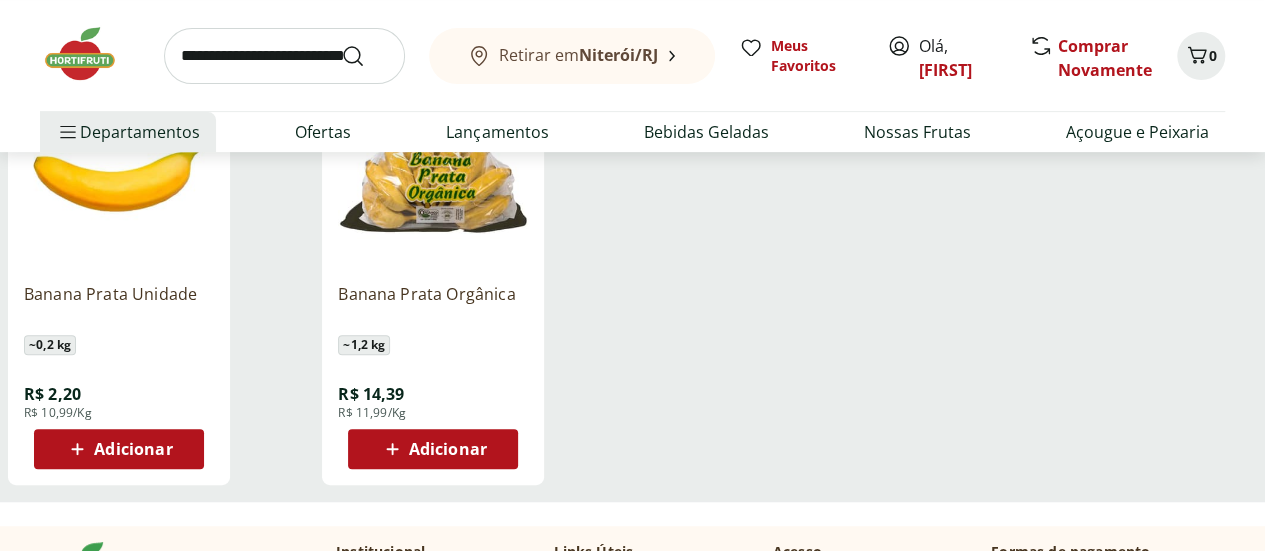 click on "Adicionar" at bounding box center [448, 449] 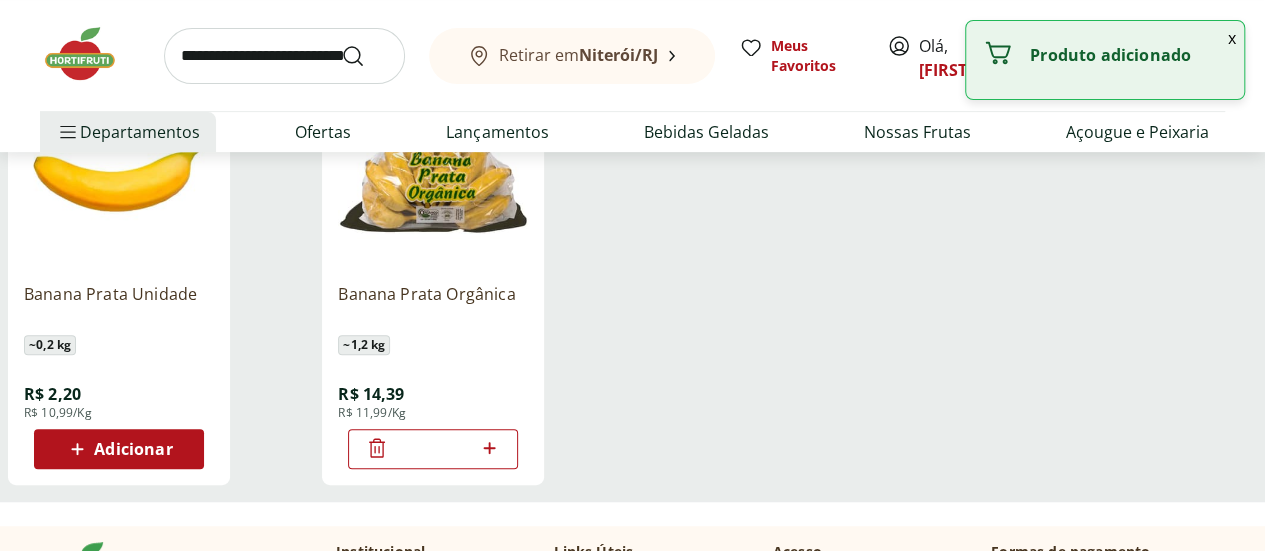 click 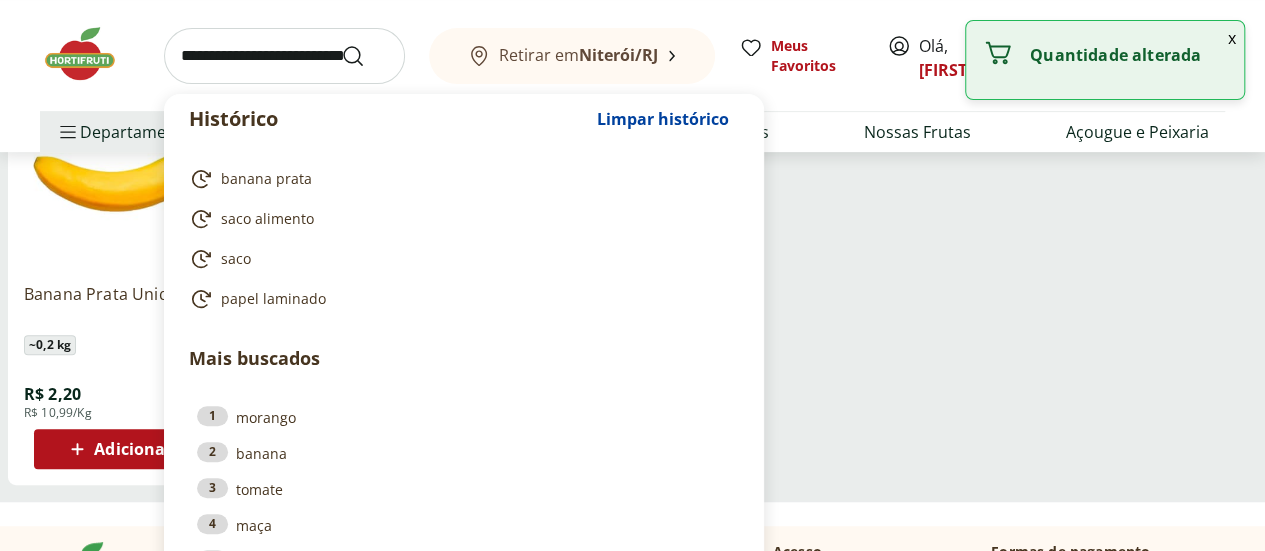 click at bounding box center (284, 56) 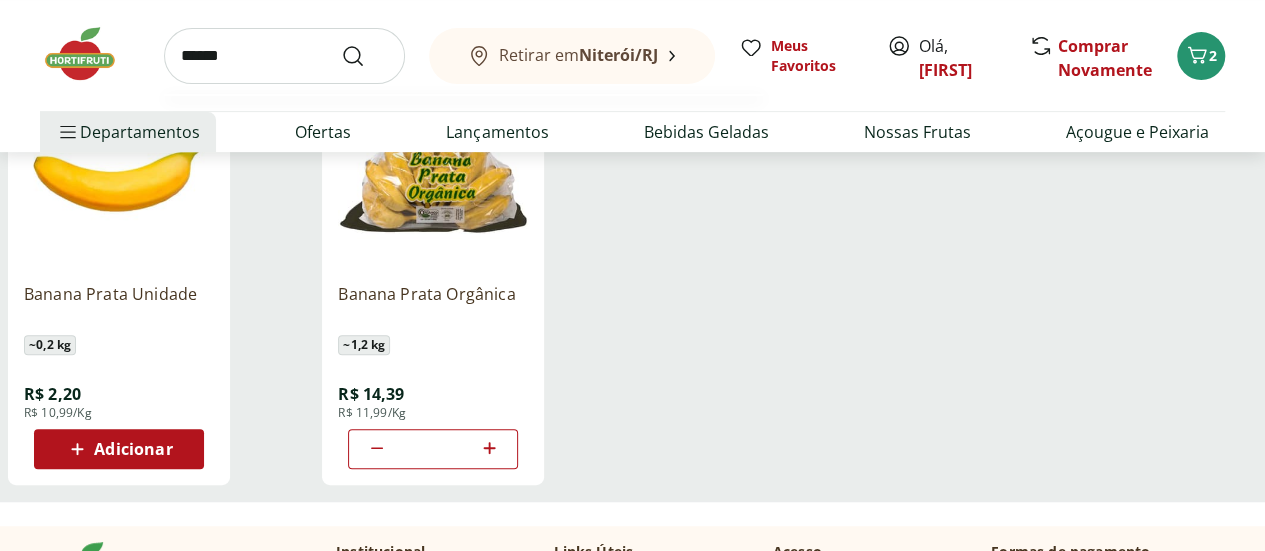type on "******" 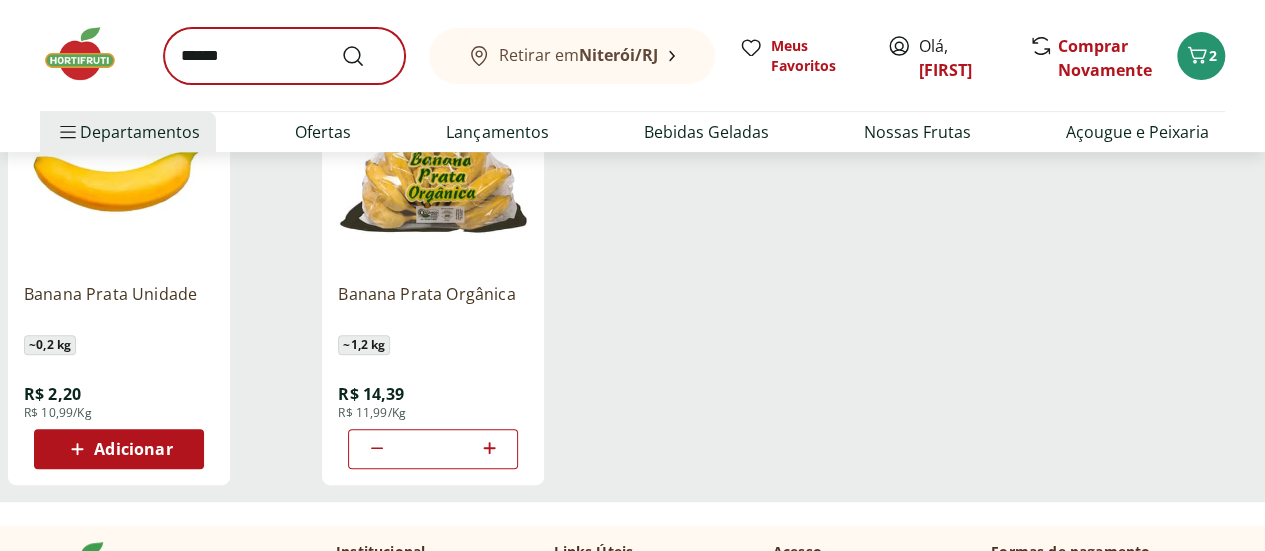 scroll, scrollTop: 0, scrollLeft: 0, axis: both 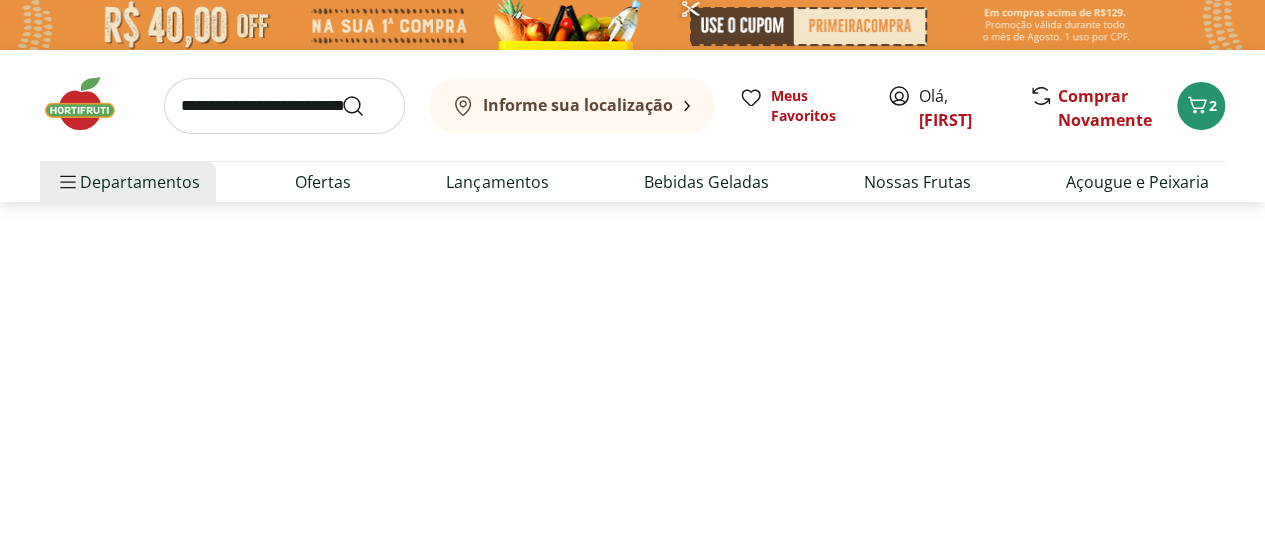 select on "**********" 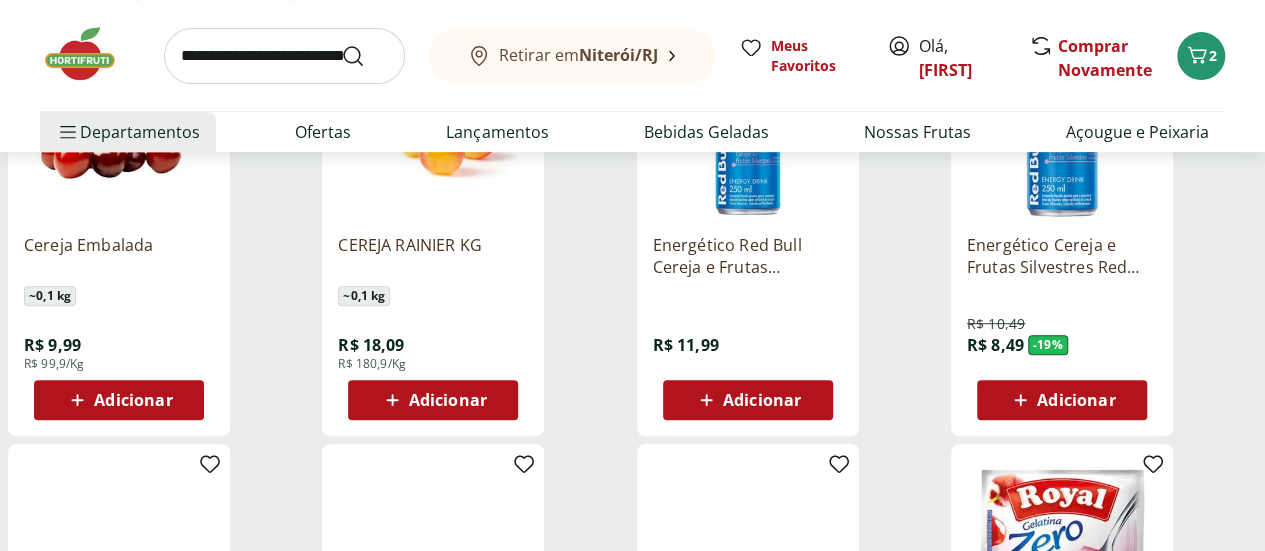 scroll, scrollTop: 396, scrollLeft: 0, axis: vertical 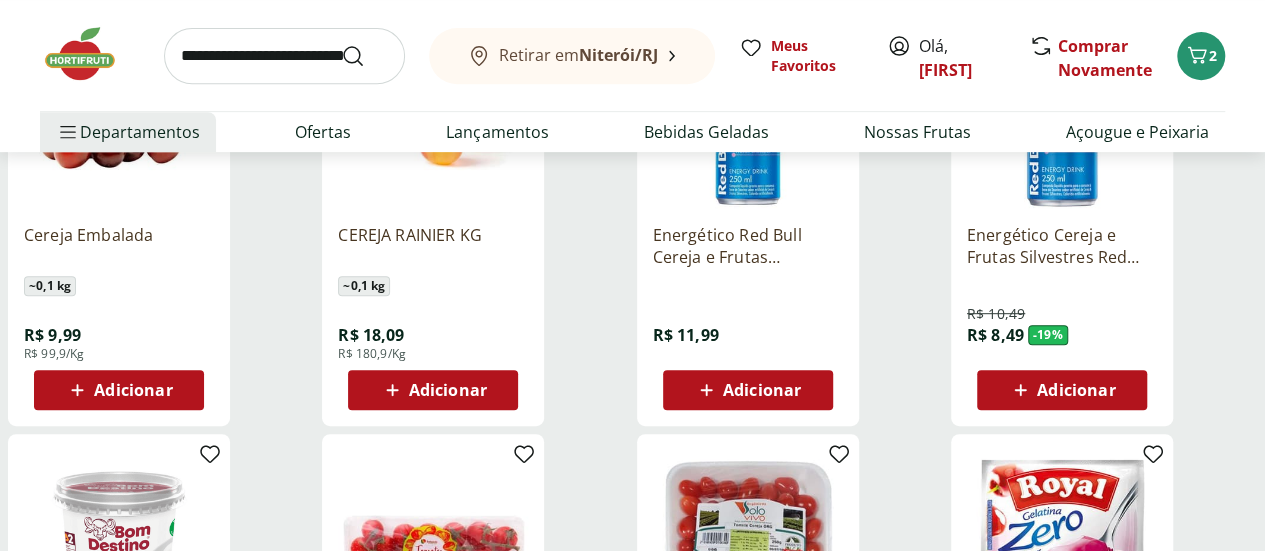 click on "Adicionar" at bounding box center (118, 390) 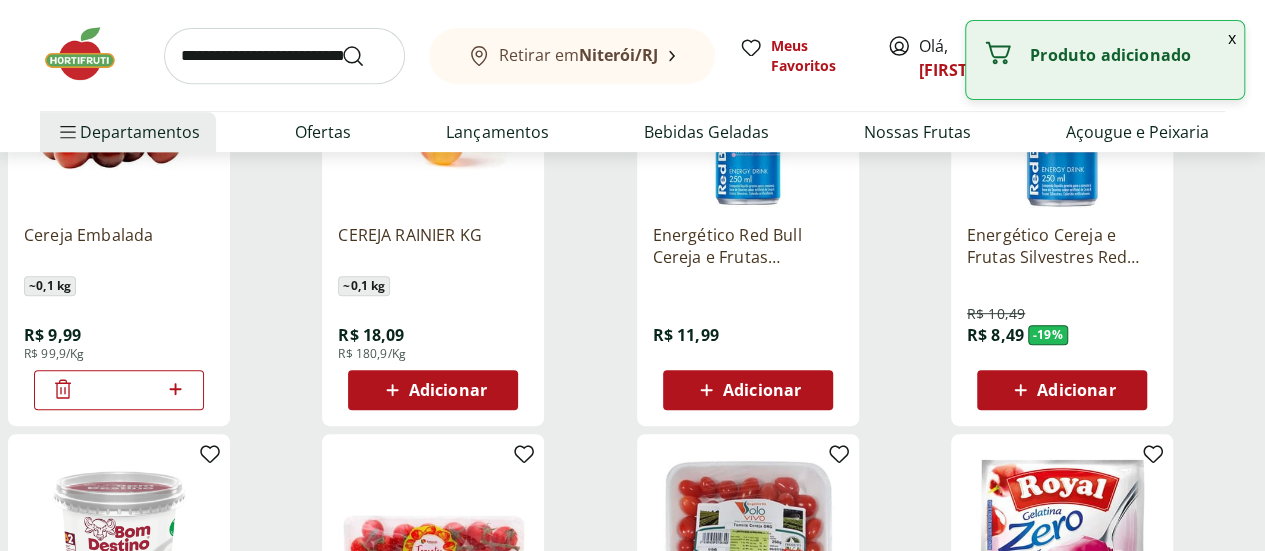 click 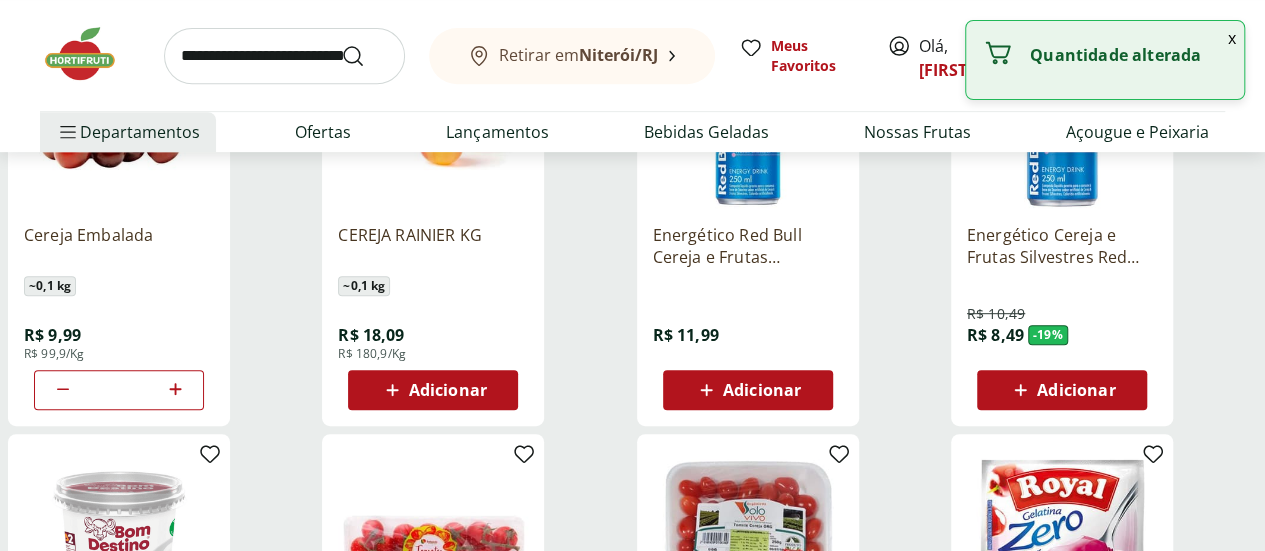 click 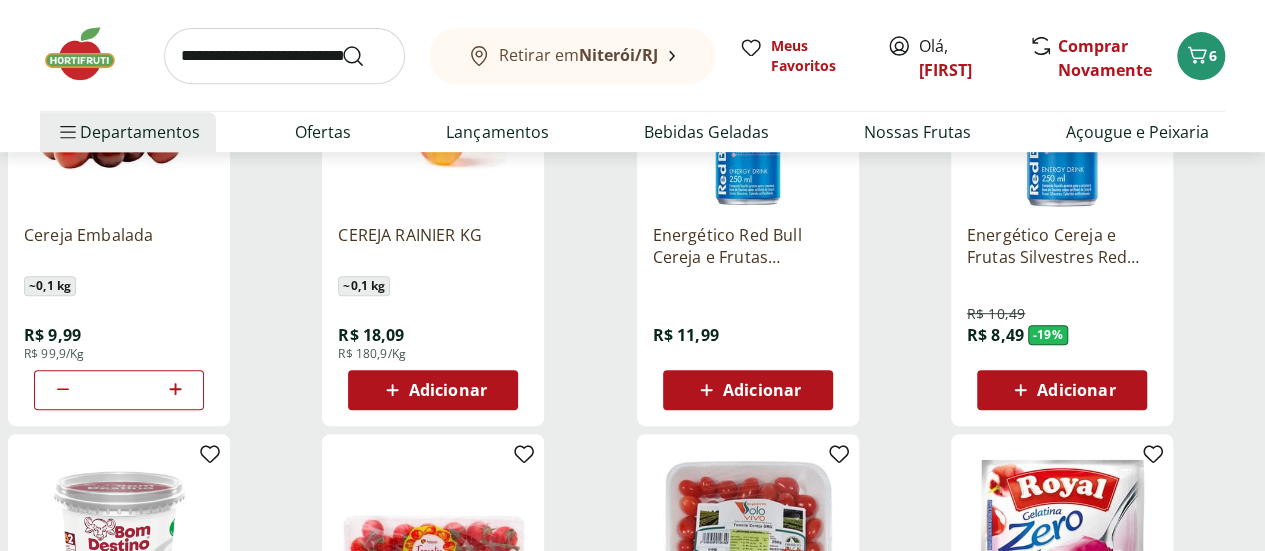 click at bounding box center (284, 56) 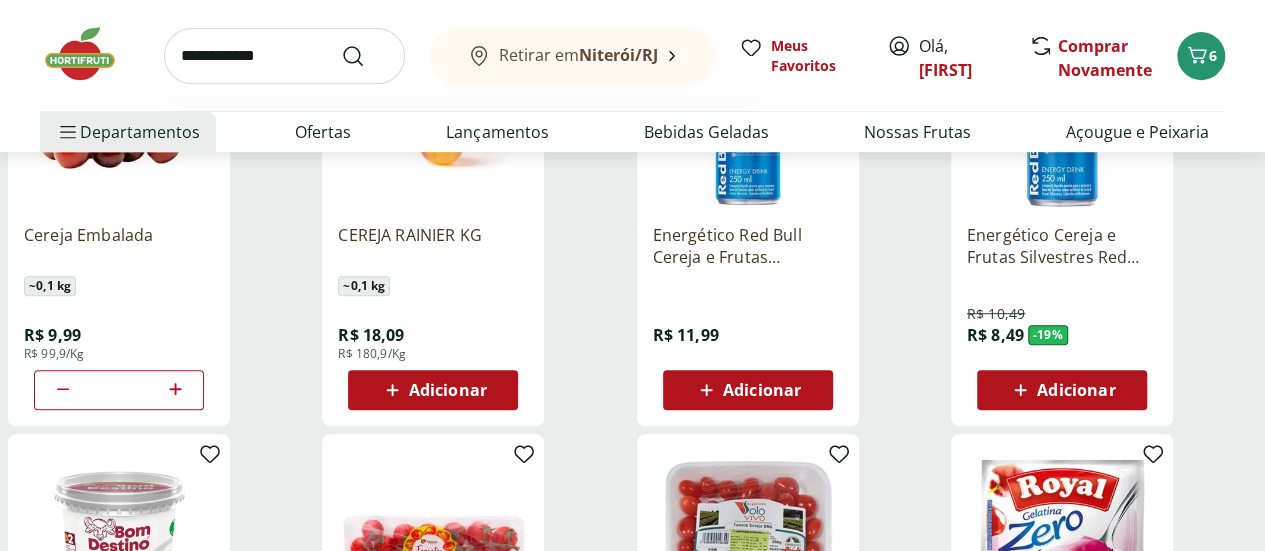 type on "**********" 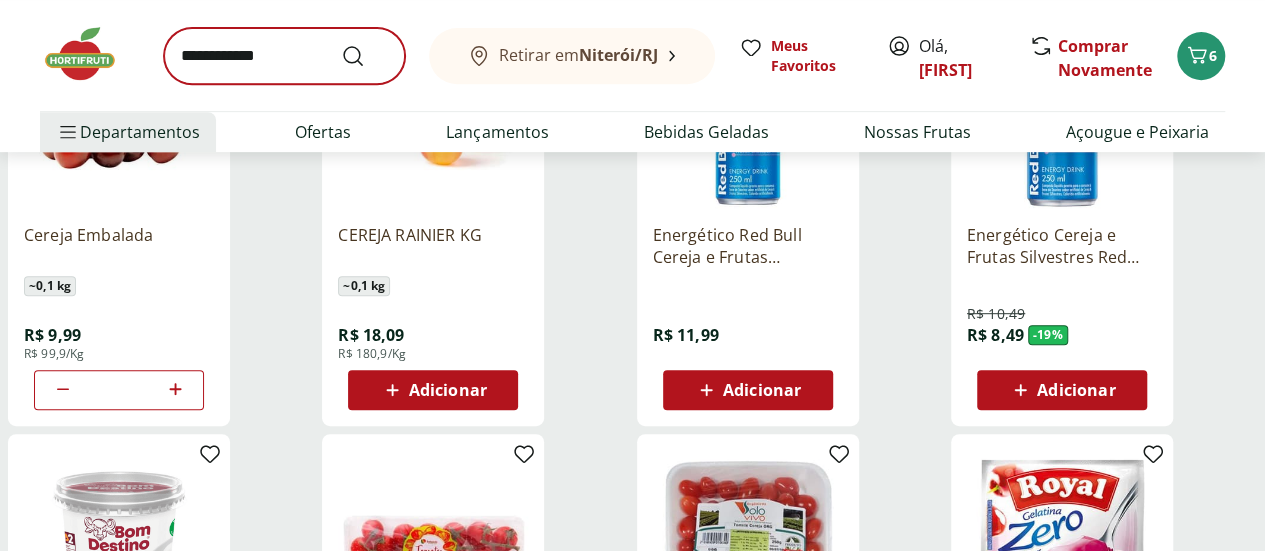 scroll, scrollTop: 0, scrollLeft: 0, axis: both 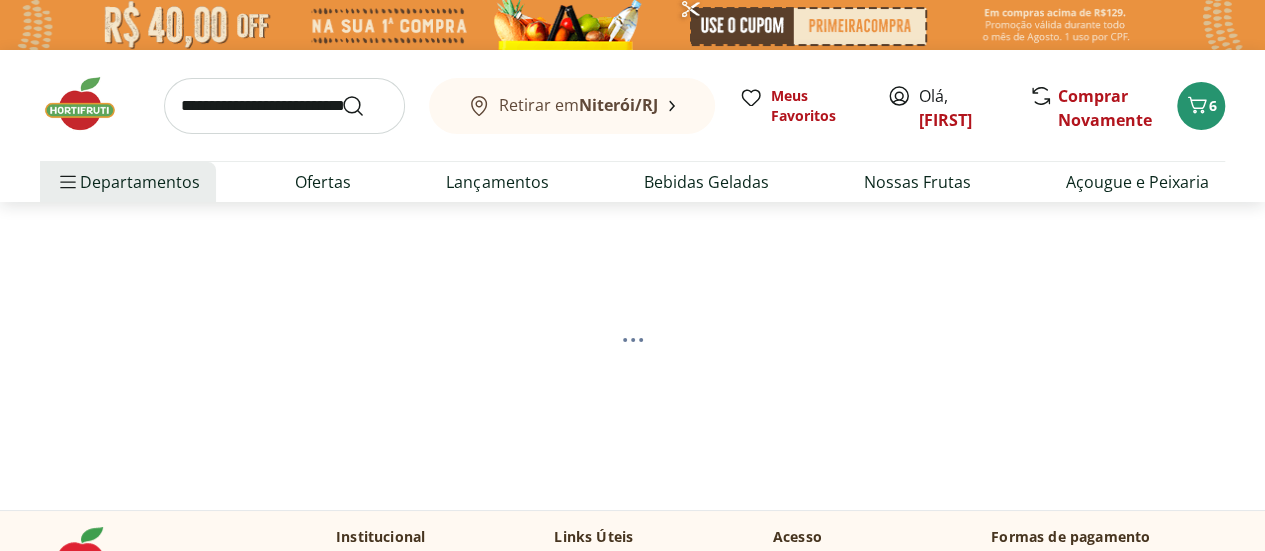 select on "**********" 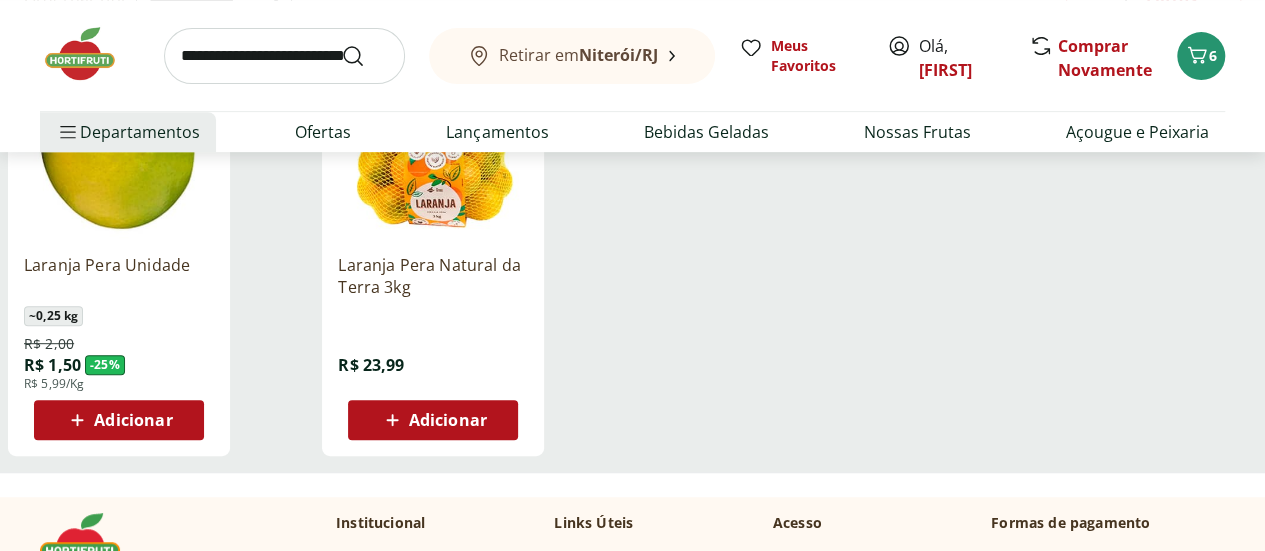 scroll, scrollTop: 369, scrollLeft: 0, axis: vertical 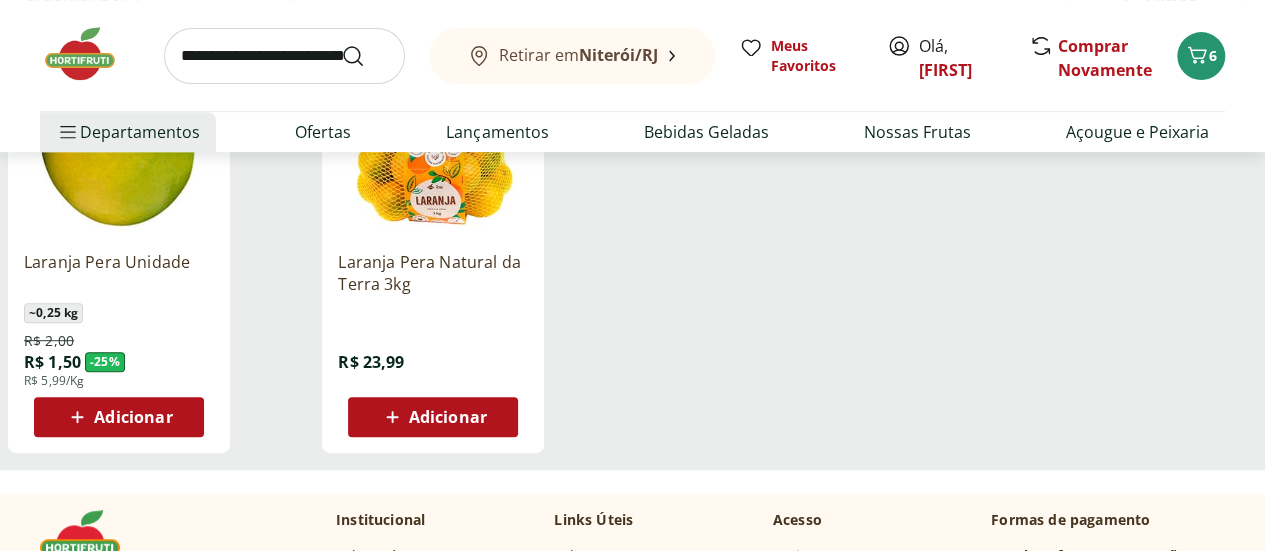 click 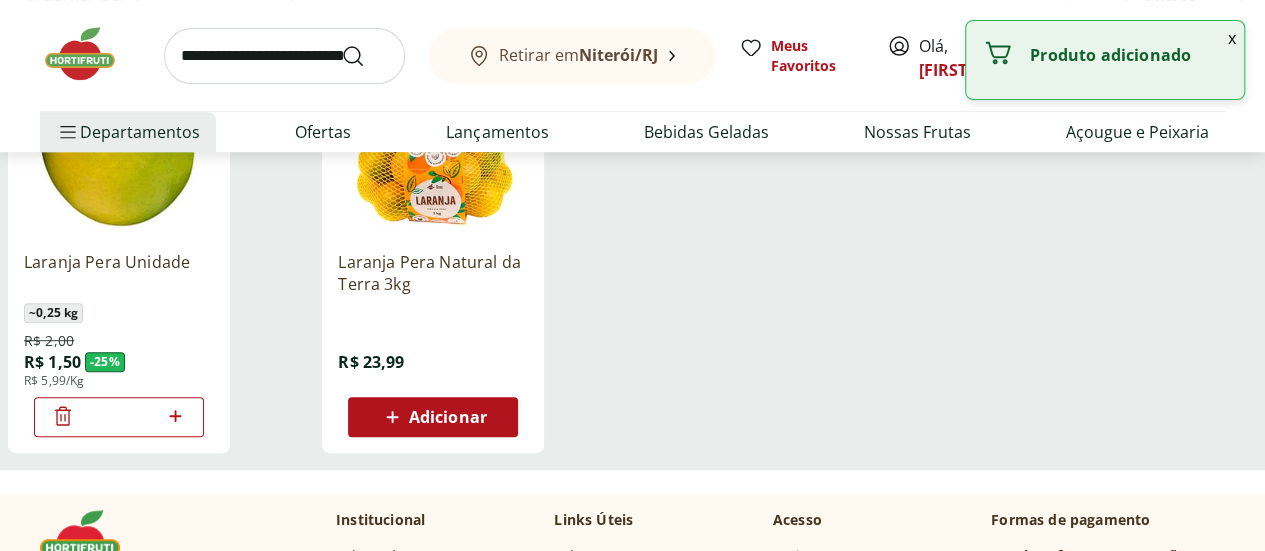click 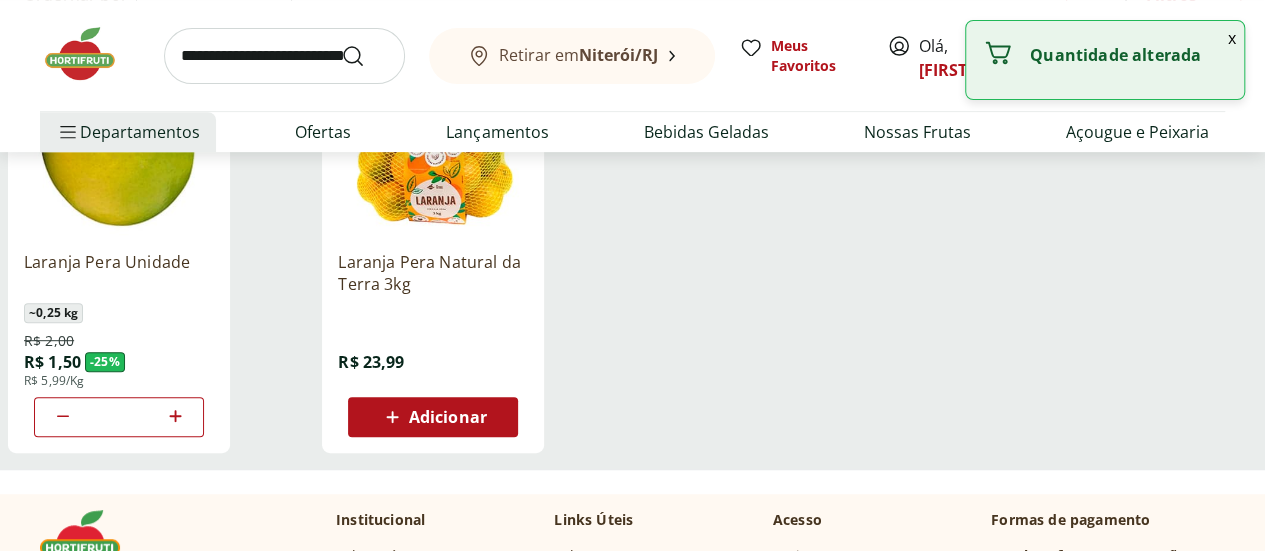 click 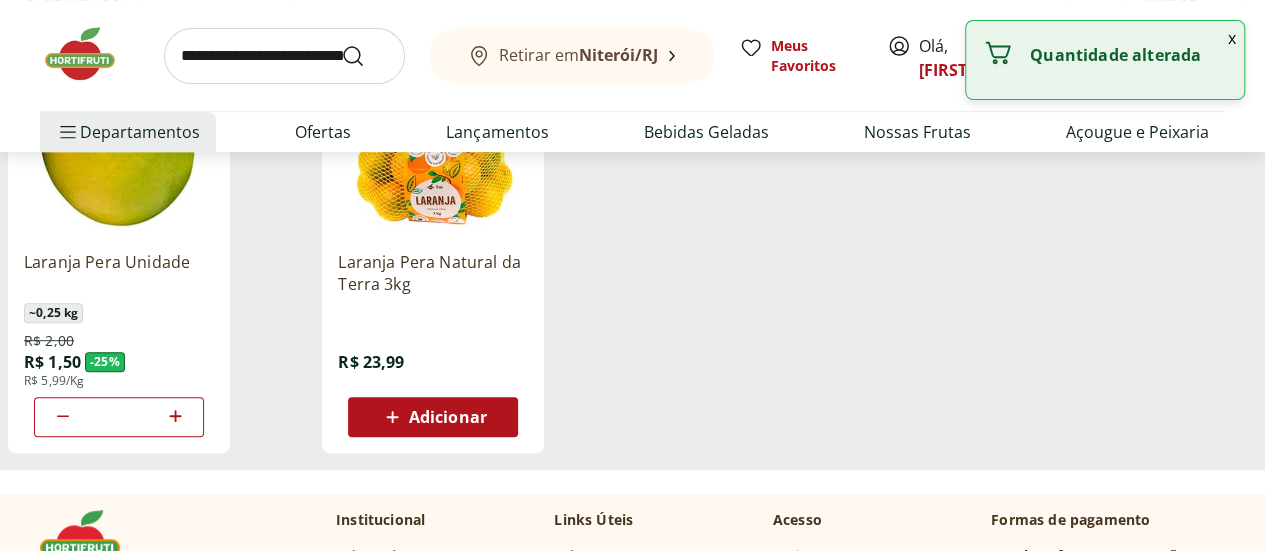 click 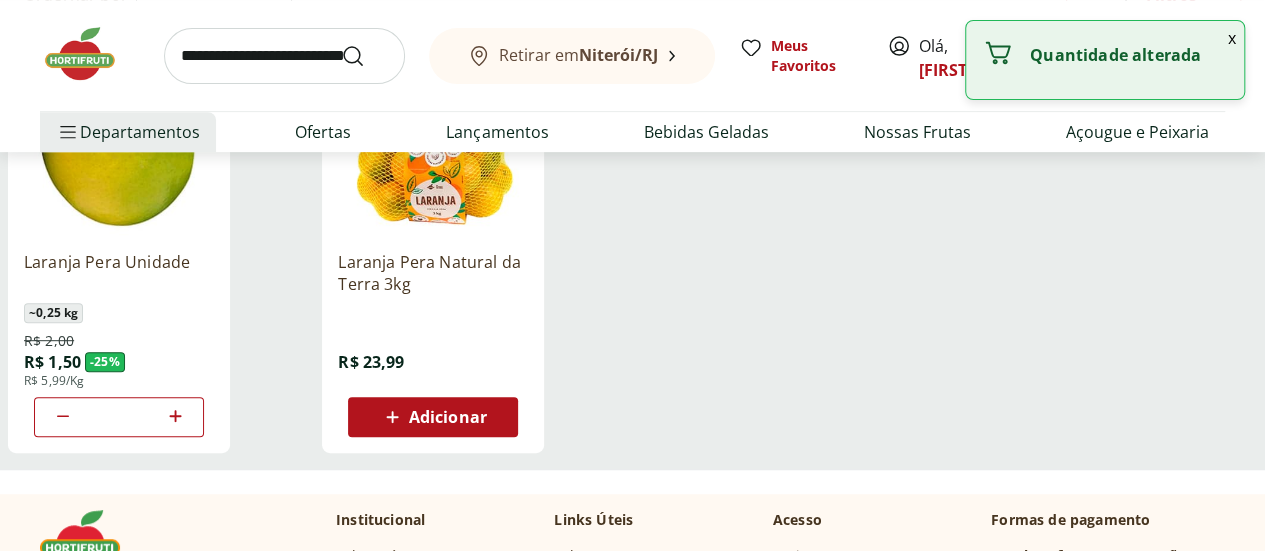 click at bounding box center (284, 56) 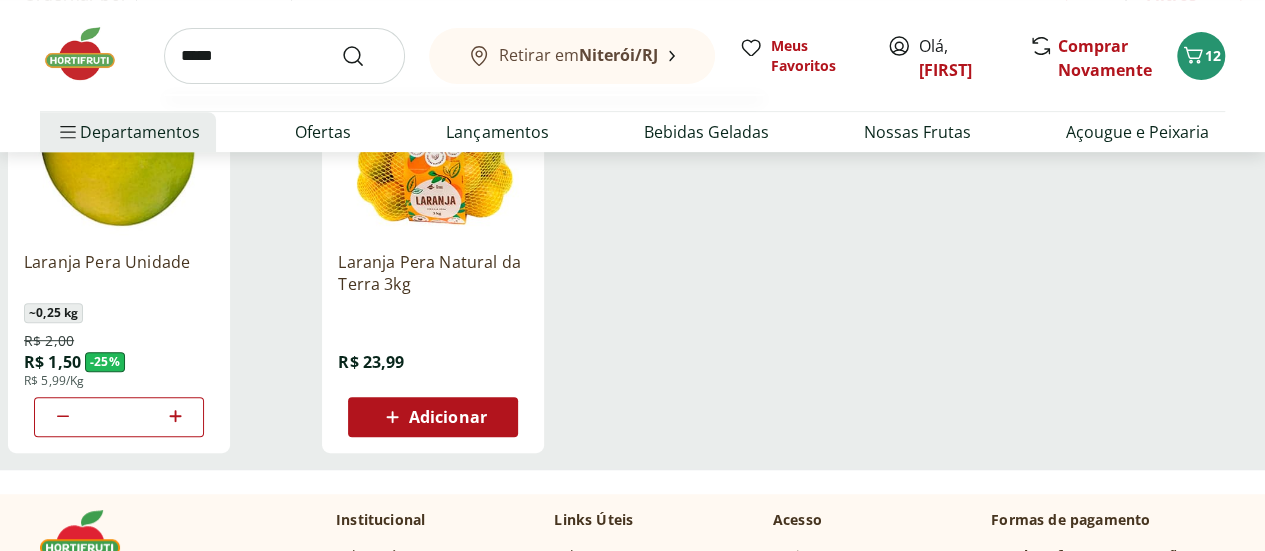 type on "*****" 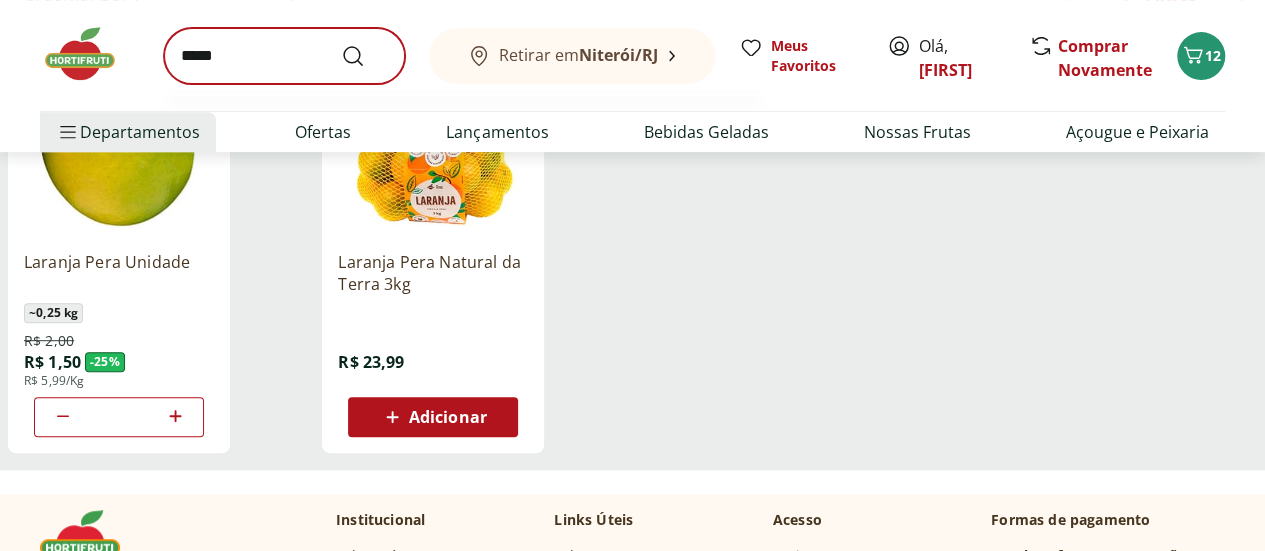 scroll, scrollTop: 0, scrollLeft: 0, axis: both 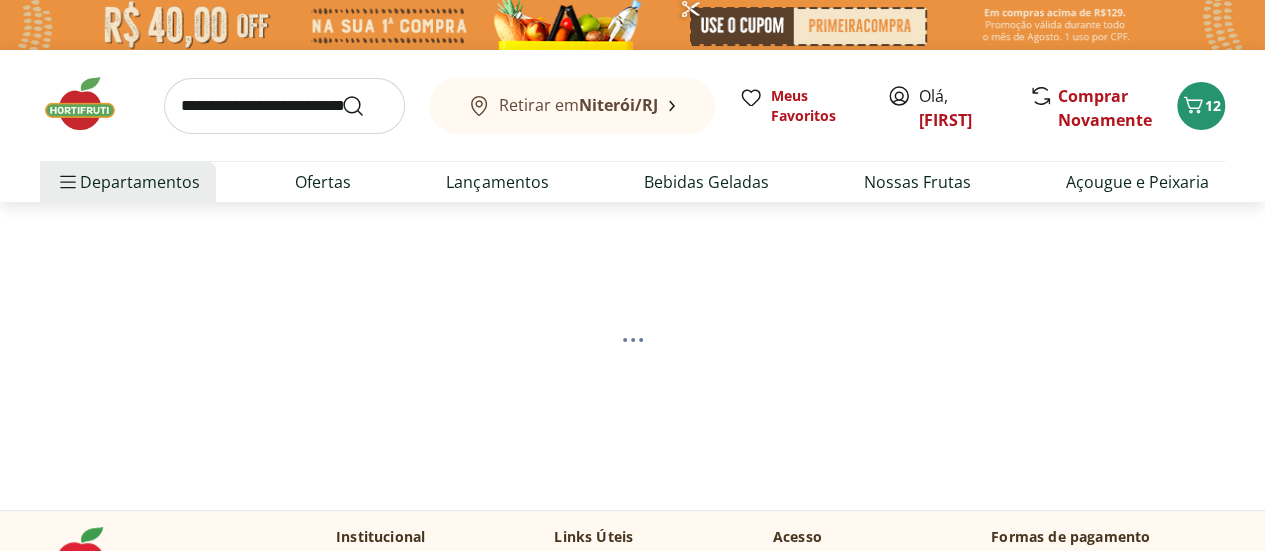 select on "**********" 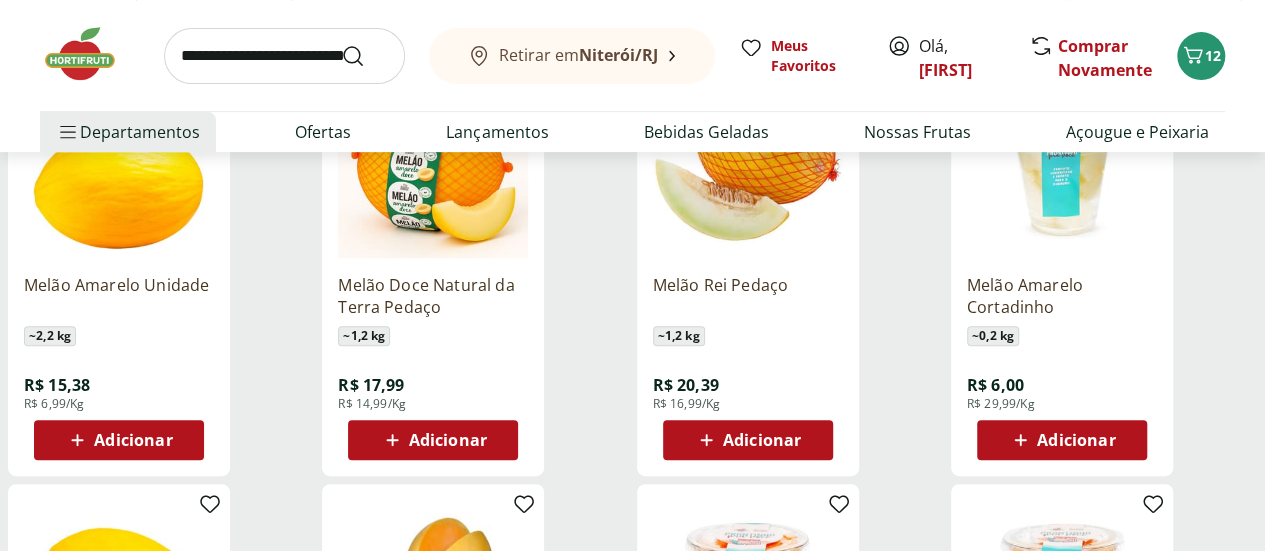 scroll, scrollTop: 386, scrollLeft: 0, axis: vertical 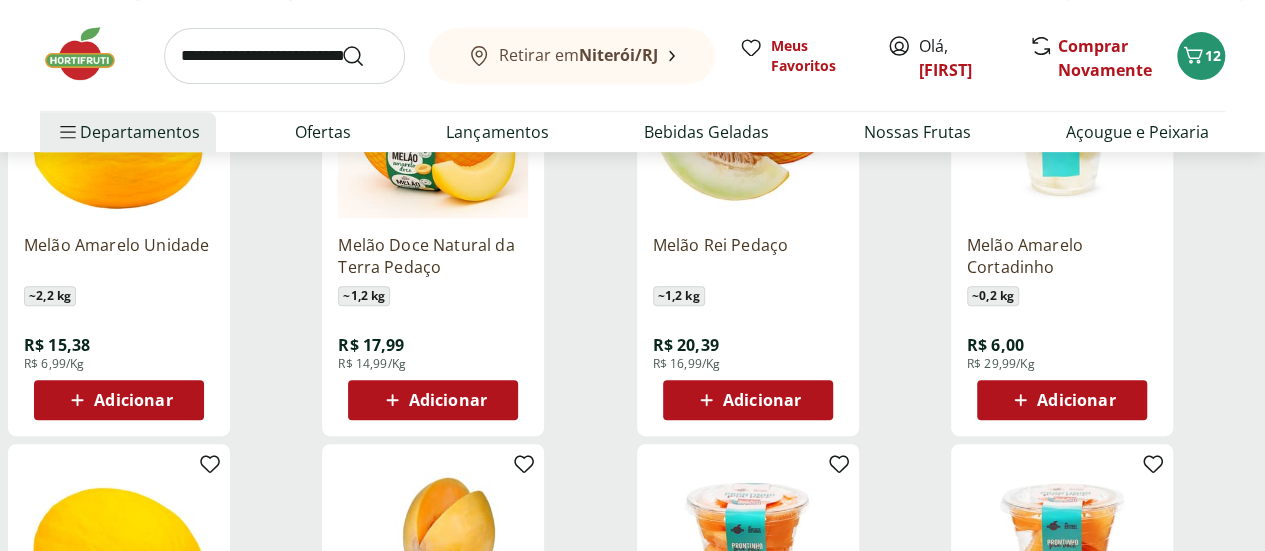 click 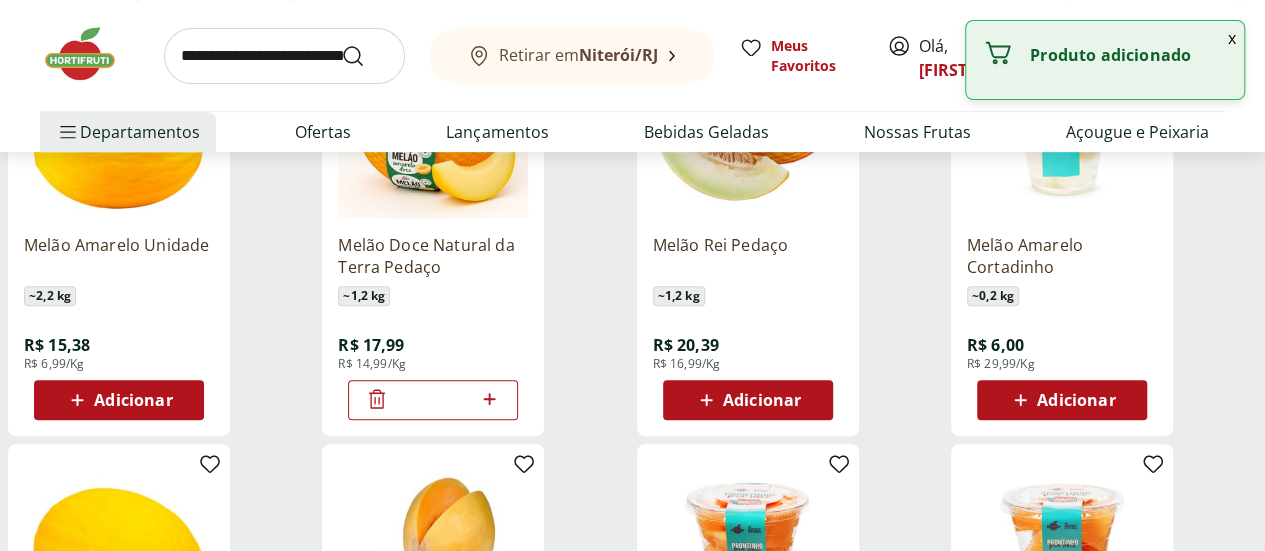 click at bounding box center (284, 56) 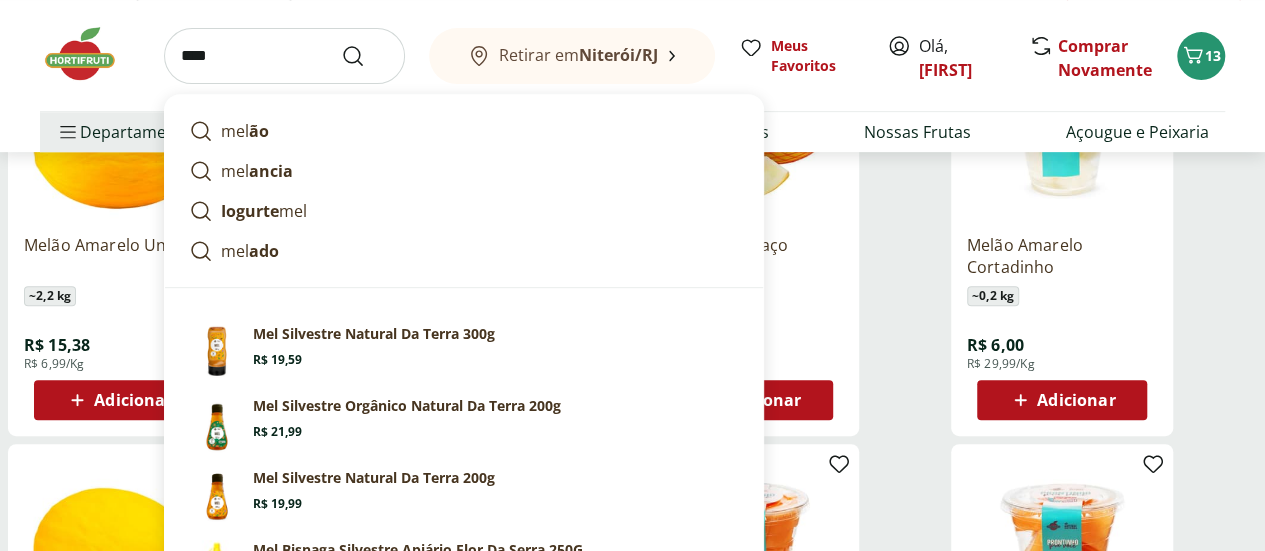 type on "*****" 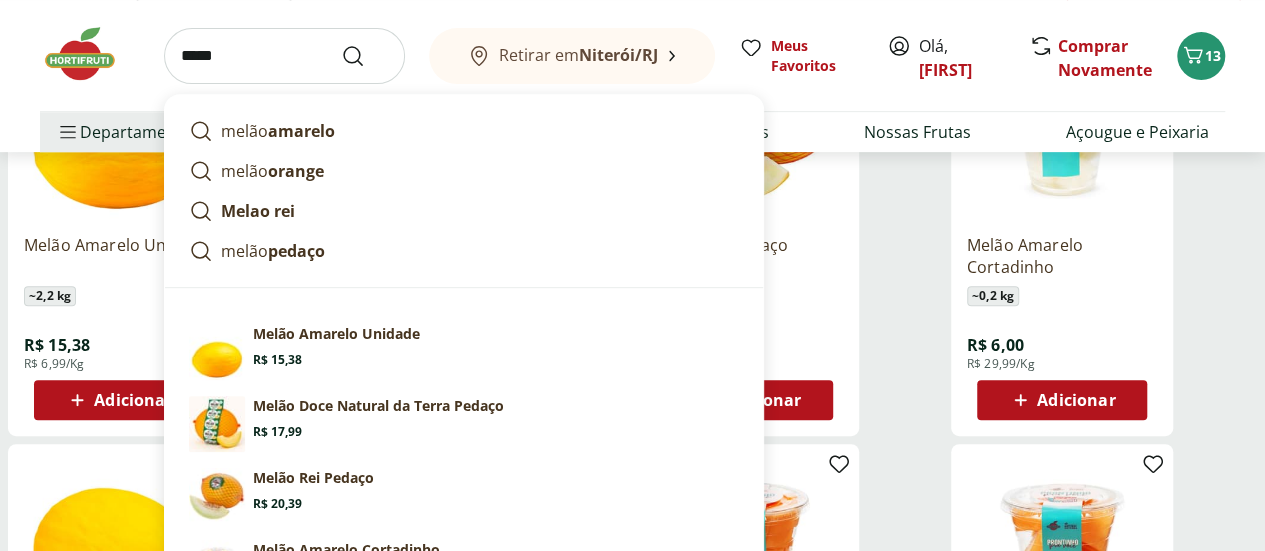 click at bounding box center (365, 56) 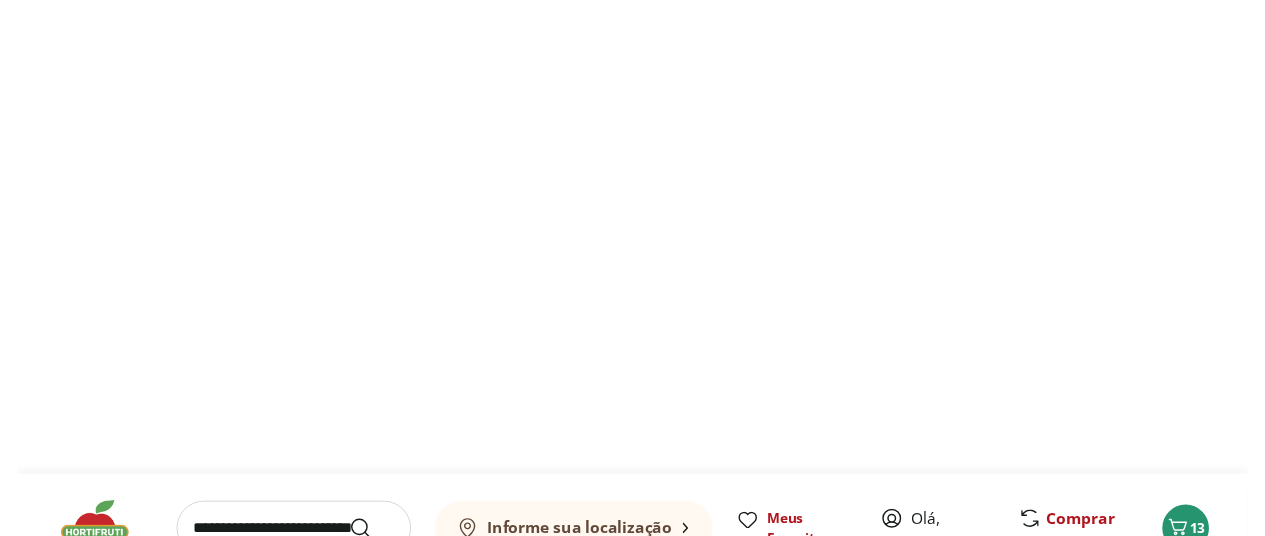 scroll, scrollTop: 0, scrollLeft: 0, axis: both 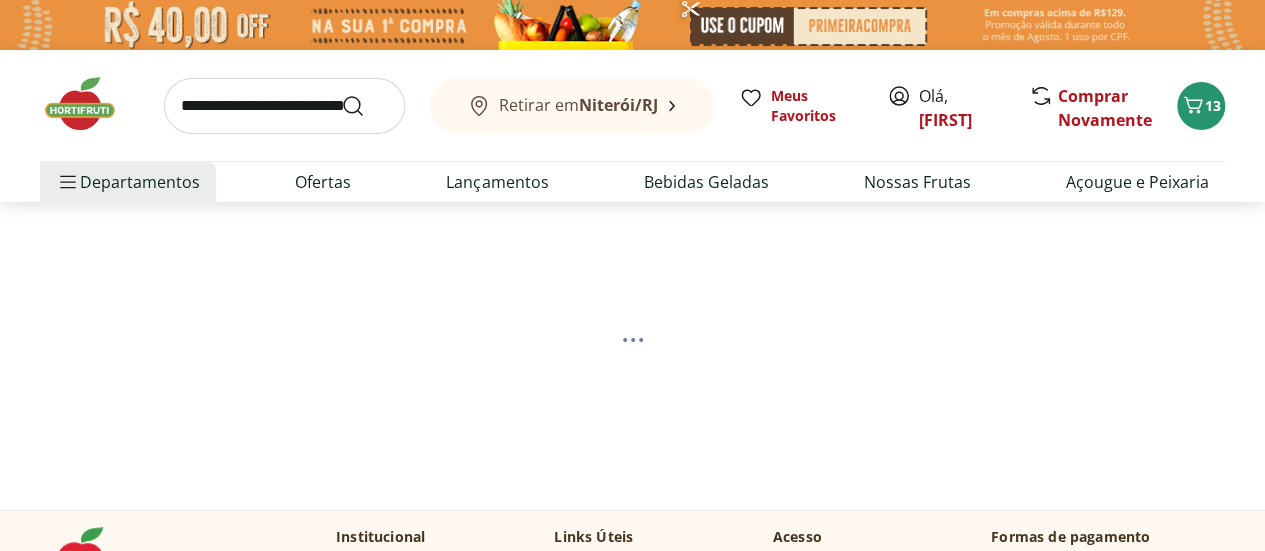 click at bounding box center [284, 106] 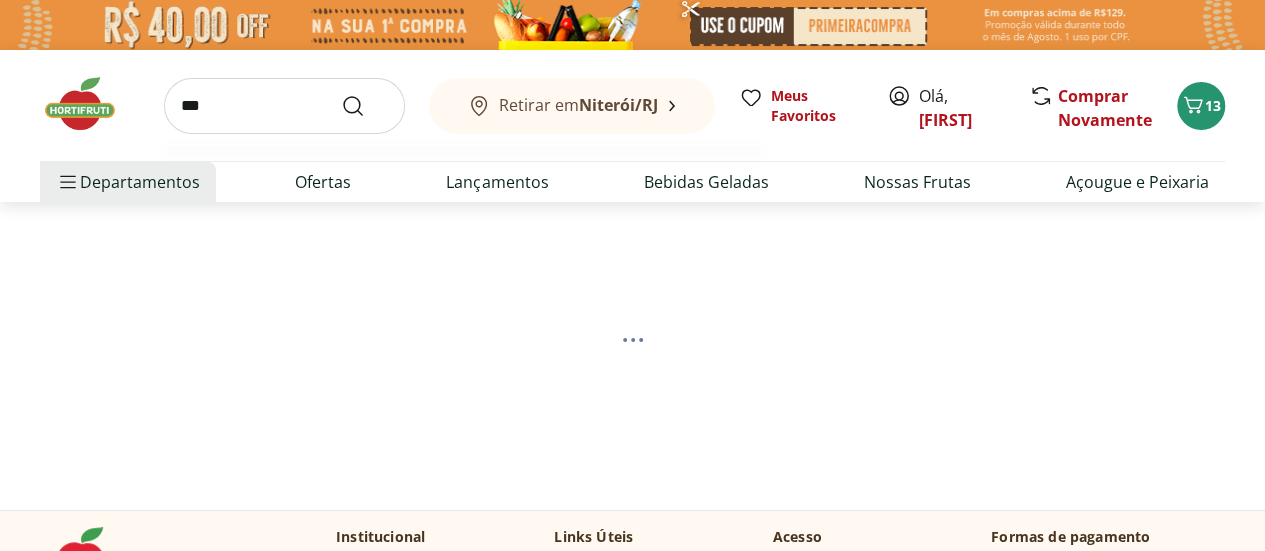 type on "***" 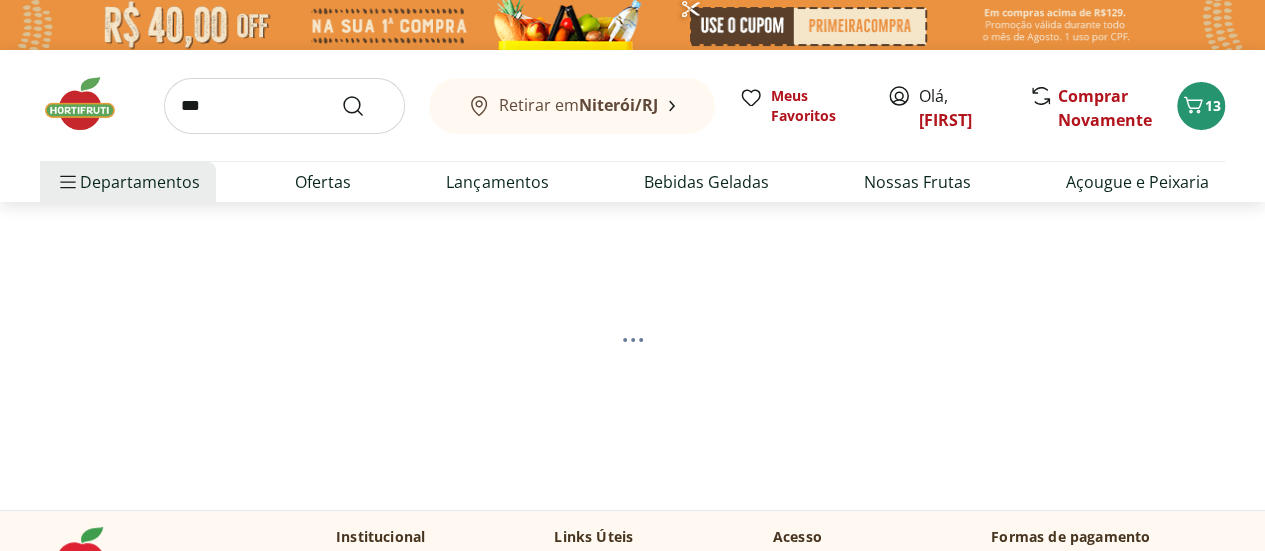 select on "**********" 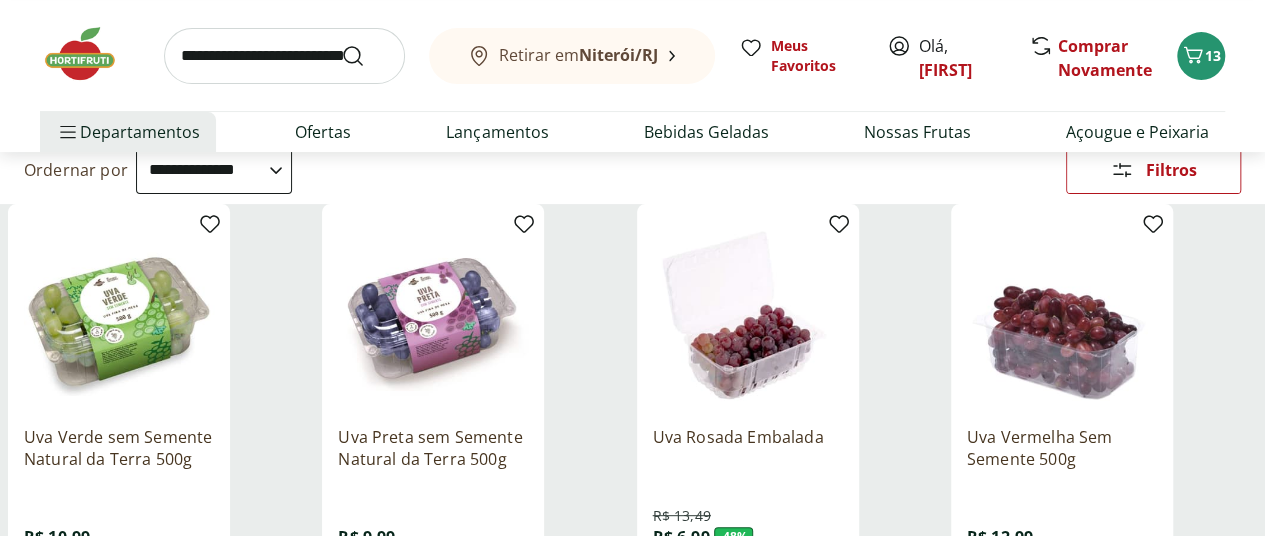 scroll, scrollTop: 269, scrollLeft: 0, axis: vertical 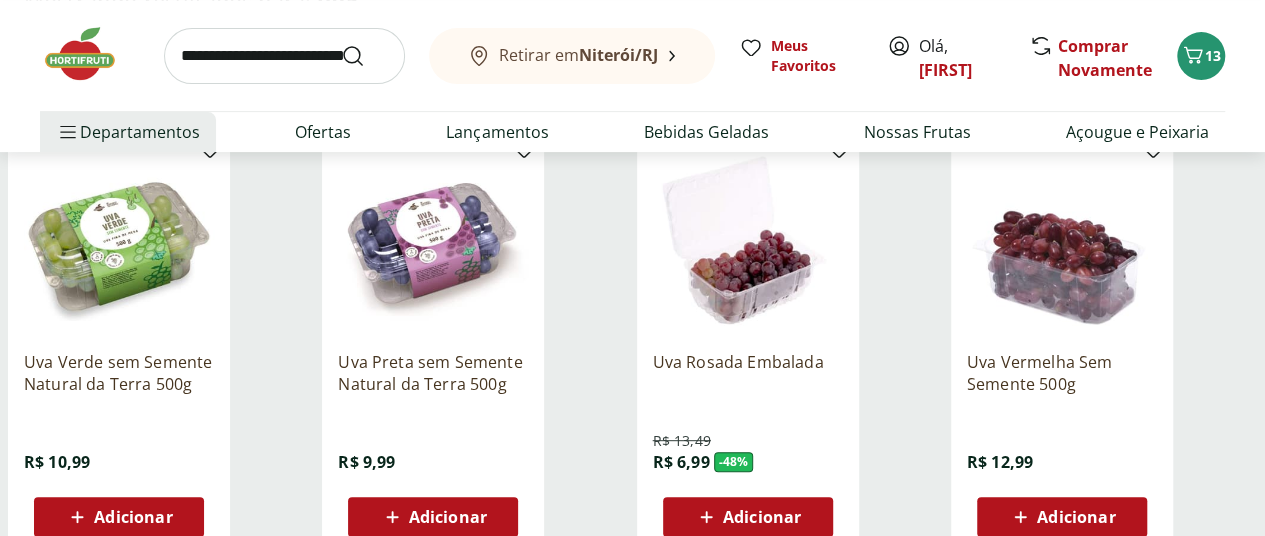 click on "Adicionar" at bounding box center (133, 517) 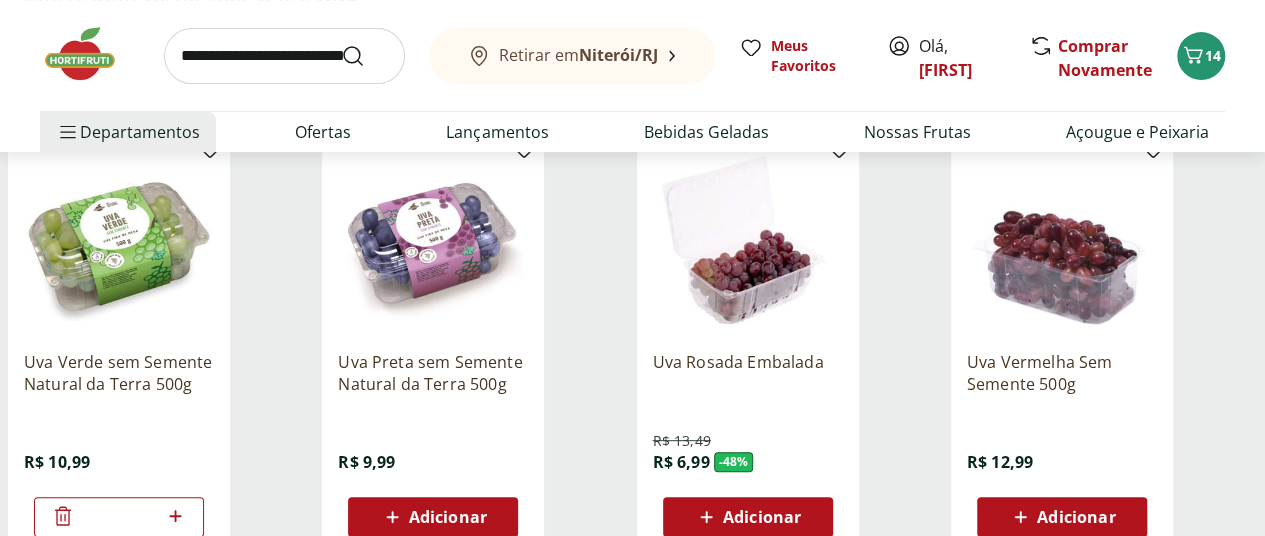 click on "Adicionar" at bounding box center (1076, 517) 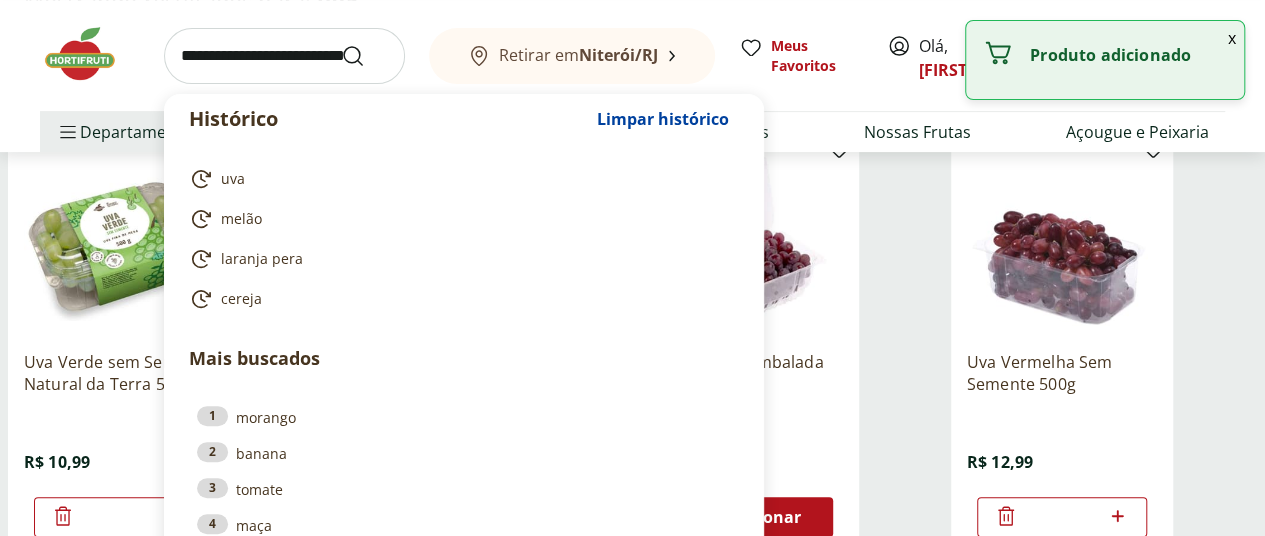 click at bounding box center (284, 56) 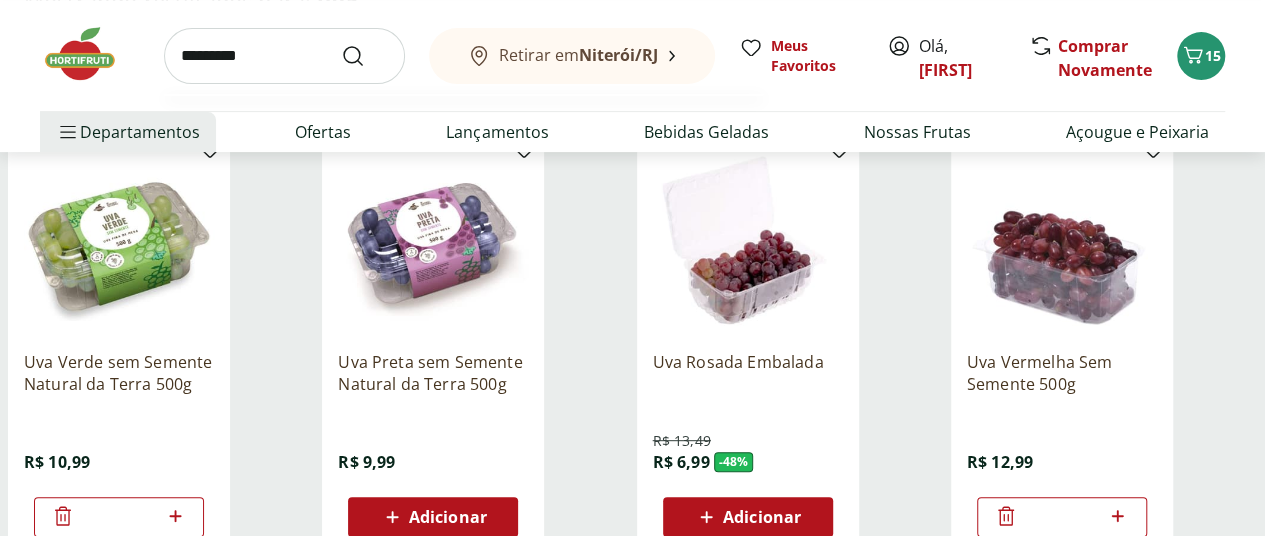 type on "*********" 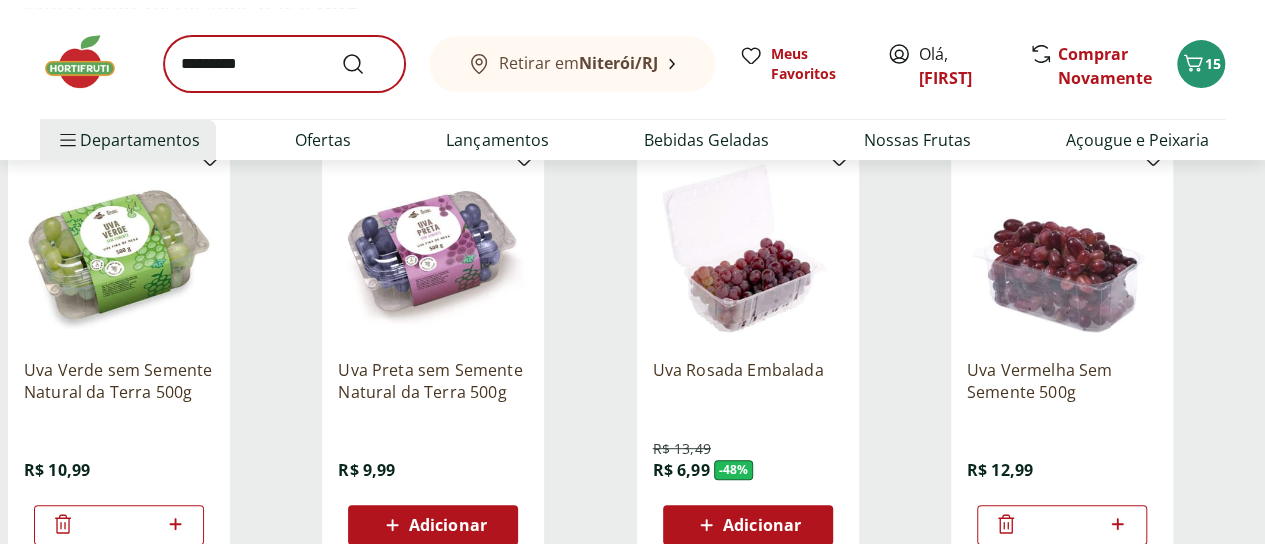 scroll, scrollTop: 0, scrollLeft: 0, axis: both 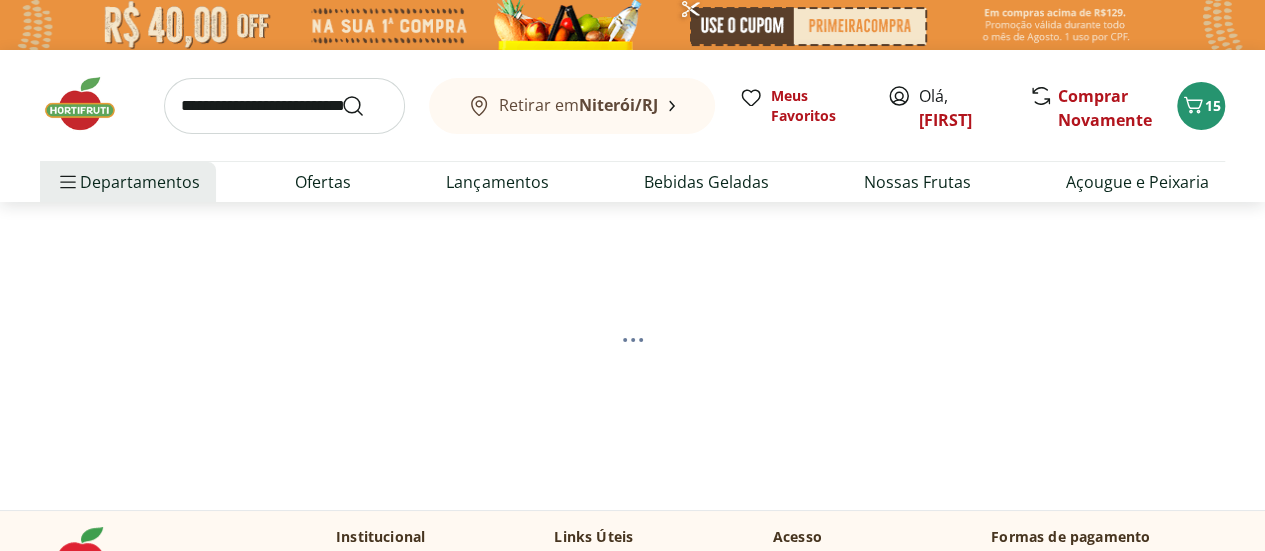 select on "**********" 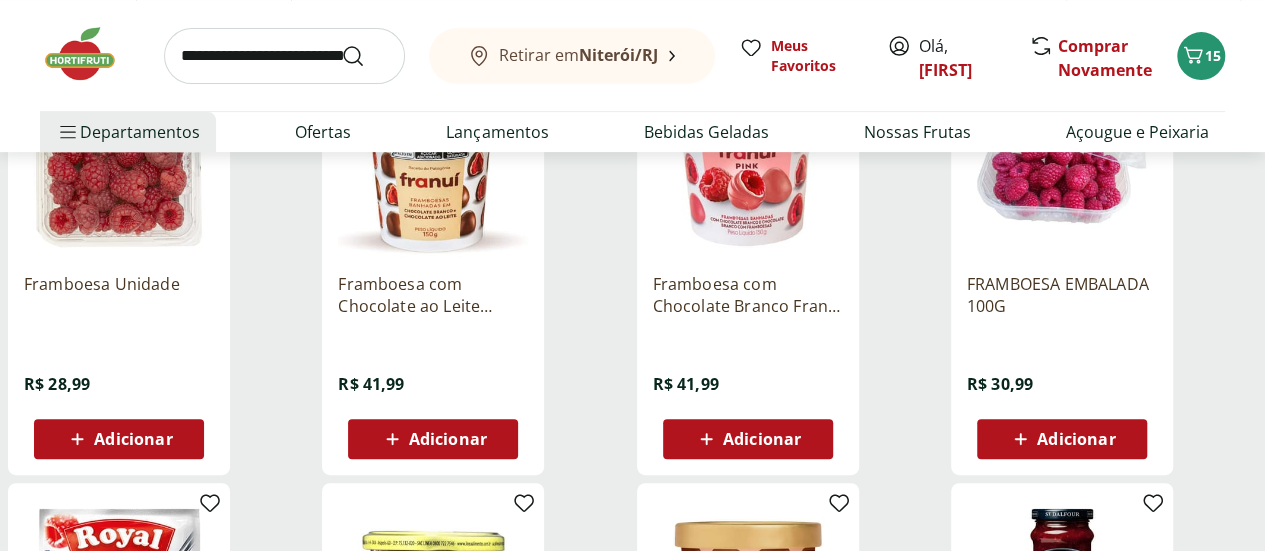 scroll, scrollTop: 418, scrollLeft: 0, axis: vertical 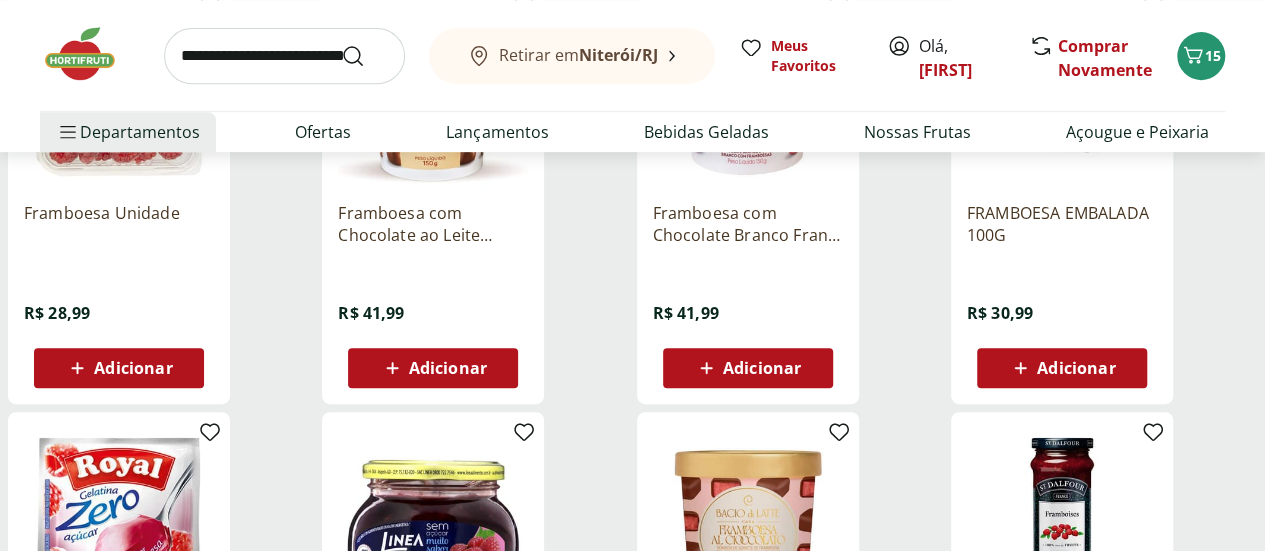 click on "Adicionar" at bounding box center [133, 368] 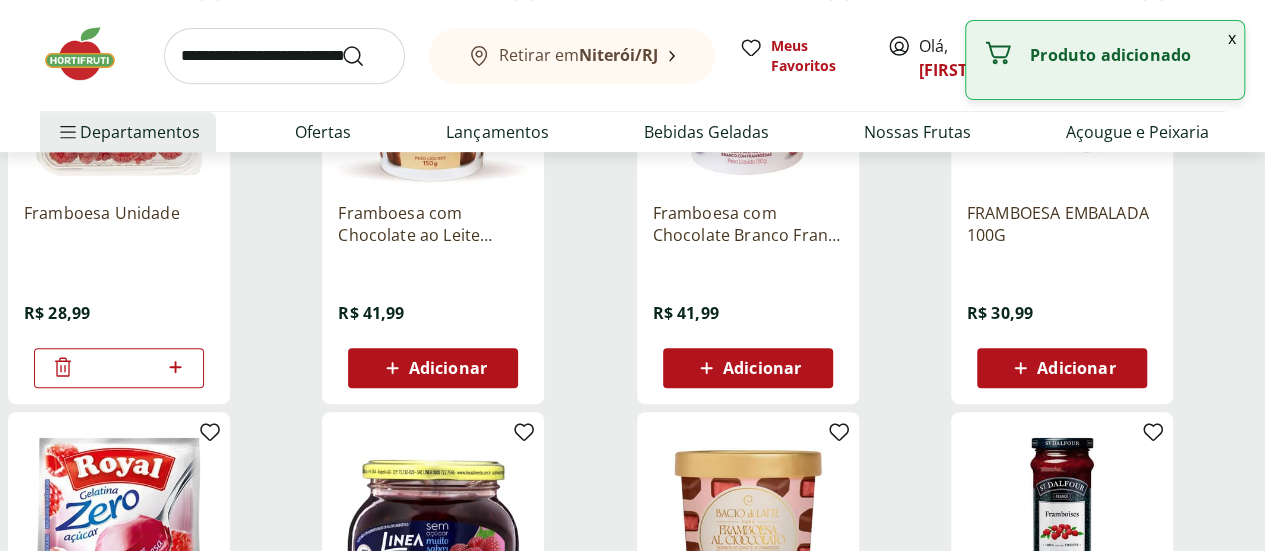 click at bounding box center [284, 56] 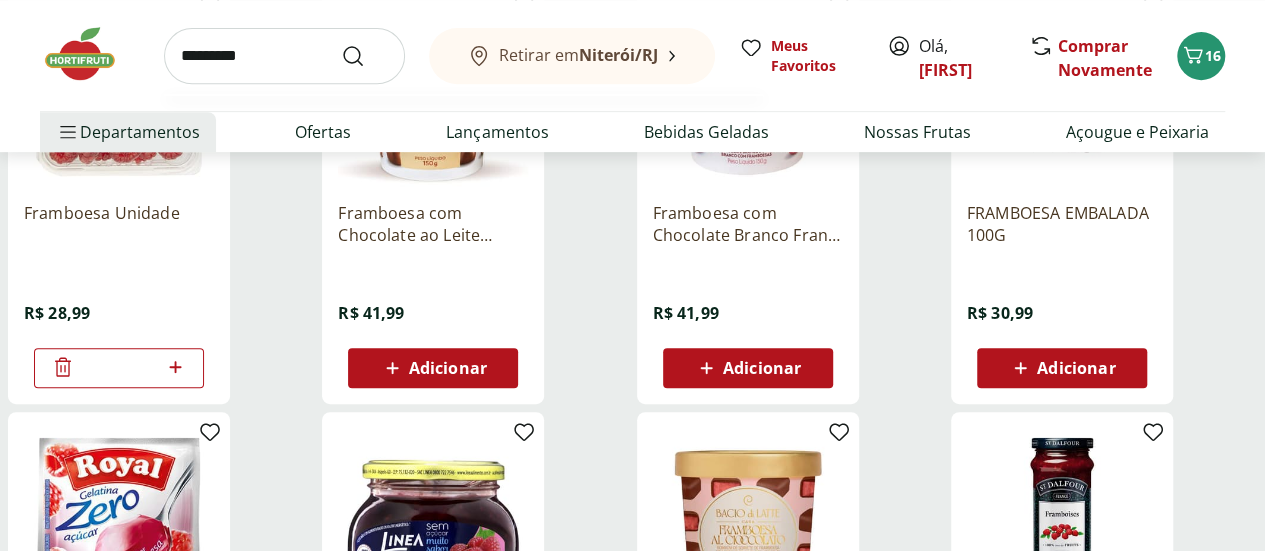 type on "*********" 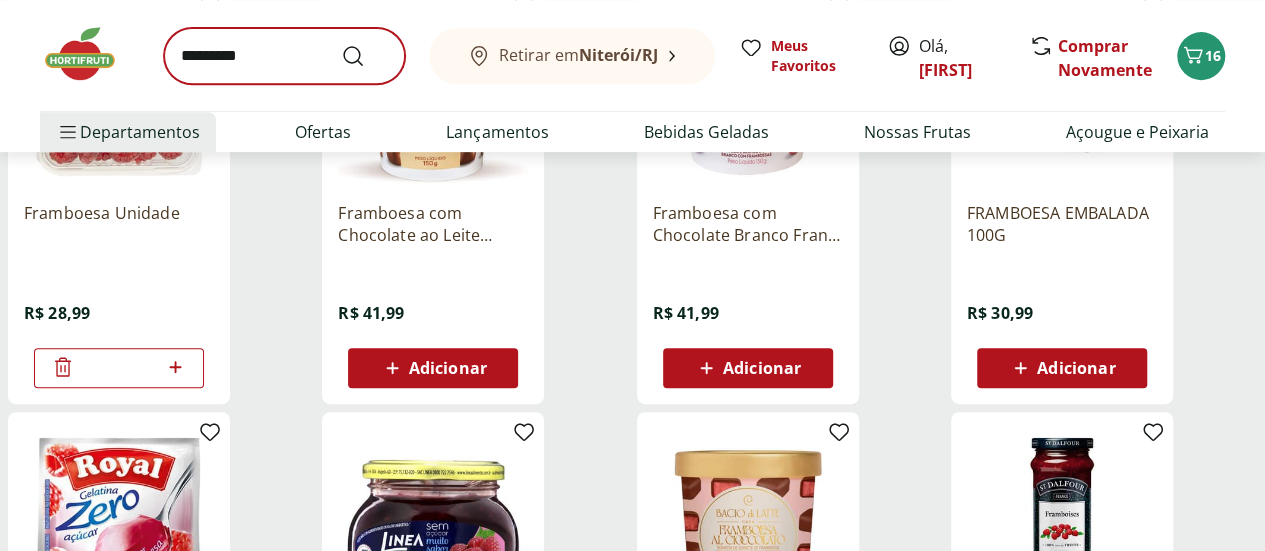 scroll, scrollTop: 0, scrollLeft: 0, axis: both 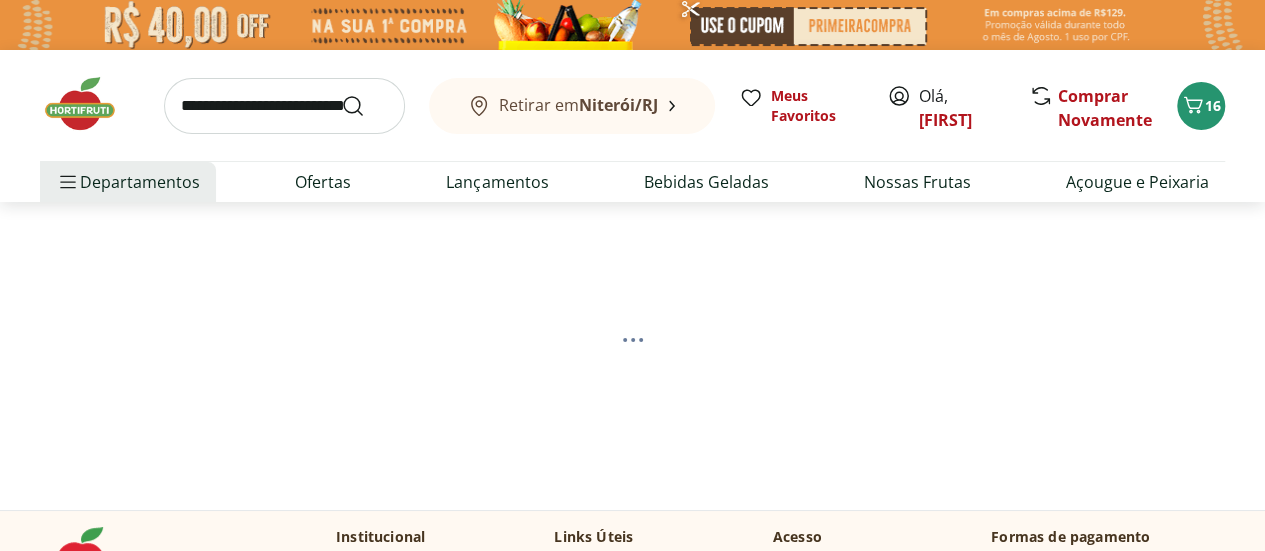 select on "**********" 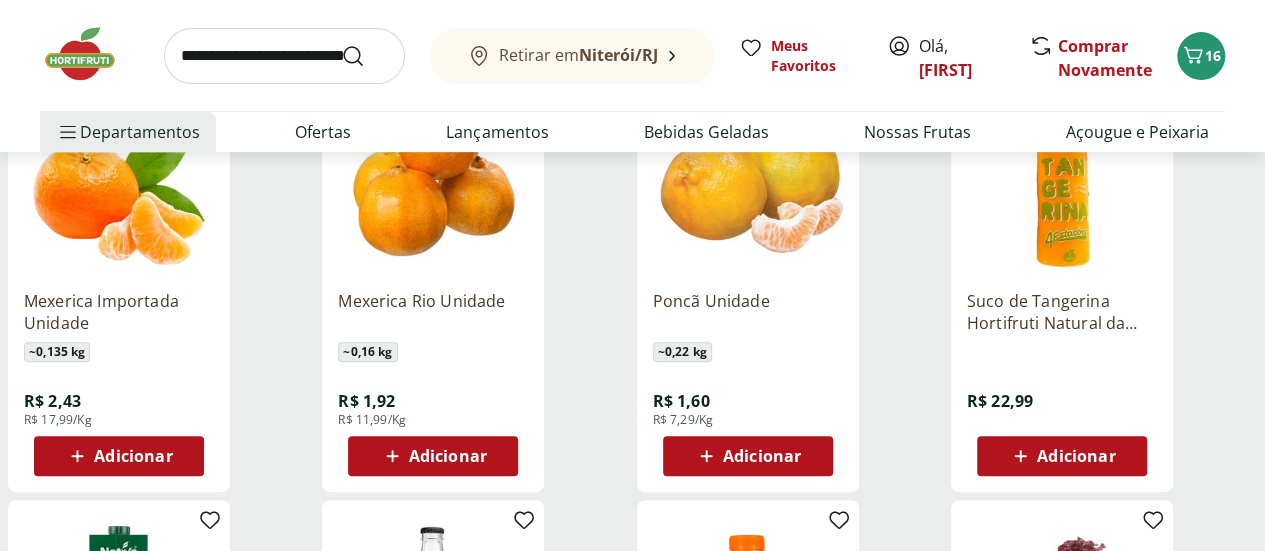 scroll, scrollTop: 337, scrollLeft: 0, axis: vertical 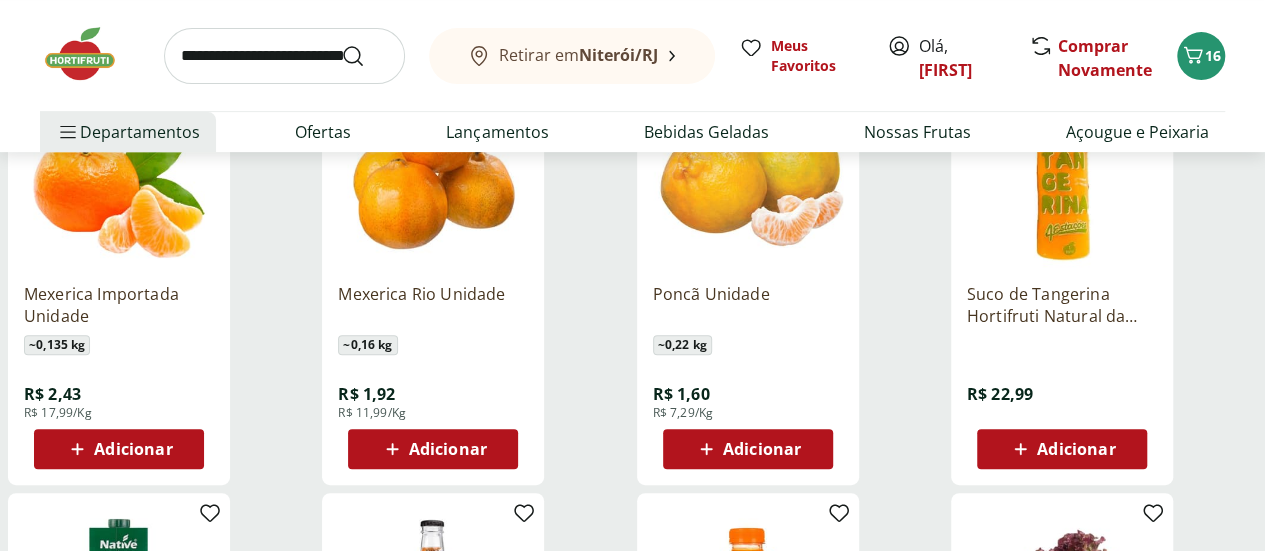 click on "Adicionar" at bounding box center [762, 449] 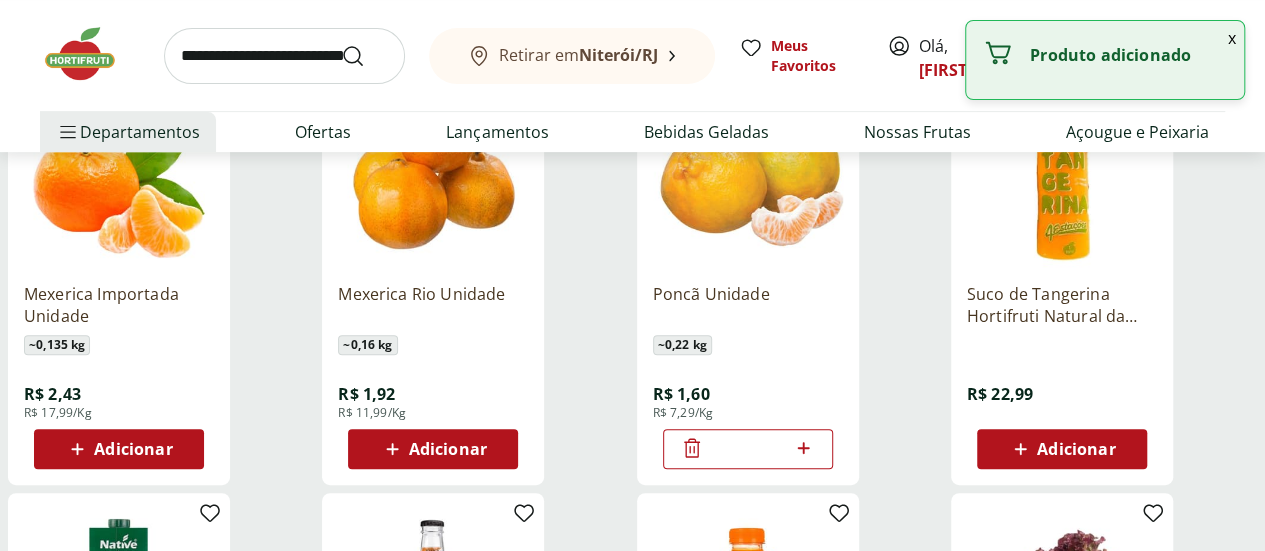 click 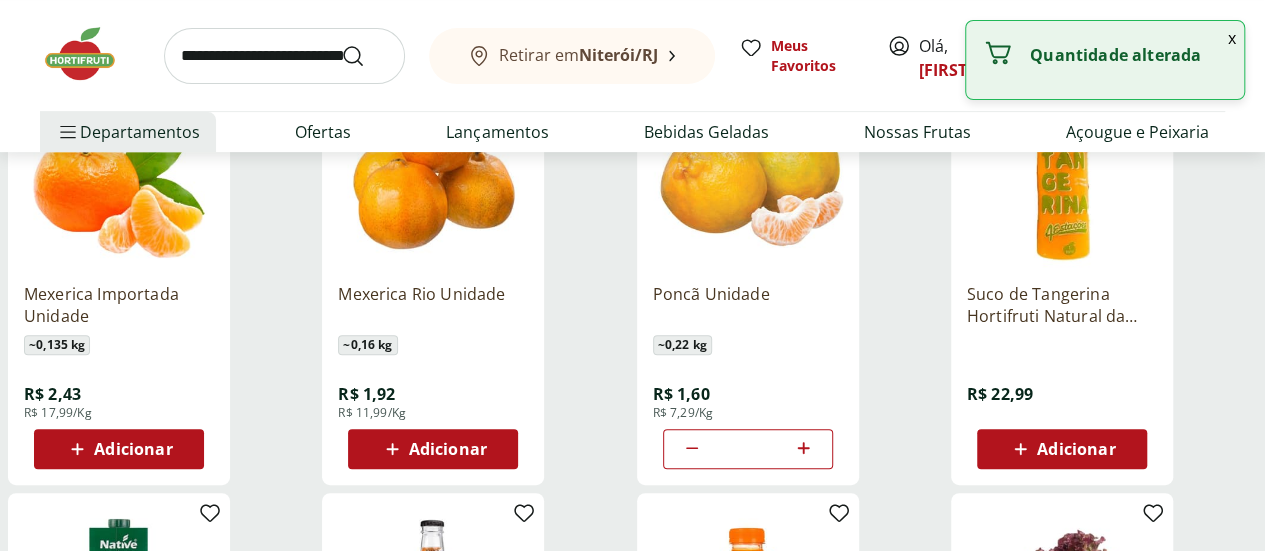 click 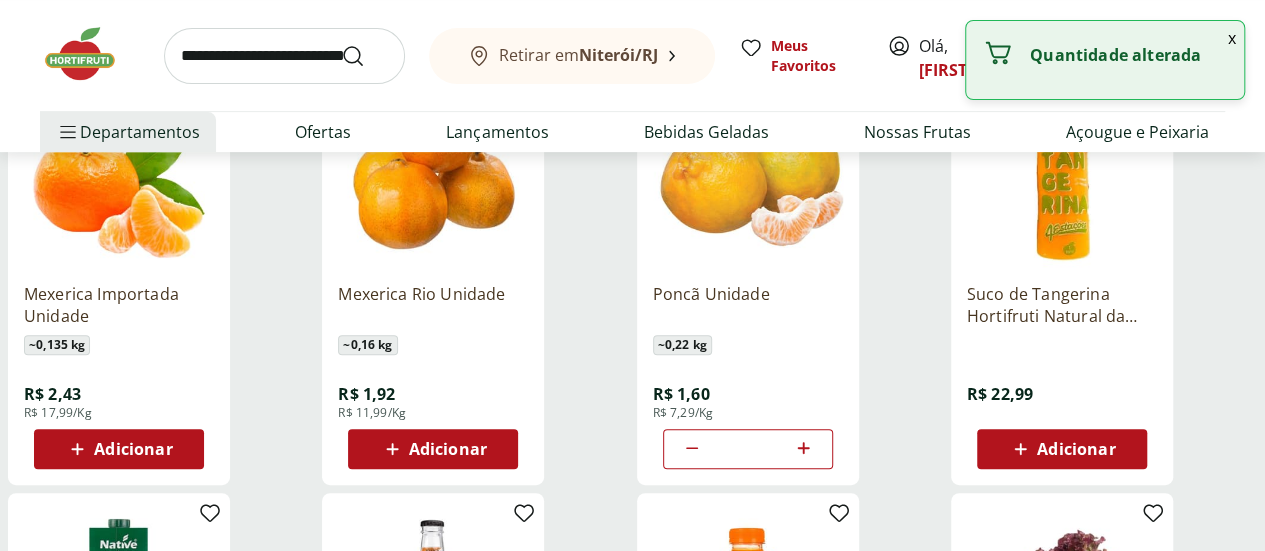click 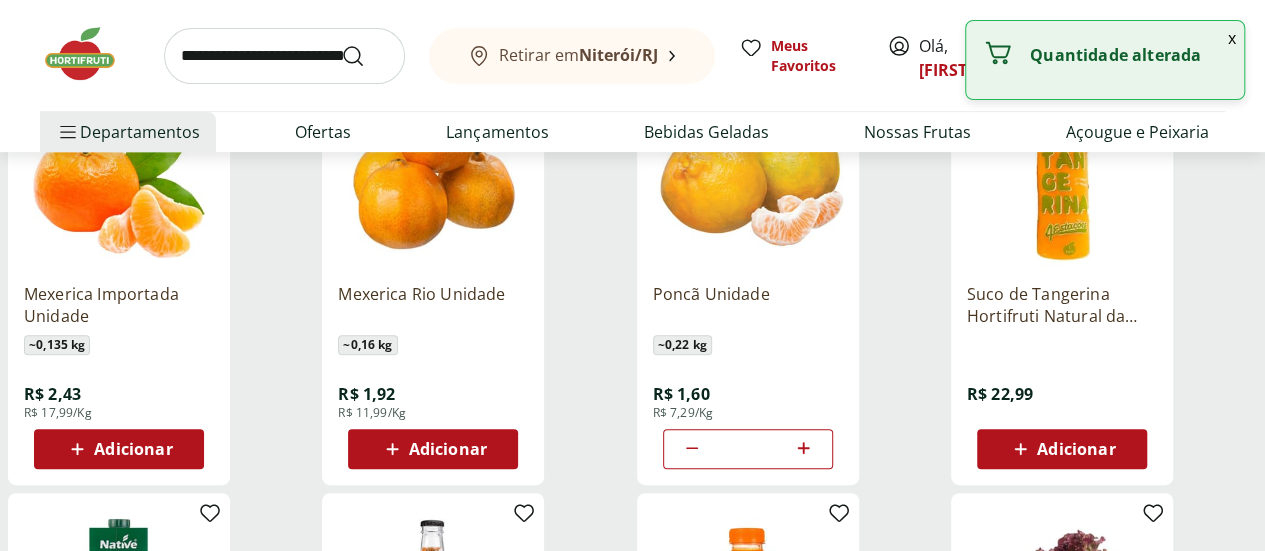 type on "*" 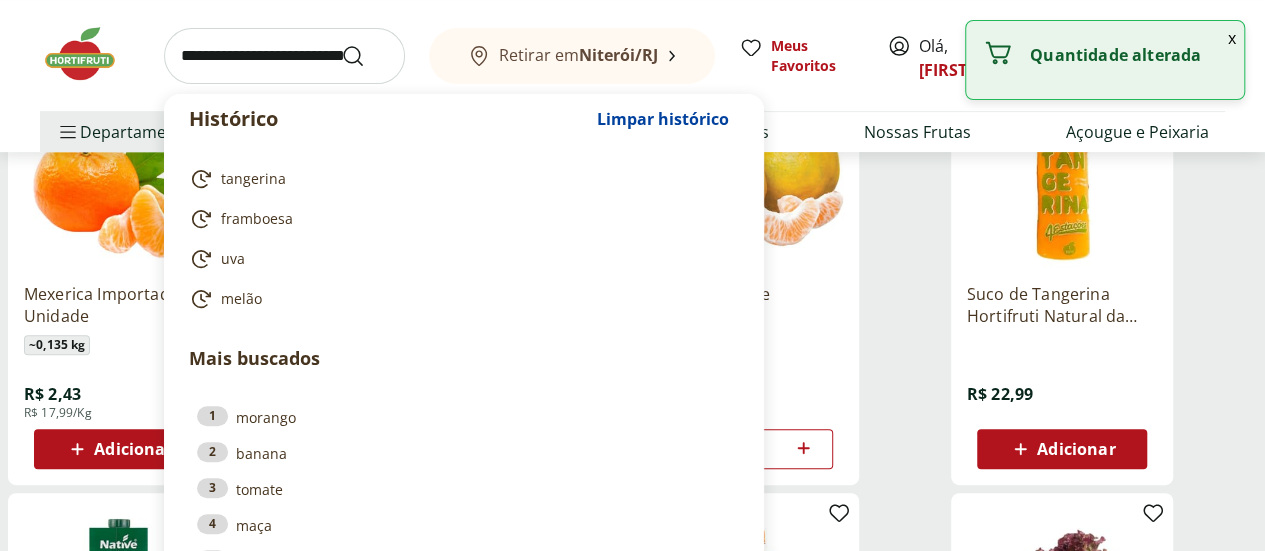 click at bounding box center (284, 56) 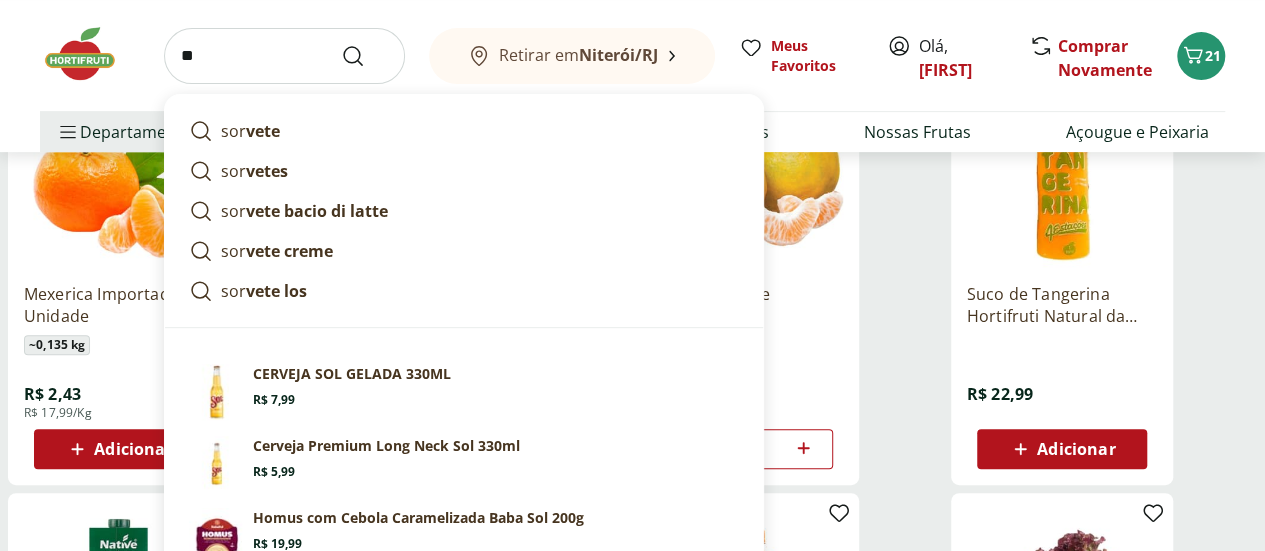 type on "*" 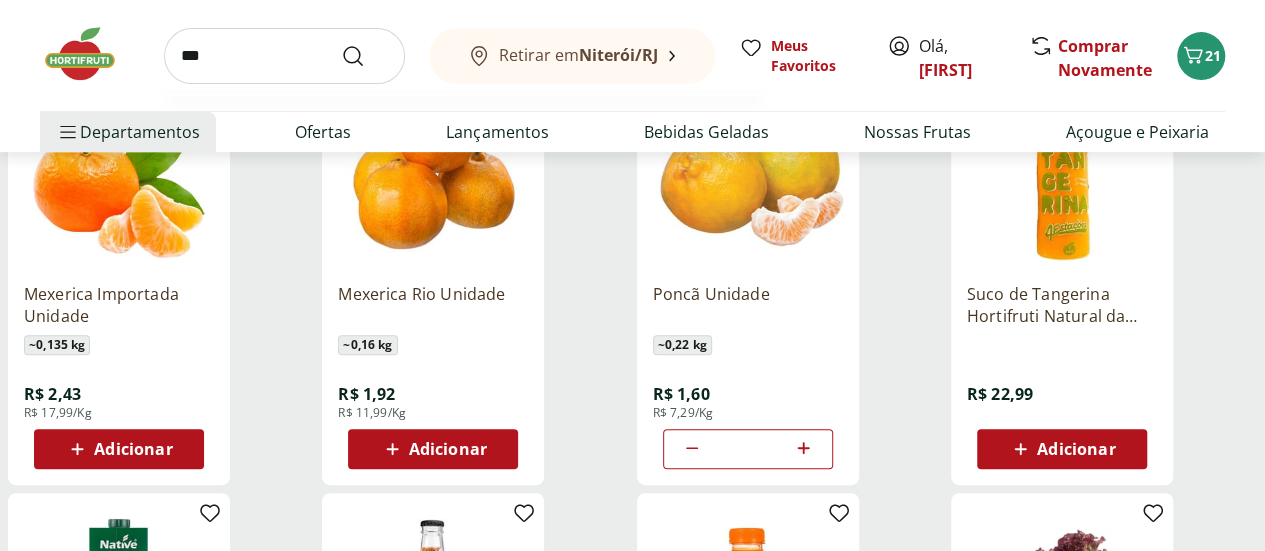 type on "***" 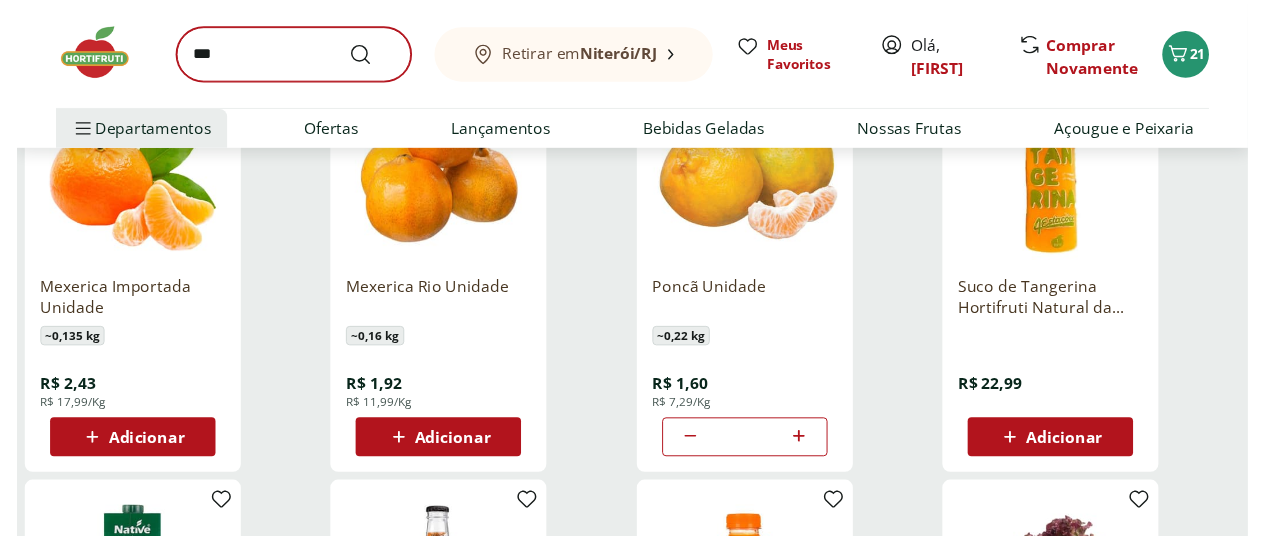 scroll, scrollTop: 0, scrollLeft: 0, axis: both 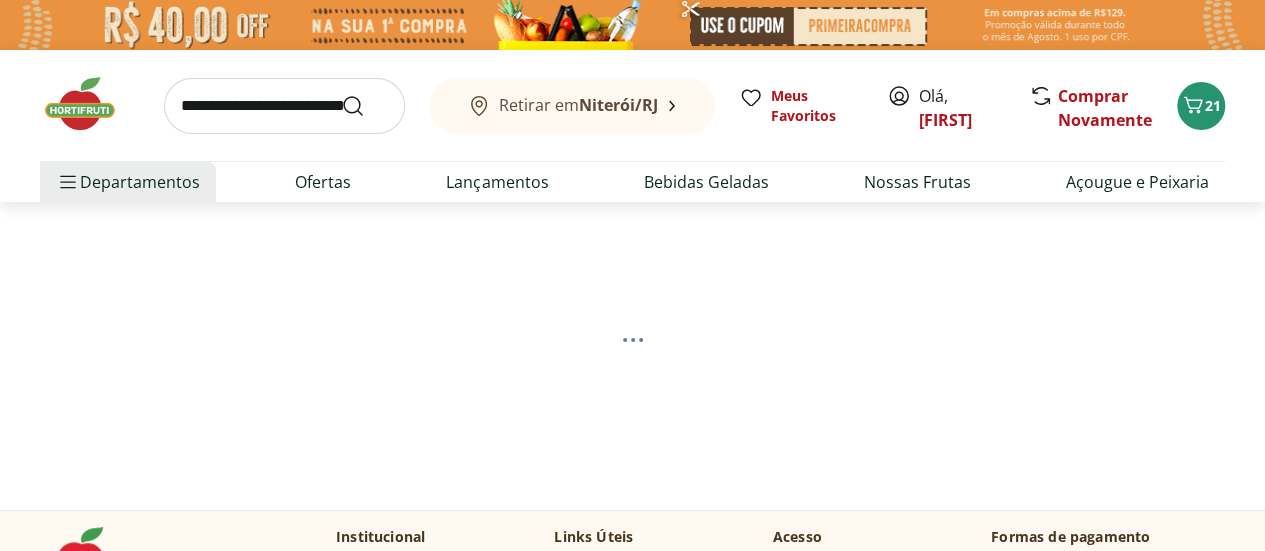 select on "**********" 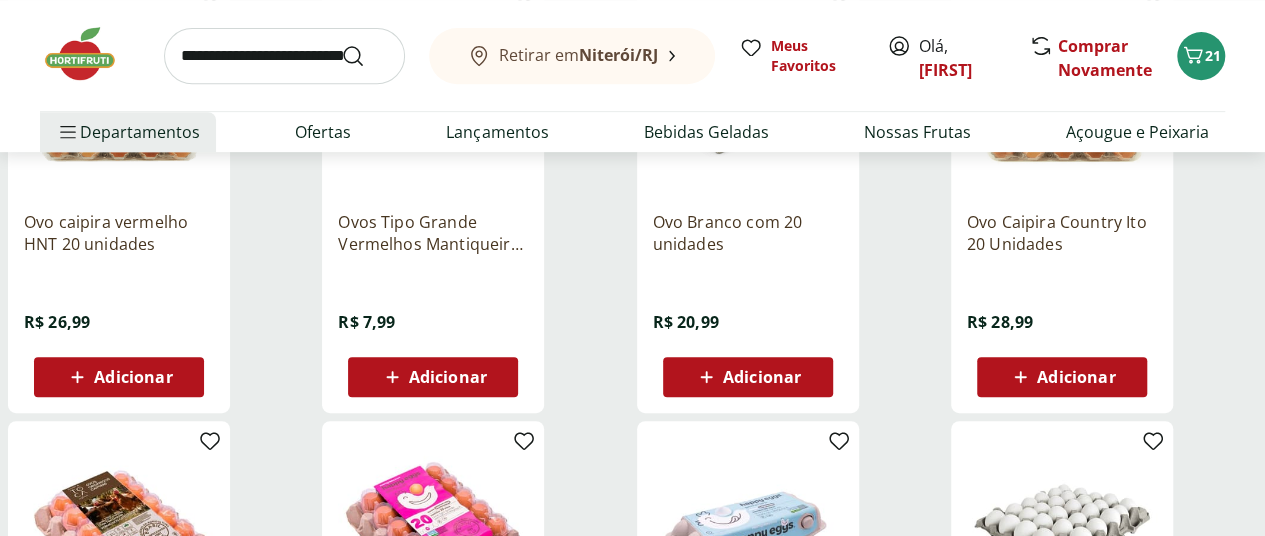 scroll, scrollTop: 423, scrollLeft: 0, axis: vertical 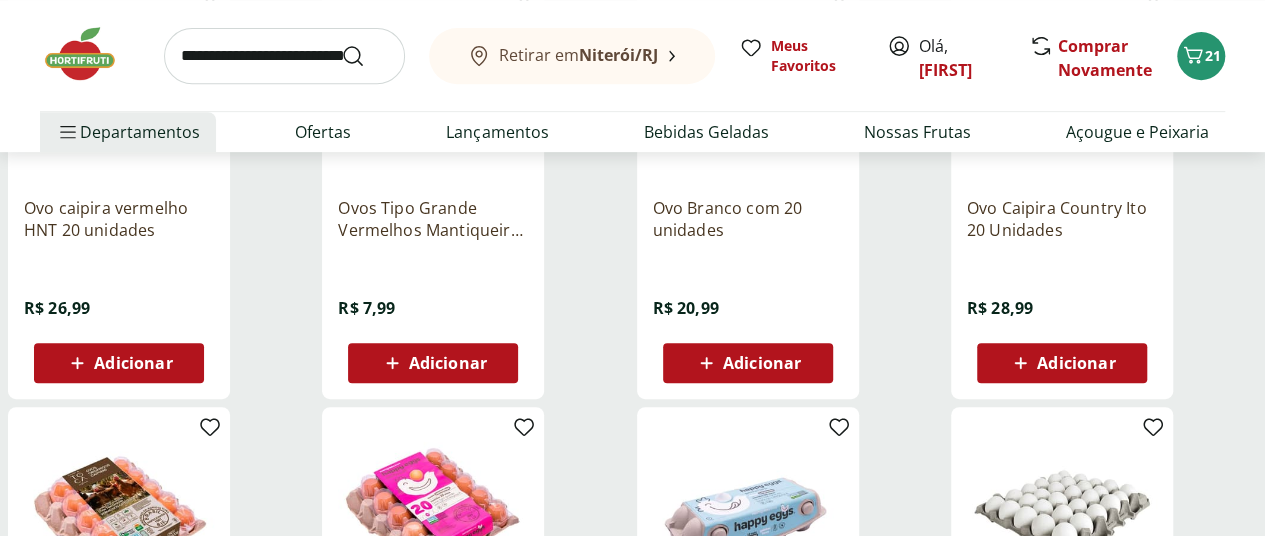 click on "Adicionar" at bounding box center (1076, 363) 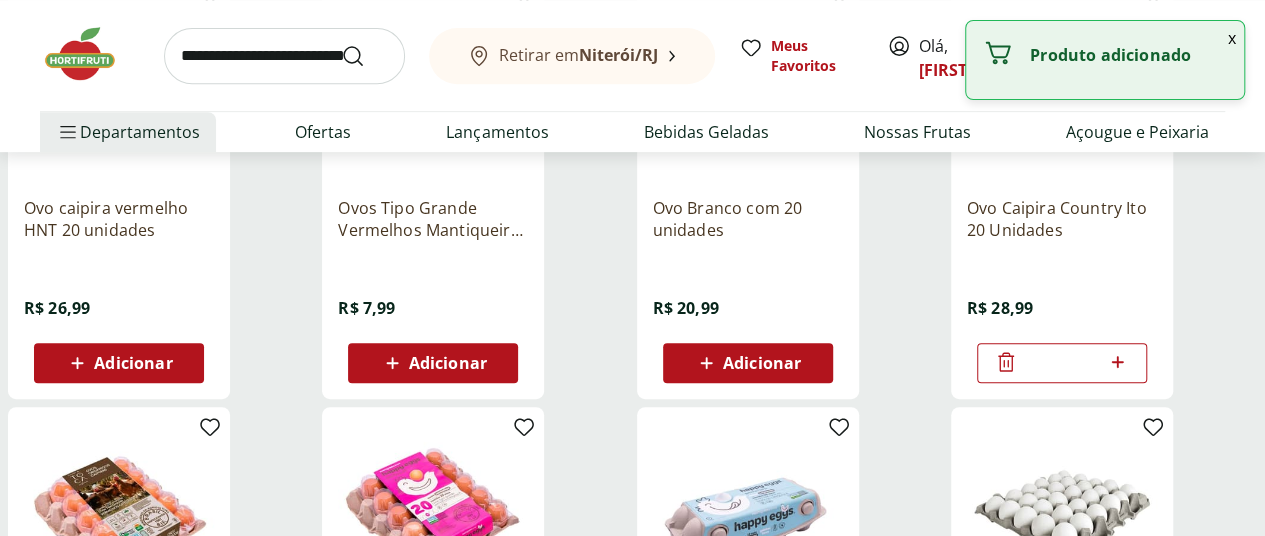 click at bounding box center [284, 56] 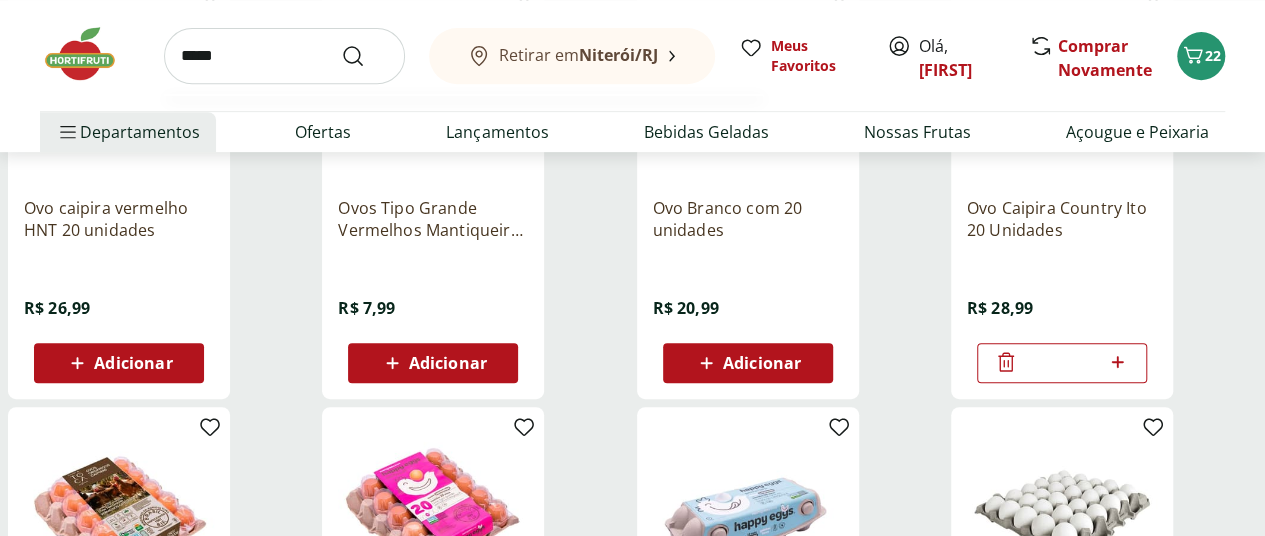 type on "*****" 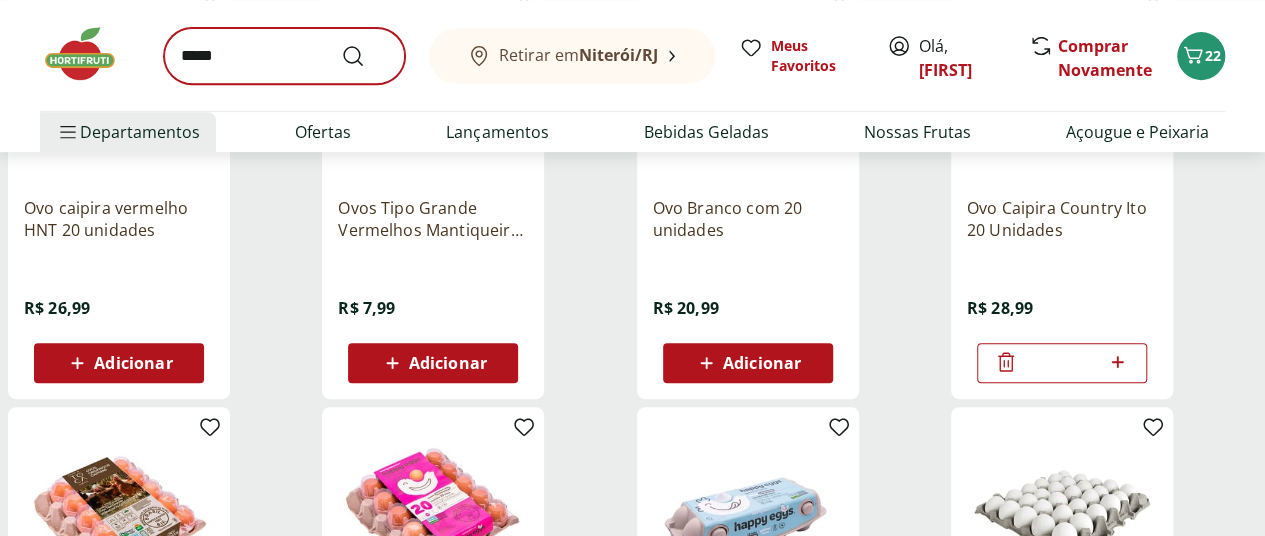 scroll, scrollTop: 0, scrollLeft: 0, axis: both 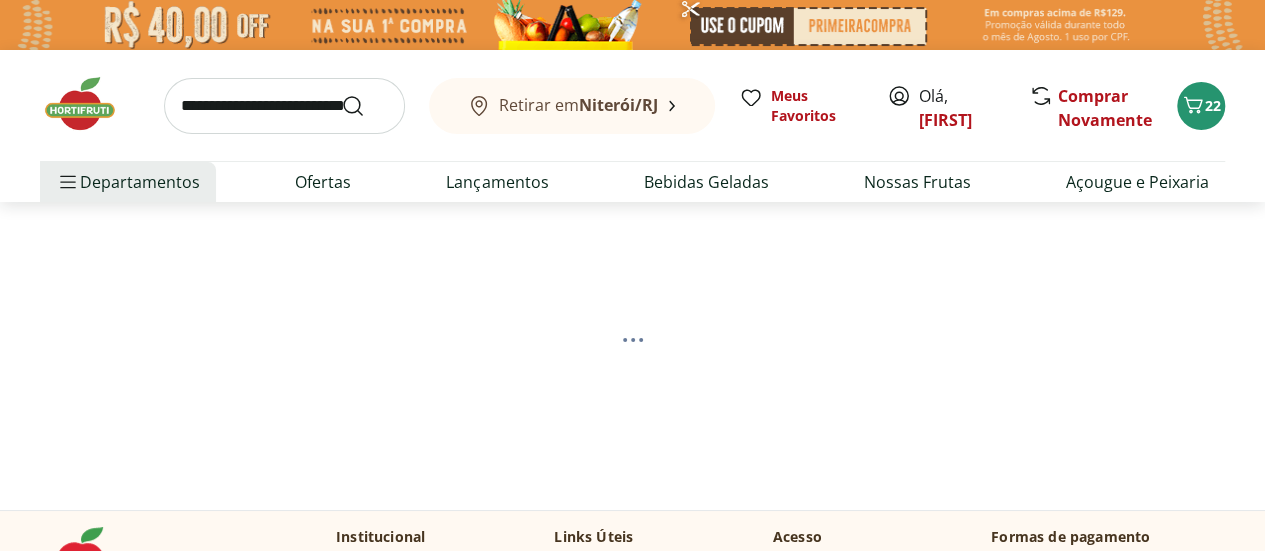 select on "**********" 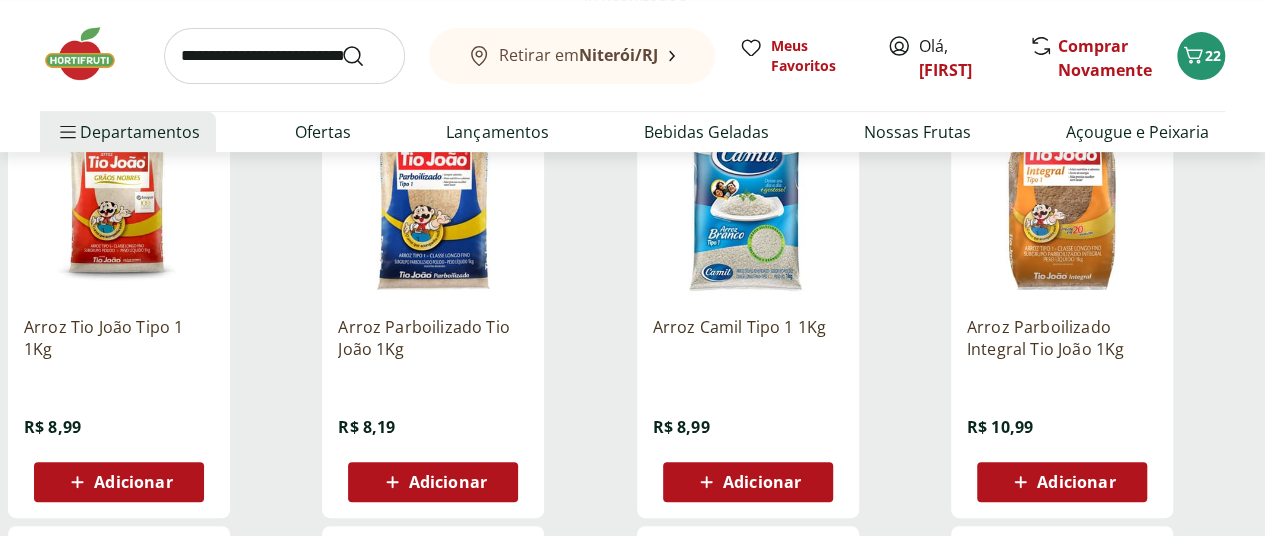 scroll, scrollTop: 310, scrollLeft: 0, axis: vertical 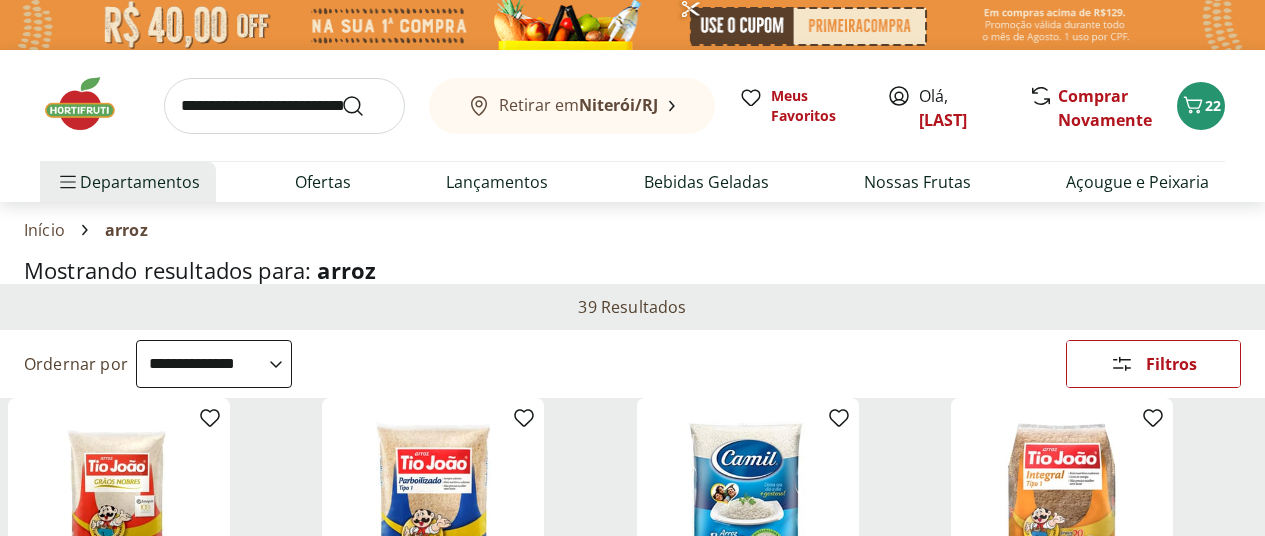select on "**********" 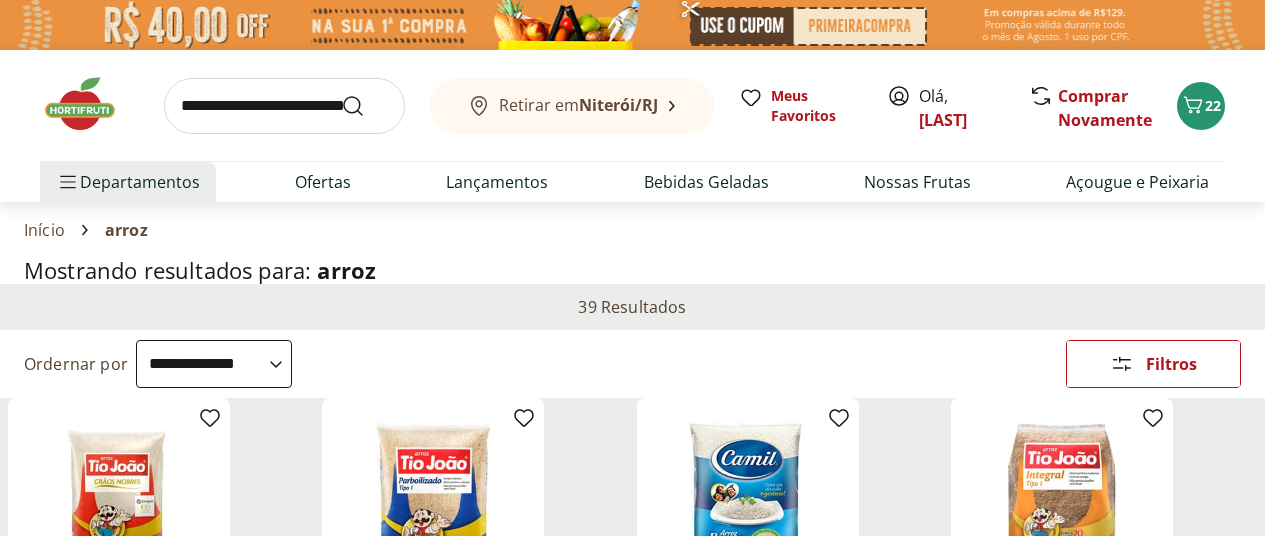 scroll, scrollTop: 310, scrollLeft: 0, axis: vertical 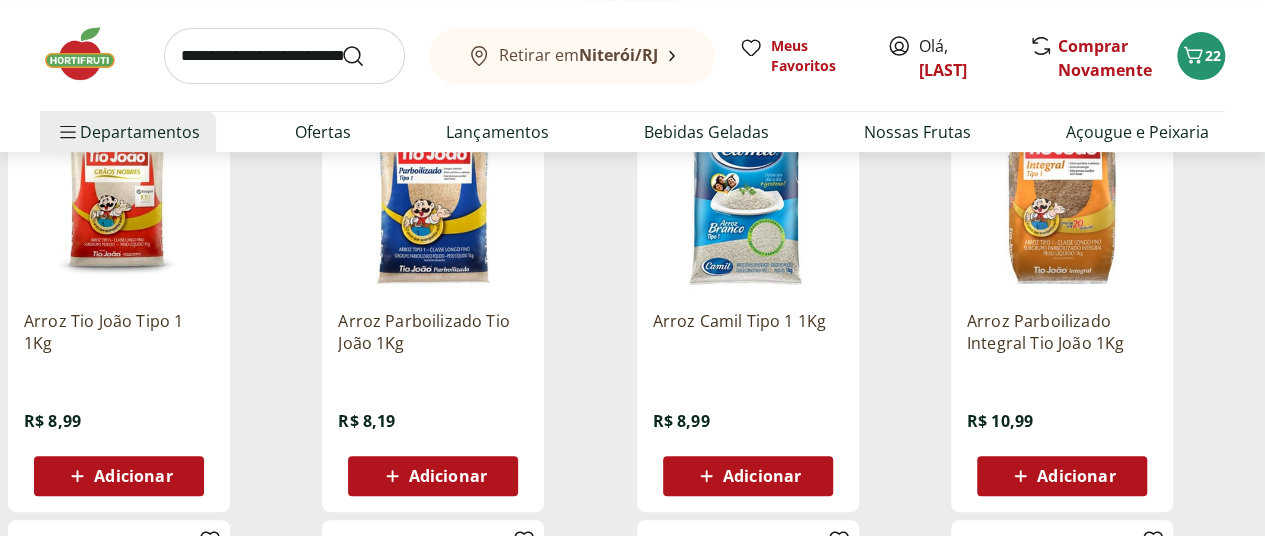 click on "Adicionar" at bounding box center (133, 476) 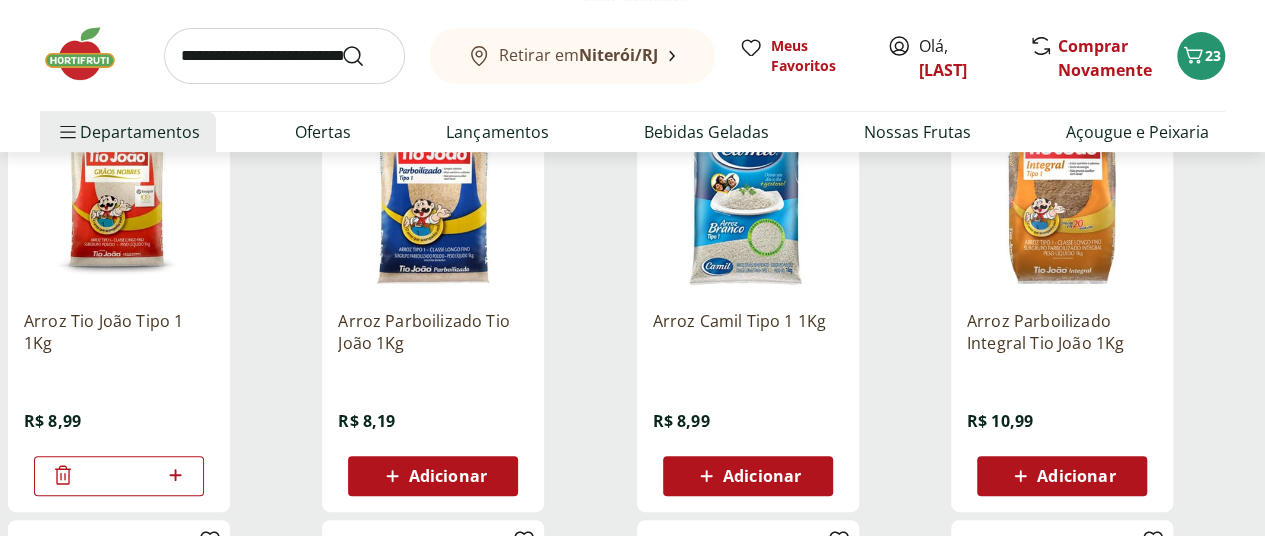 click 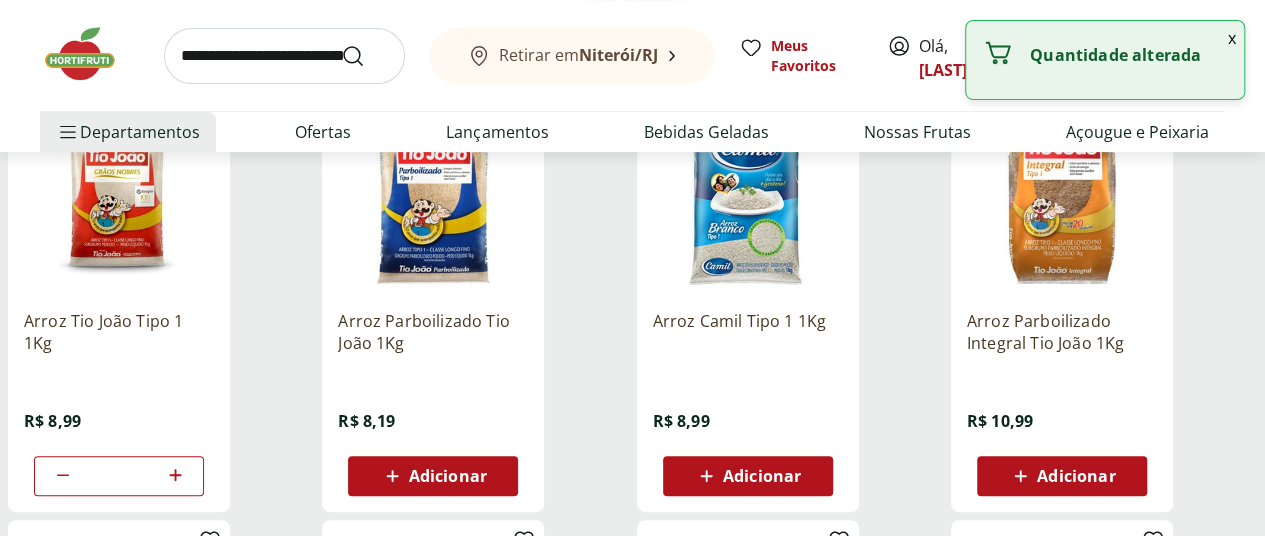 click at bounding box center (284, 56) 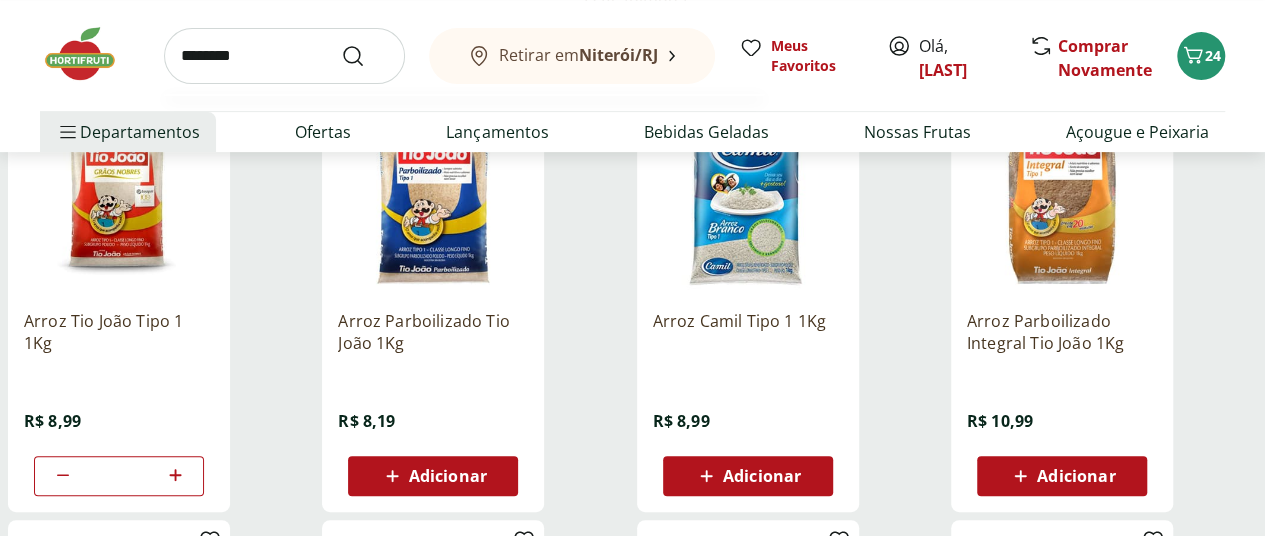 type on "********" 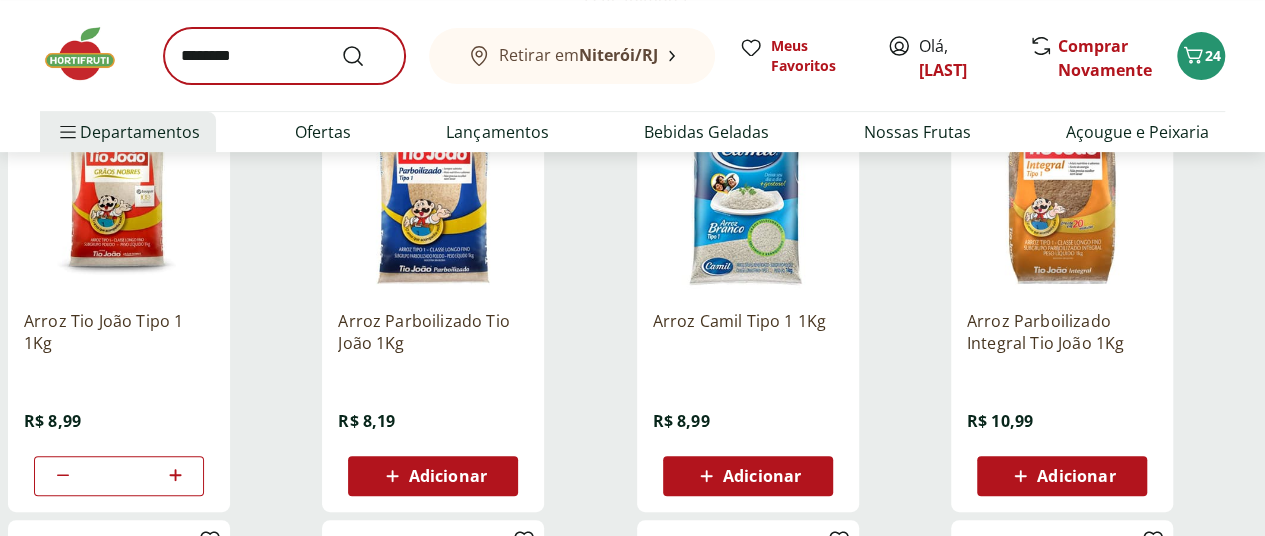 scroll, scrollTop: 0, scrollLeft: 0, axis: both 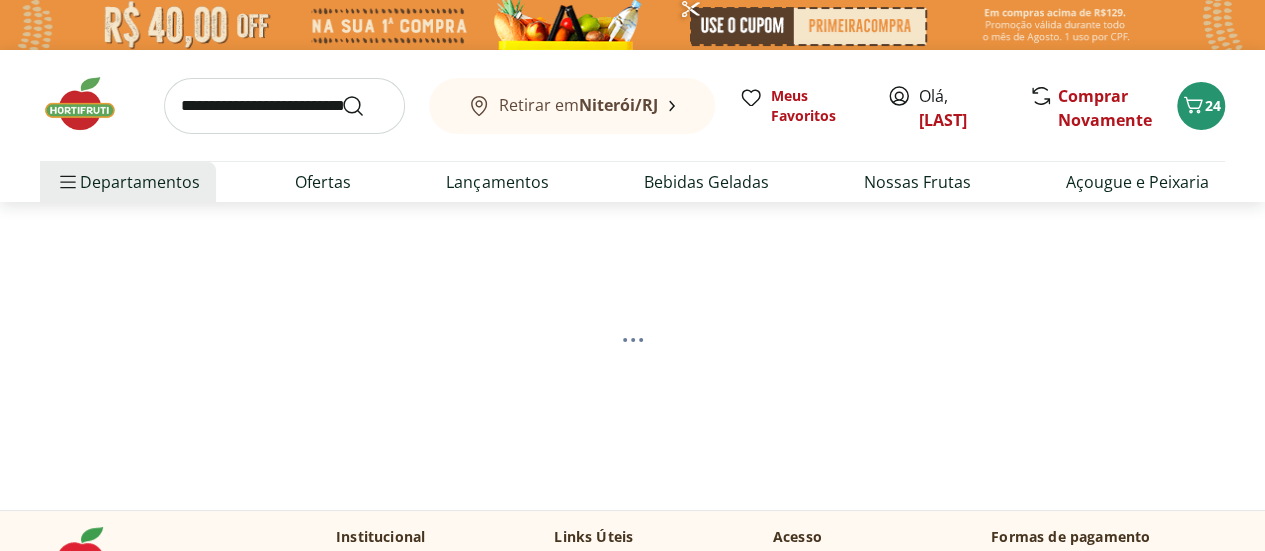select on "**********" 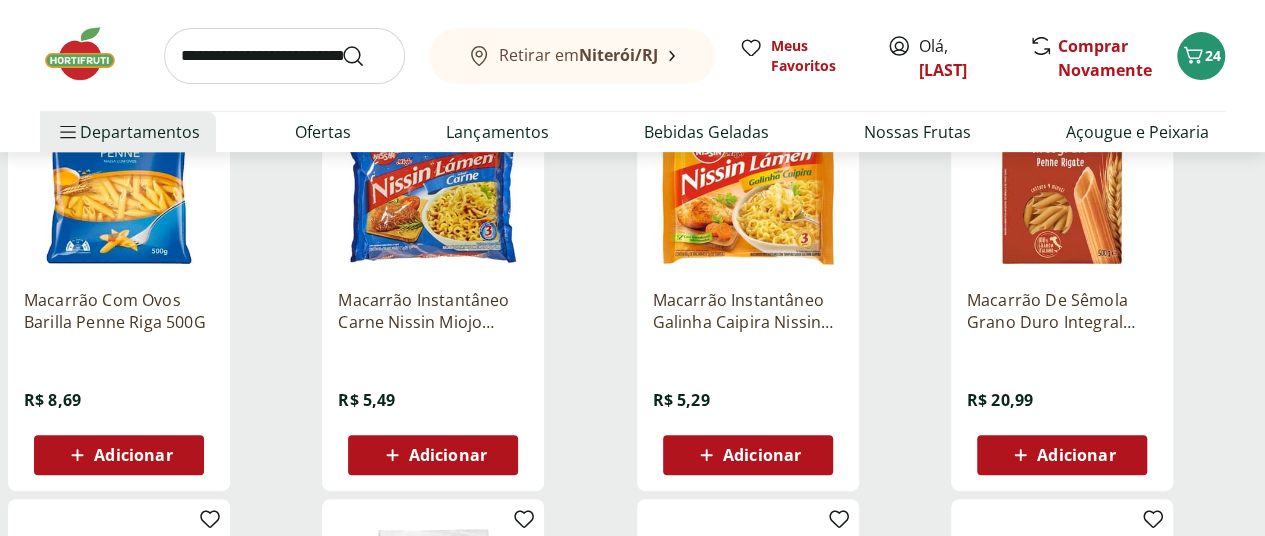 scroll, scrollTop: 344, scrollLeft: 0, axis: vertical 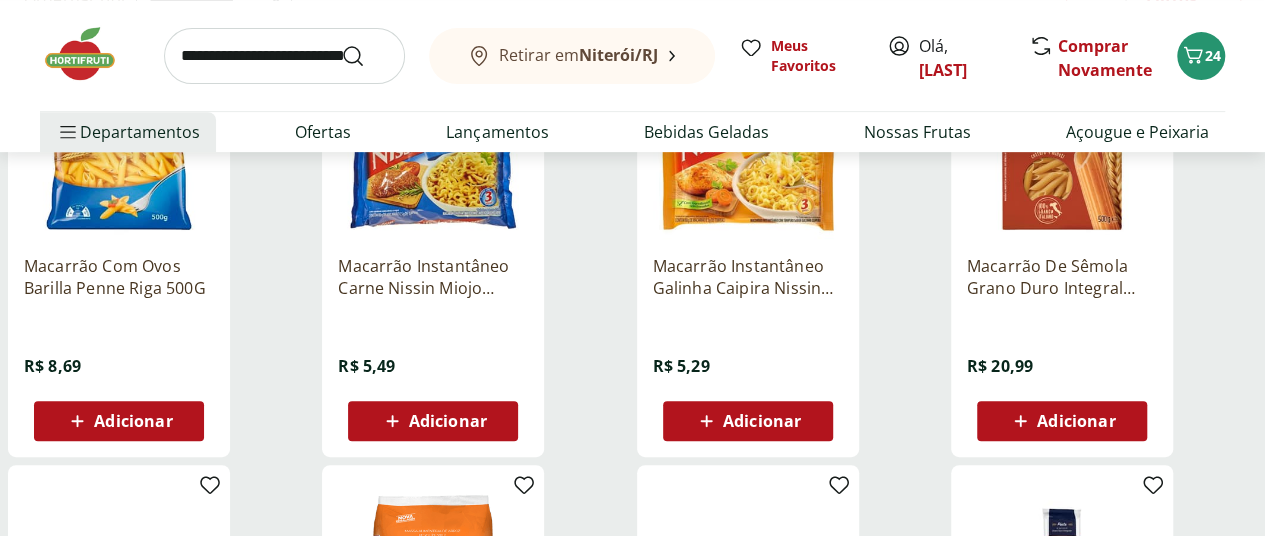 click on "Adicionar" at bounding box center [133, 421] 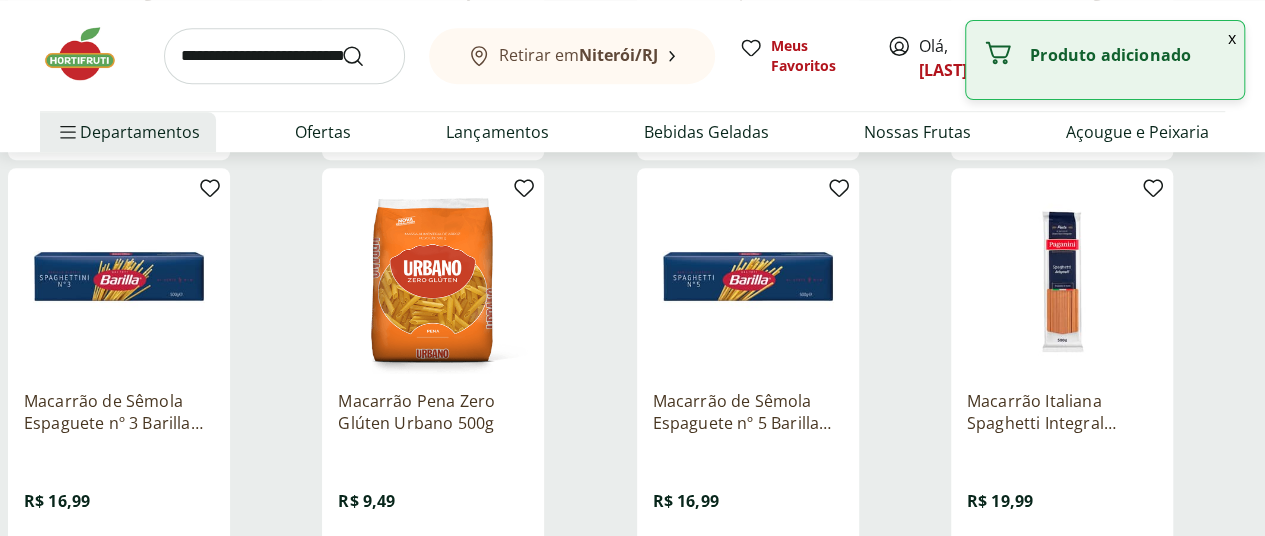 scroll, scrollTop: 703, scrollLeft: 0, axis: vertical 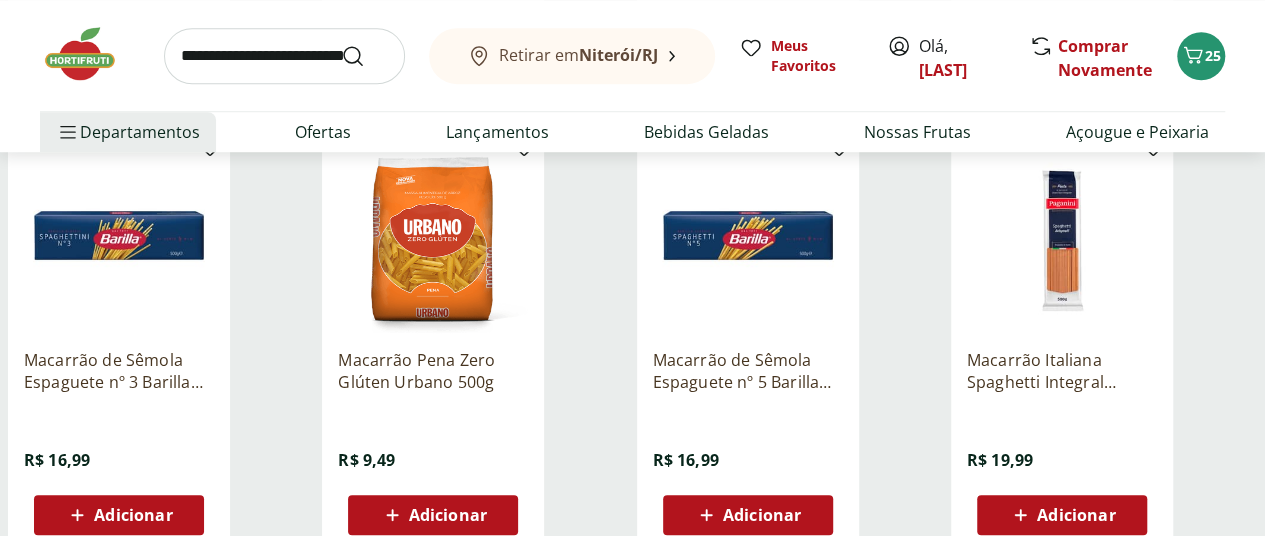 click on "Adicionar" at bounding box center (1076, 515) 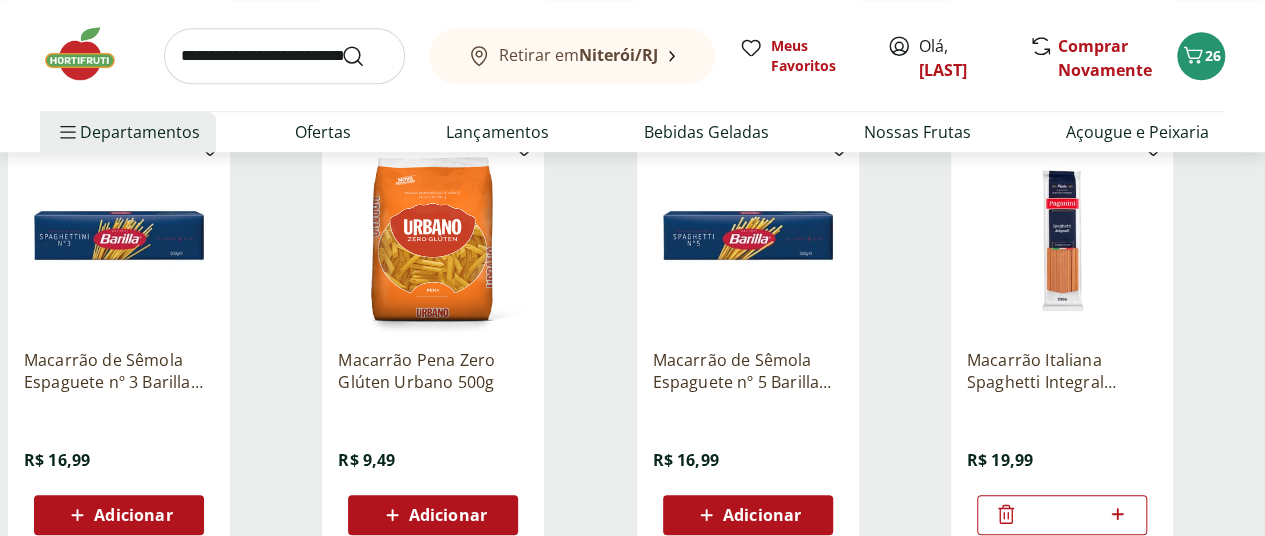 click on "Adicionar" at bounding box center (133, 515) 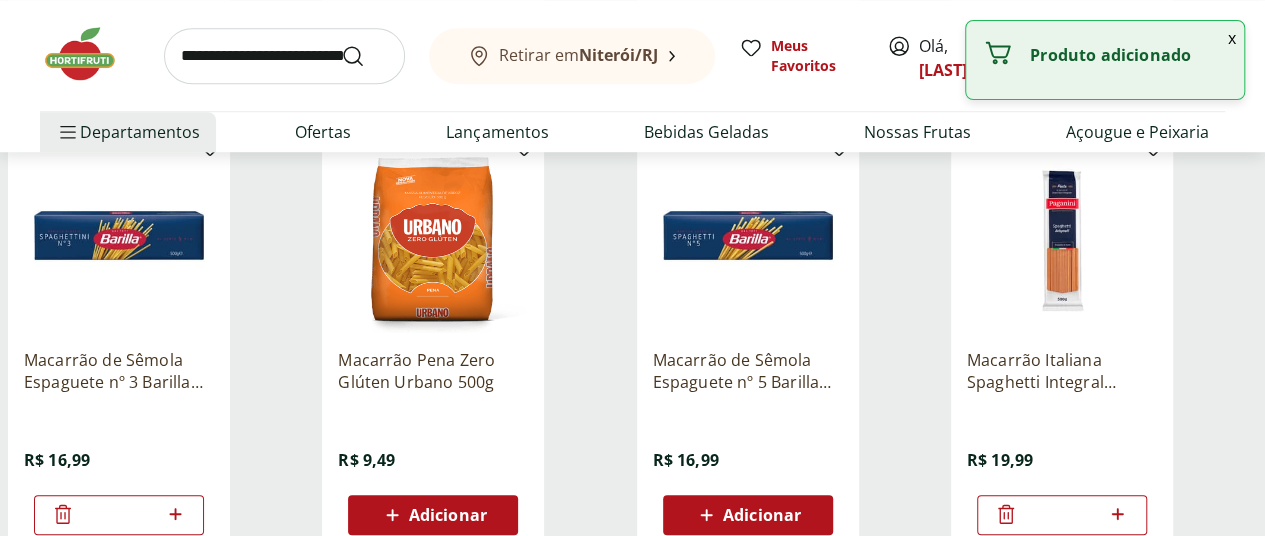 click 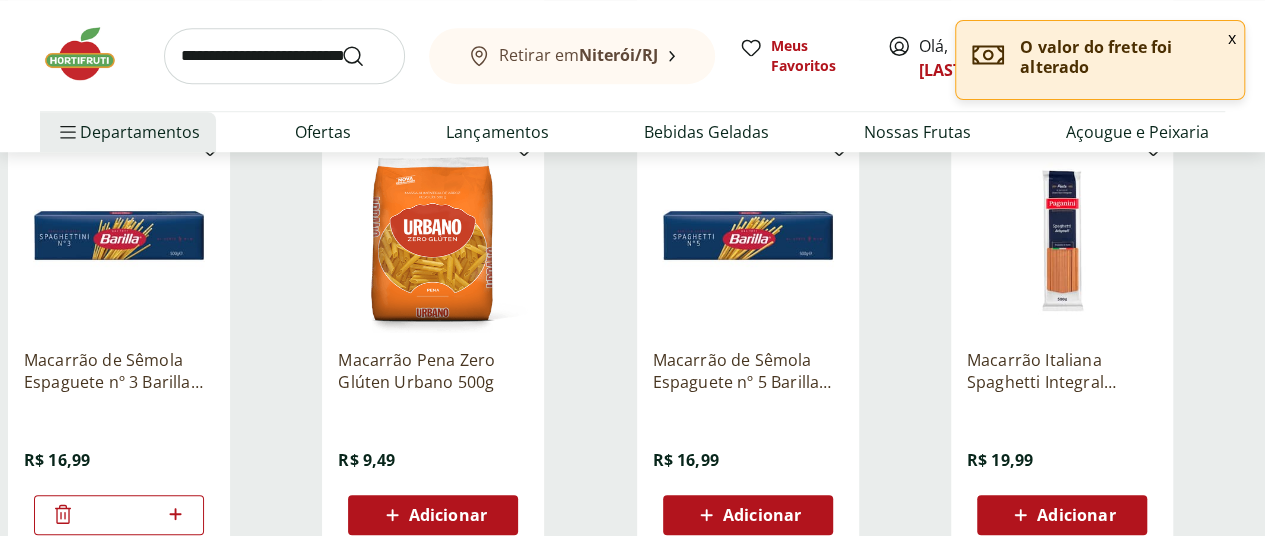 click at bounding box center (284, 56) 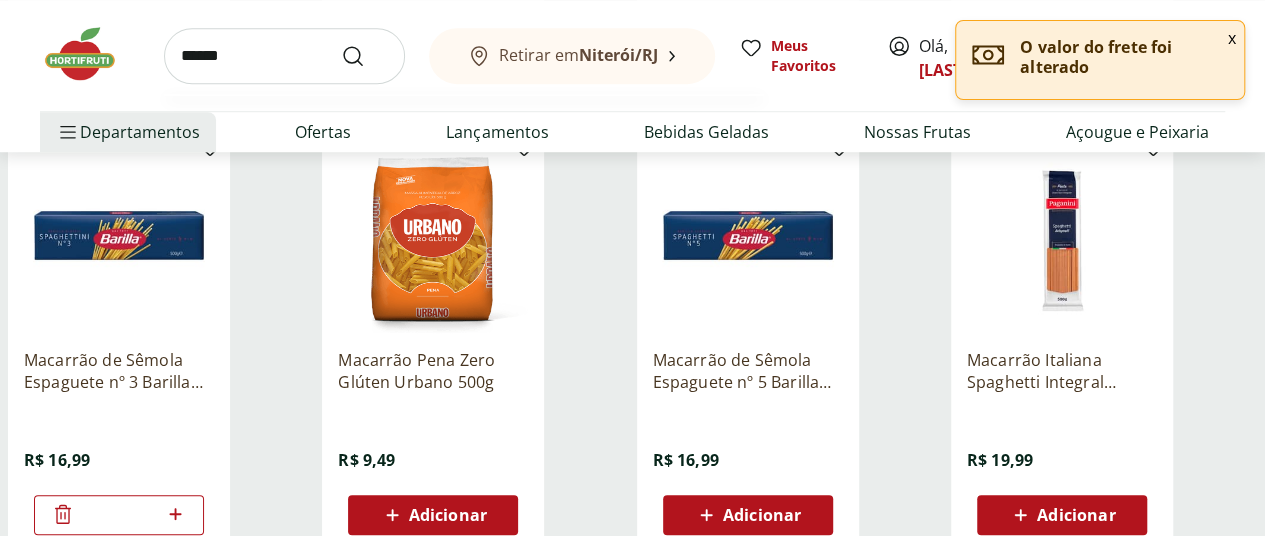 type on "******" 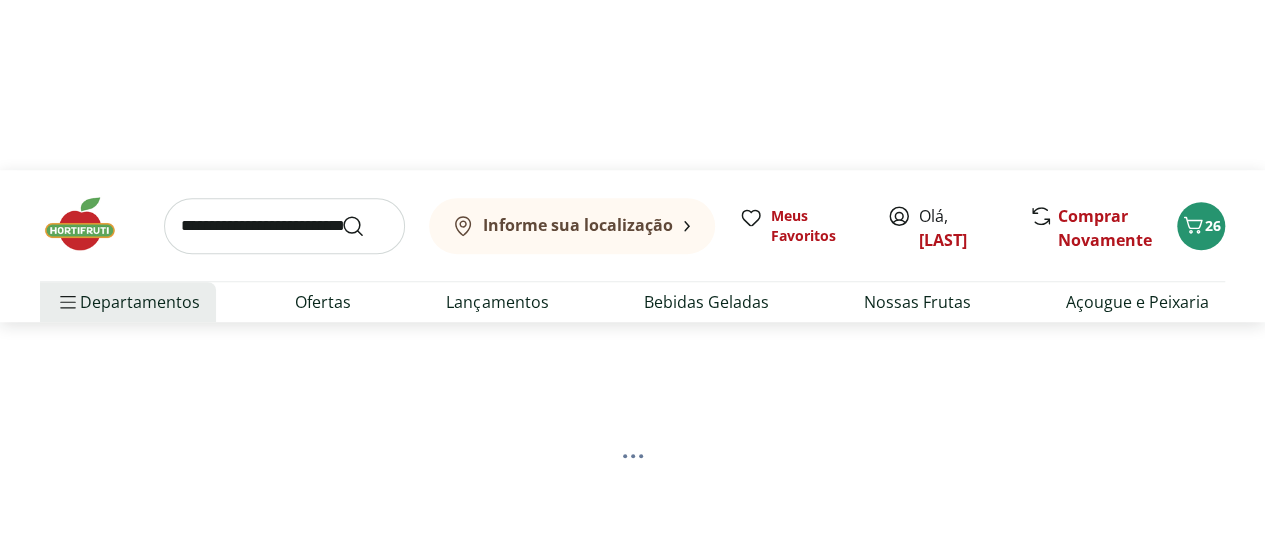 scroll, scrollTop: 0, scrollLeft: 0, axis: both 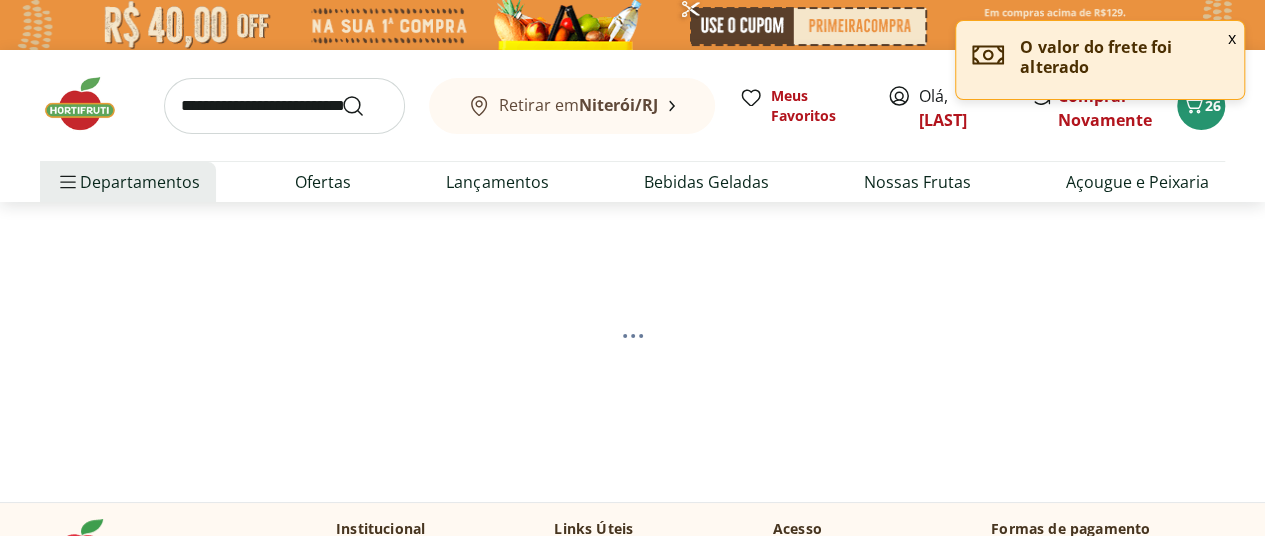 select on "**********" 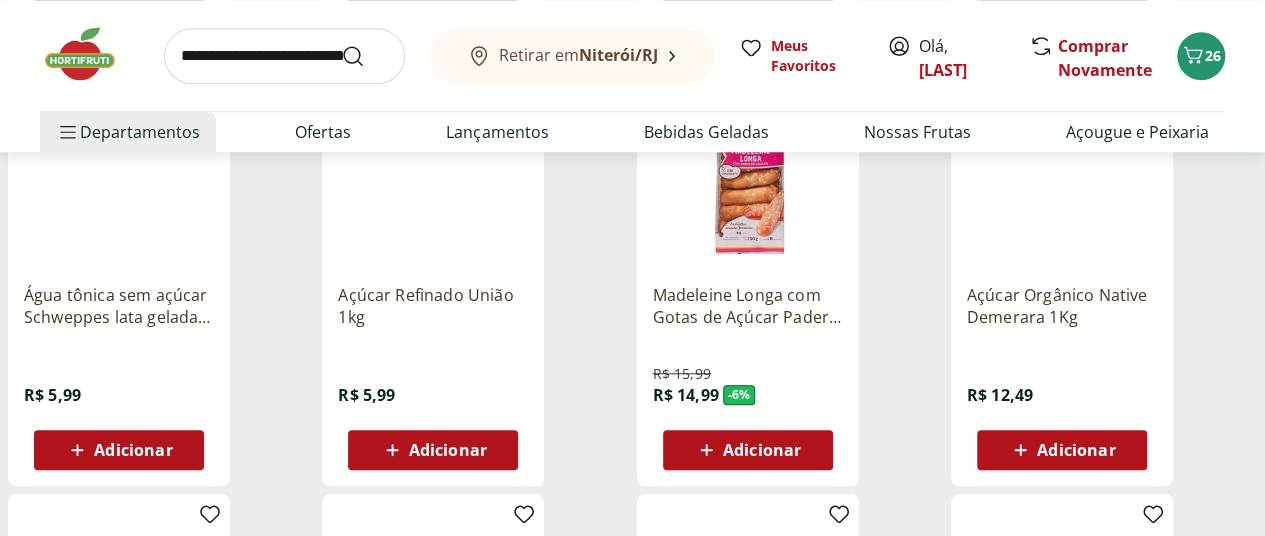 scroll, scrollTop: 836, scrollLeft: 0, axis: vertical 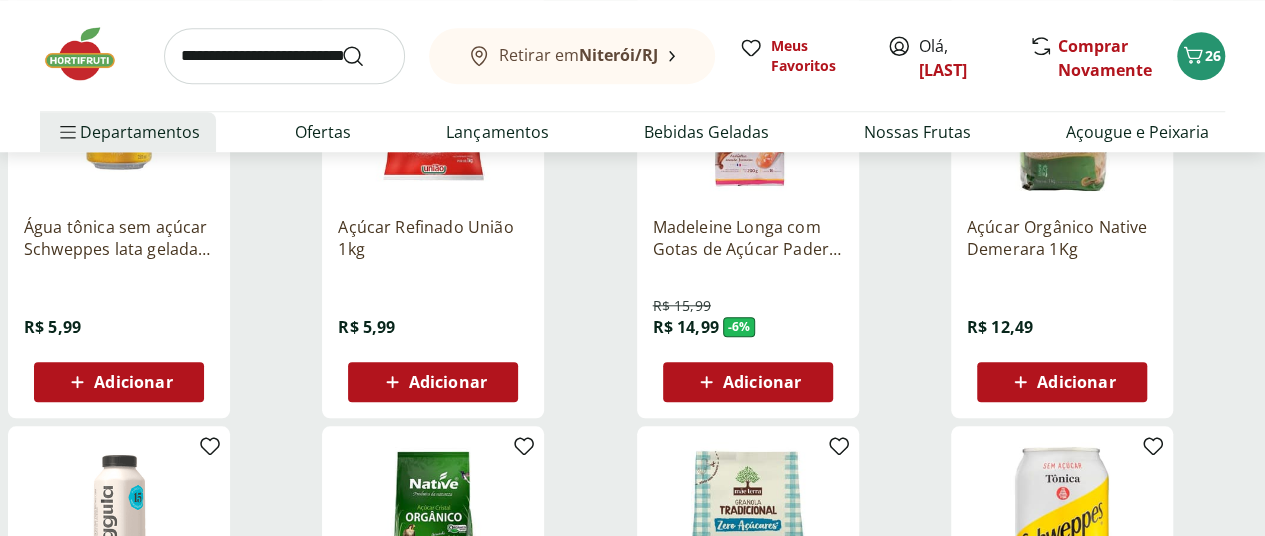 click on "Adicionar" at bounding box center (448, 382) 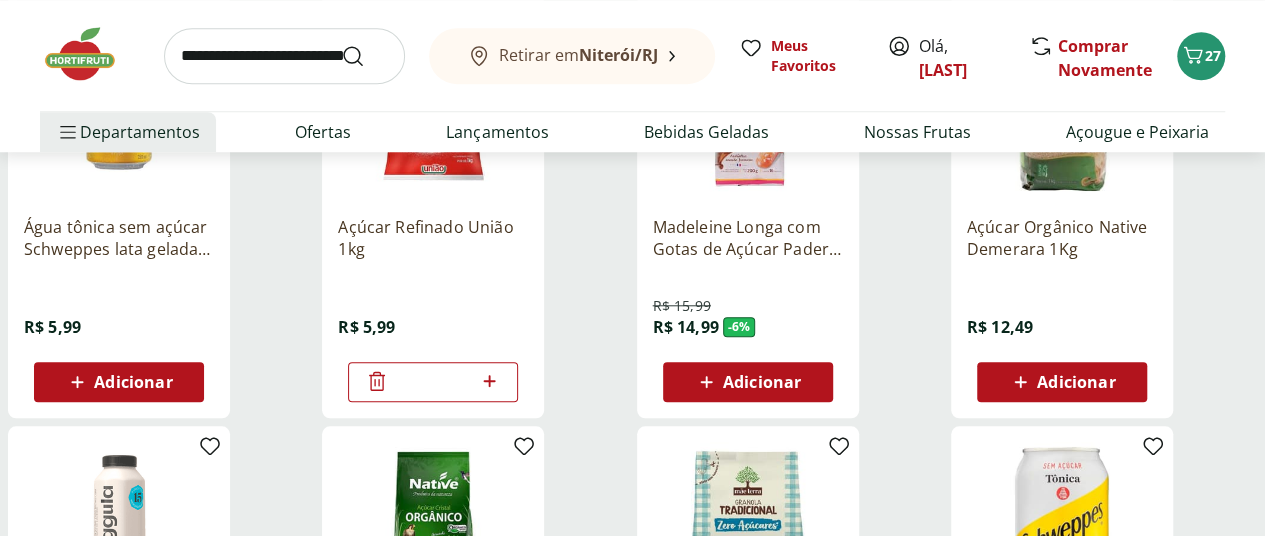click at bounding box center [284, 56] 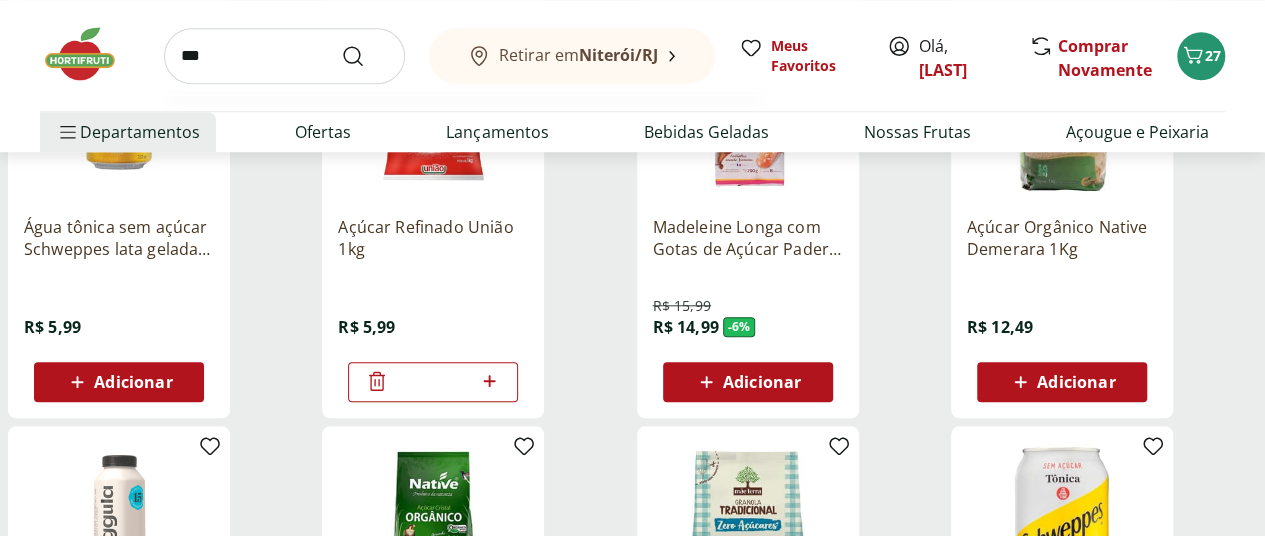 type on "***" 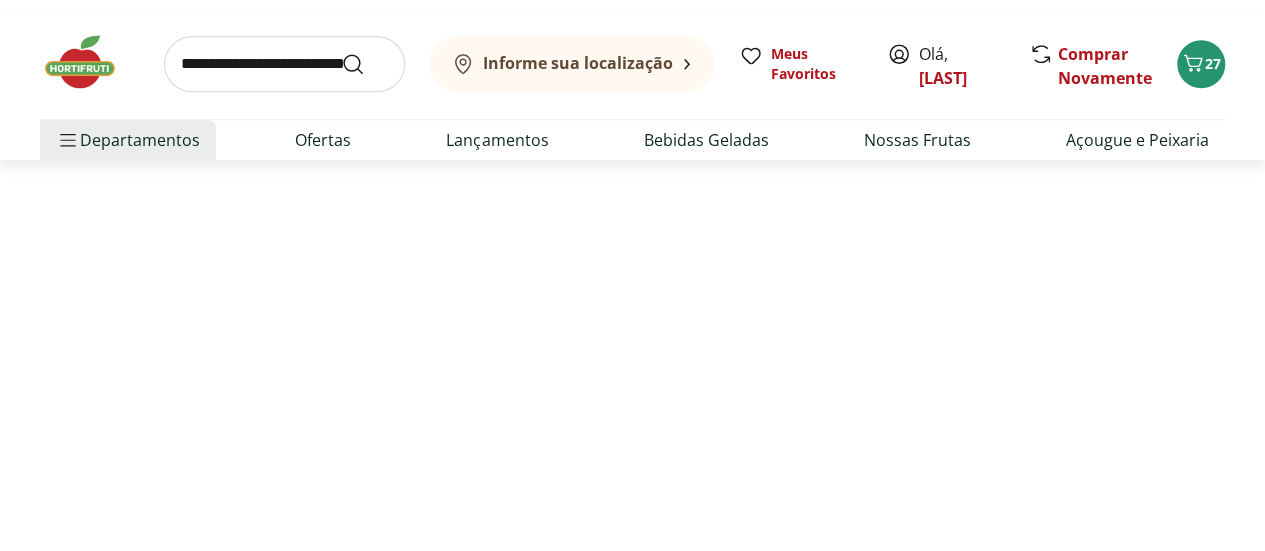 scroll, scrollTop: 0, scrollLeft: 0, axis: both 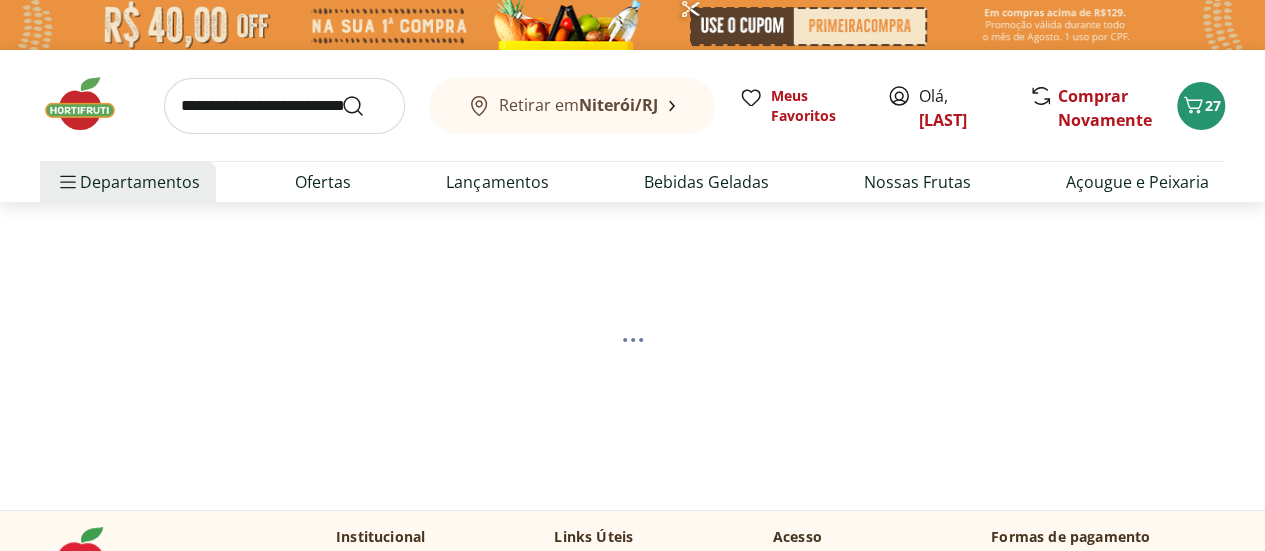 select on "**********" 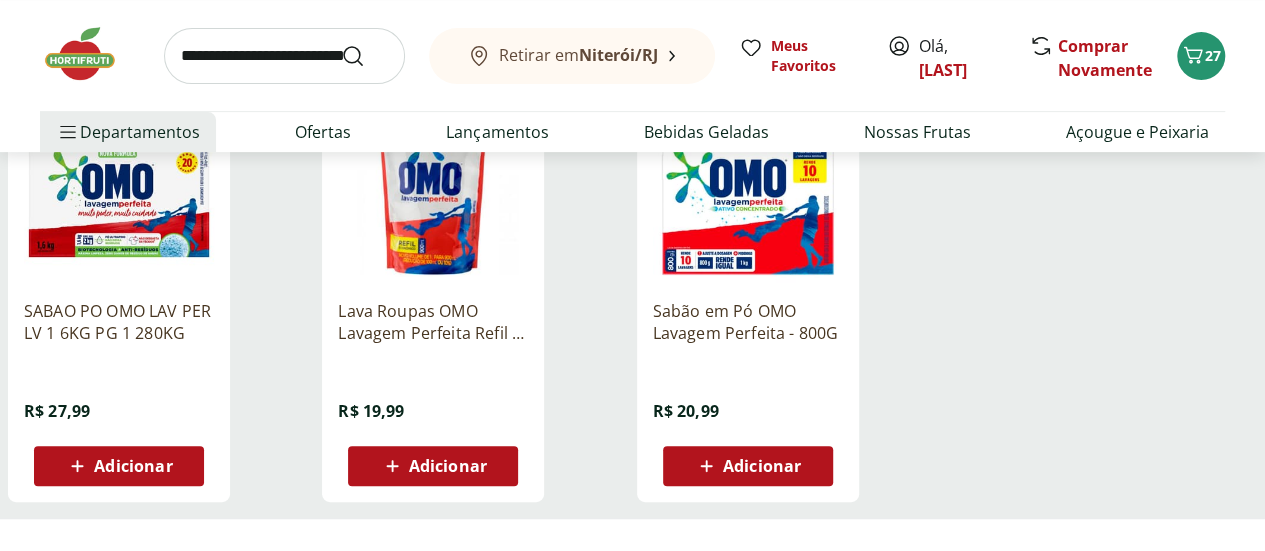 scroll, scrollTop: 393, scrollLeft: 0, axis: vertical 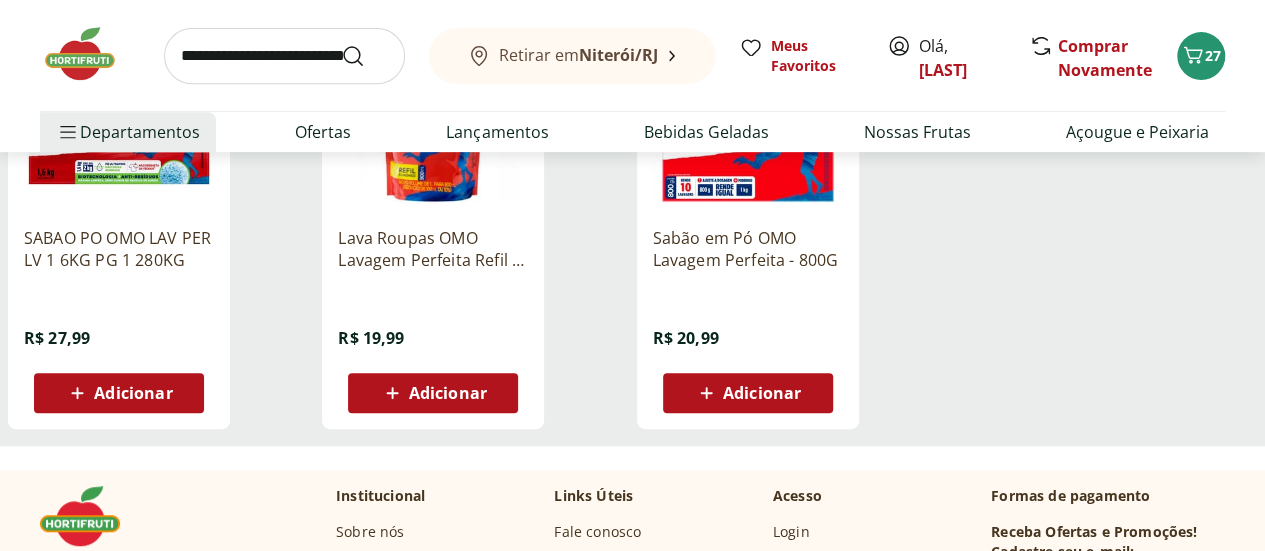 click on "Adicionar" at bounding box center (448, 393) 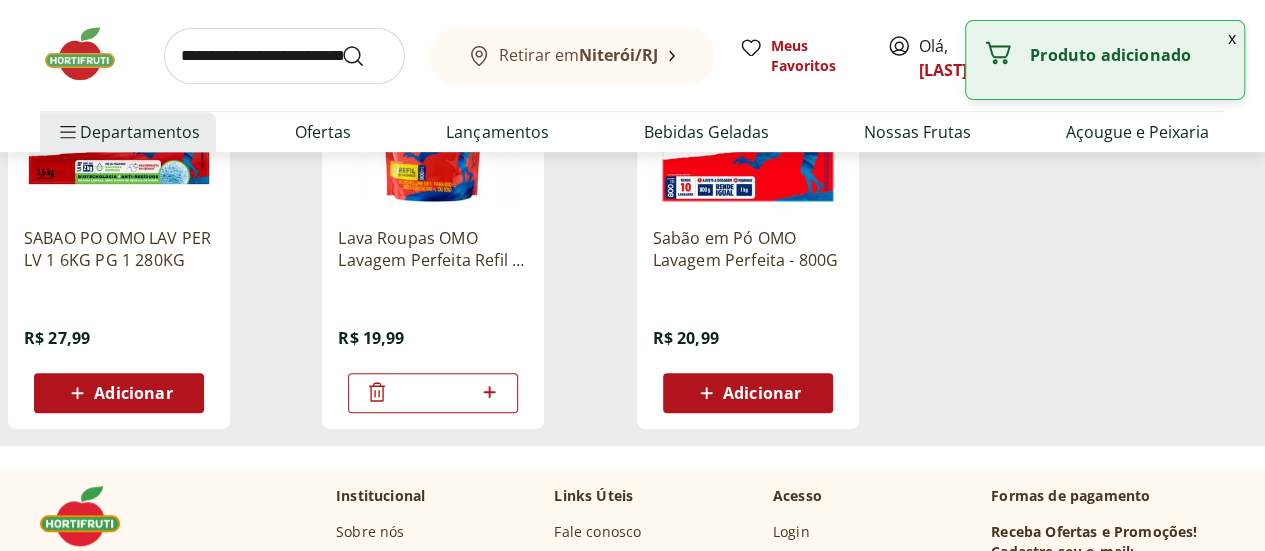 click 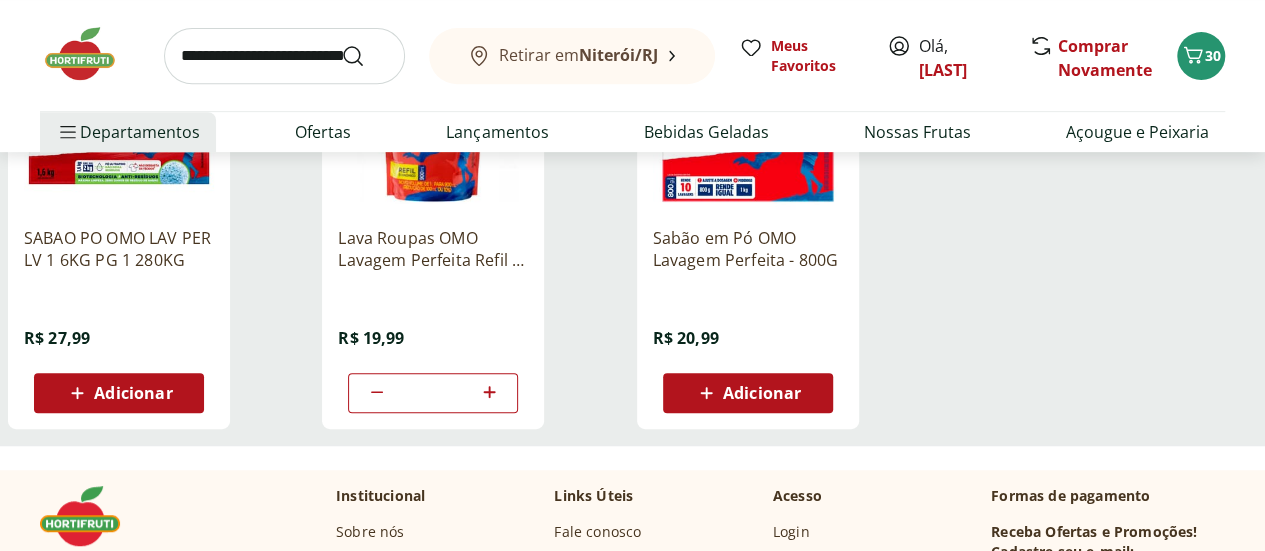 click at bounding box center [284, 56] 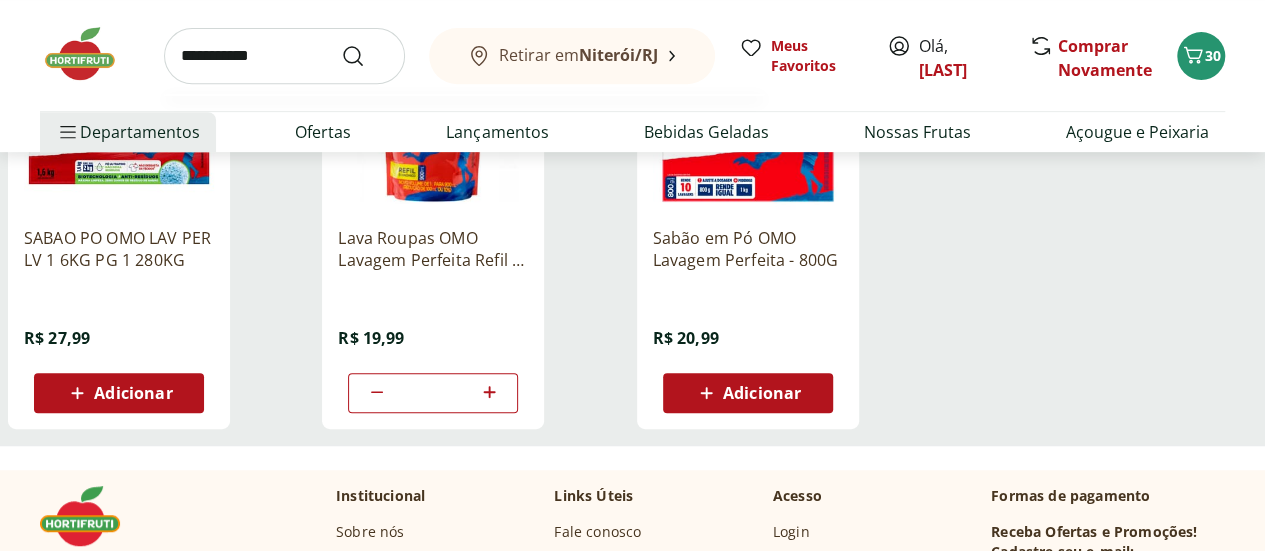 type on "**********" 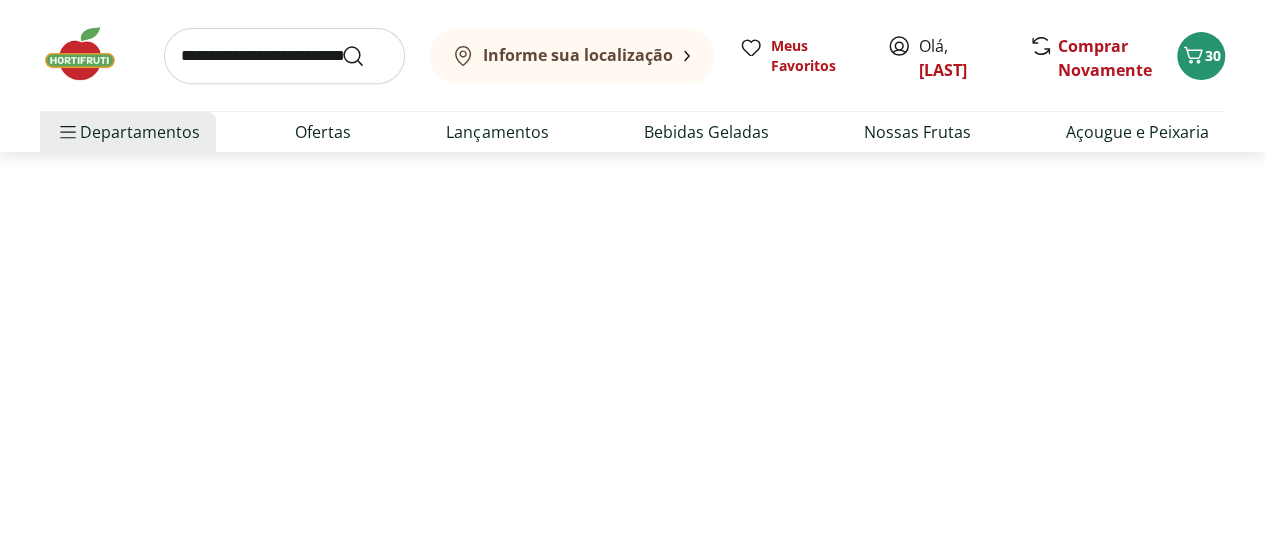 scroll, scrollTop: 0, scrollLeft: 0, axis: both 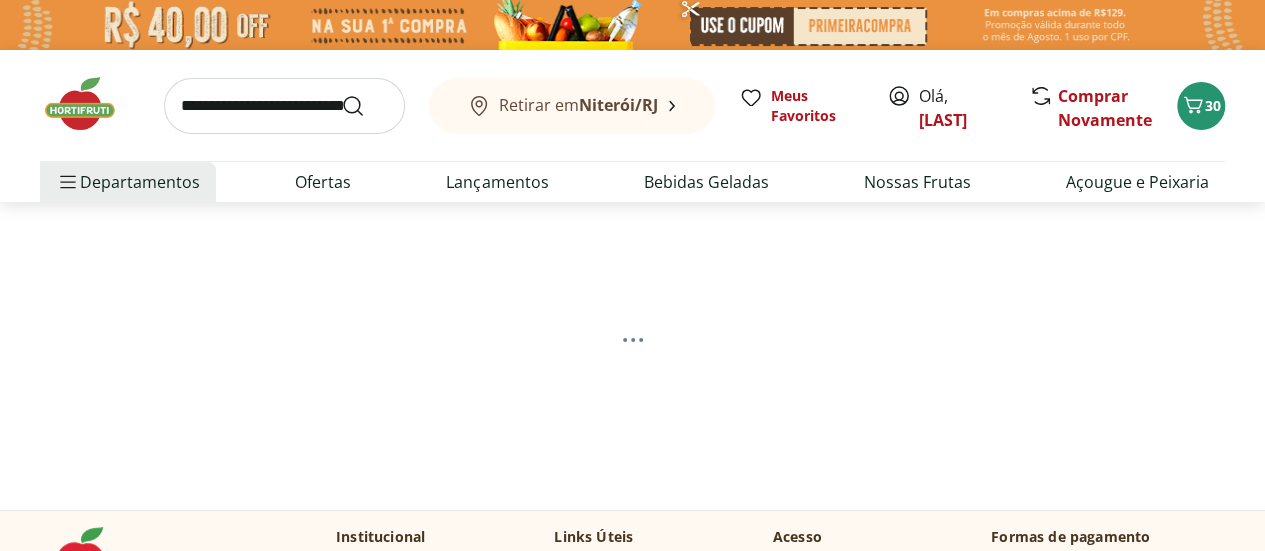 select on "**********" 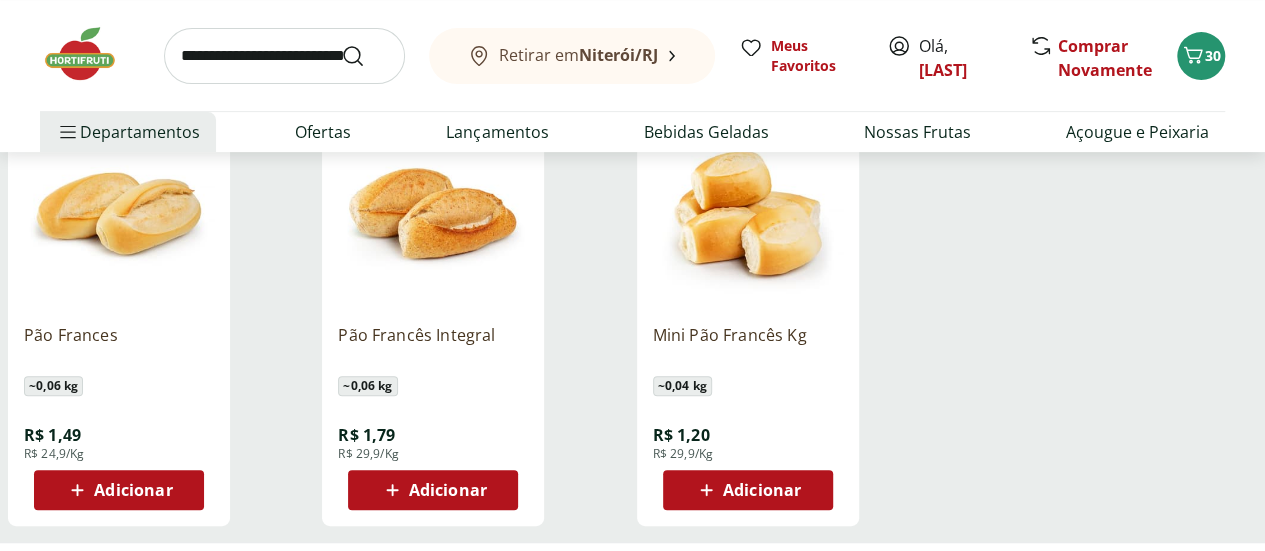 scroll, scrollTop: 350, scrollLeft: 0, axis: vertical 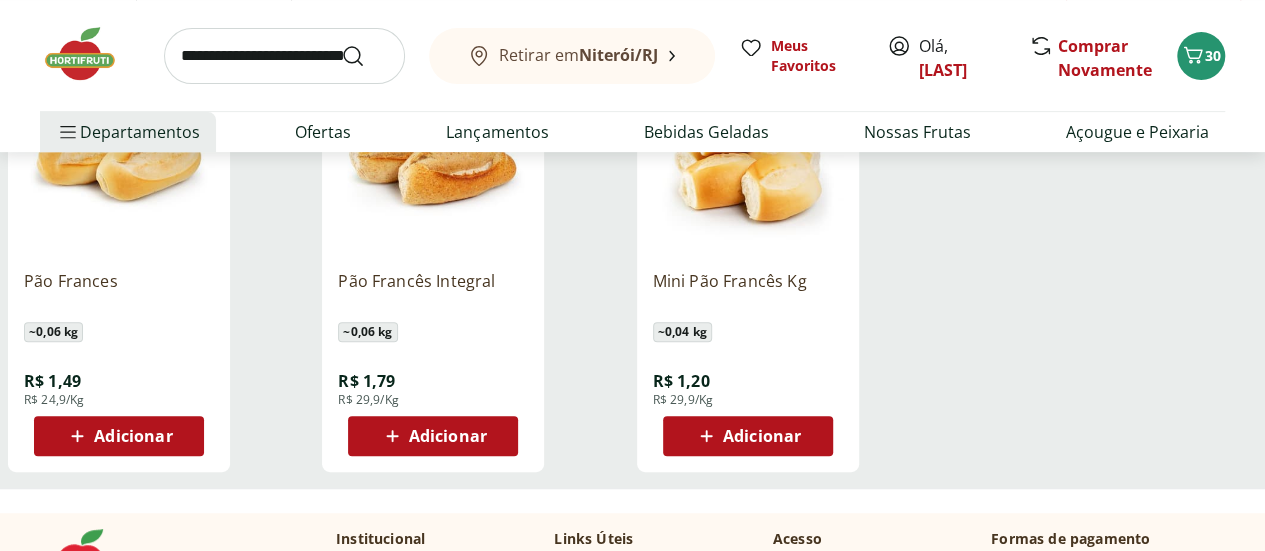 click on "Adicionar" at bounding box center (133, 436) 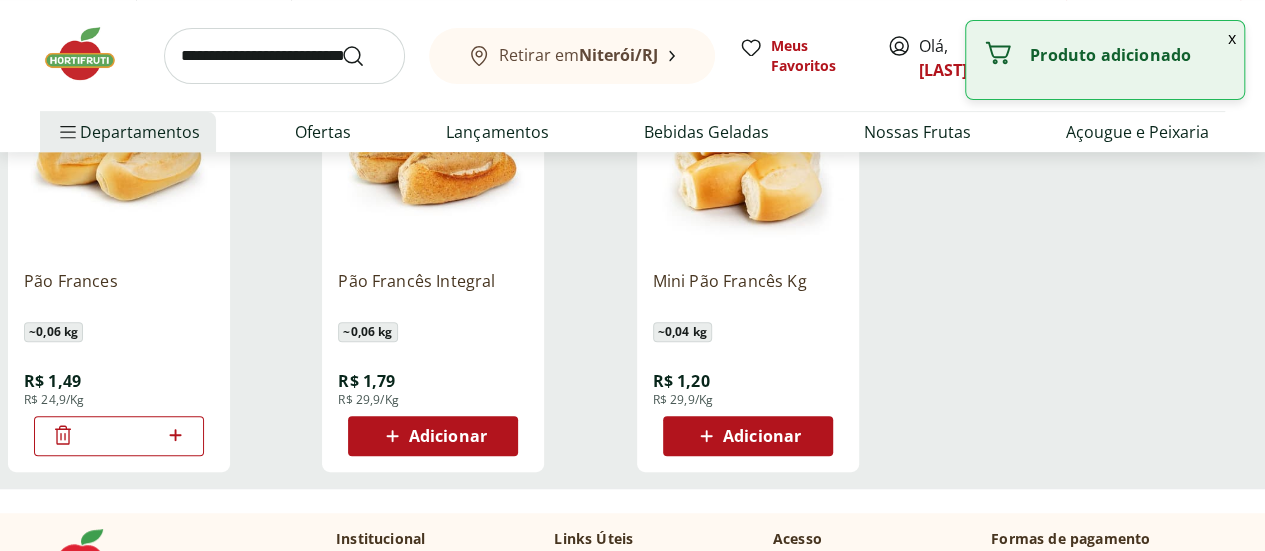 click 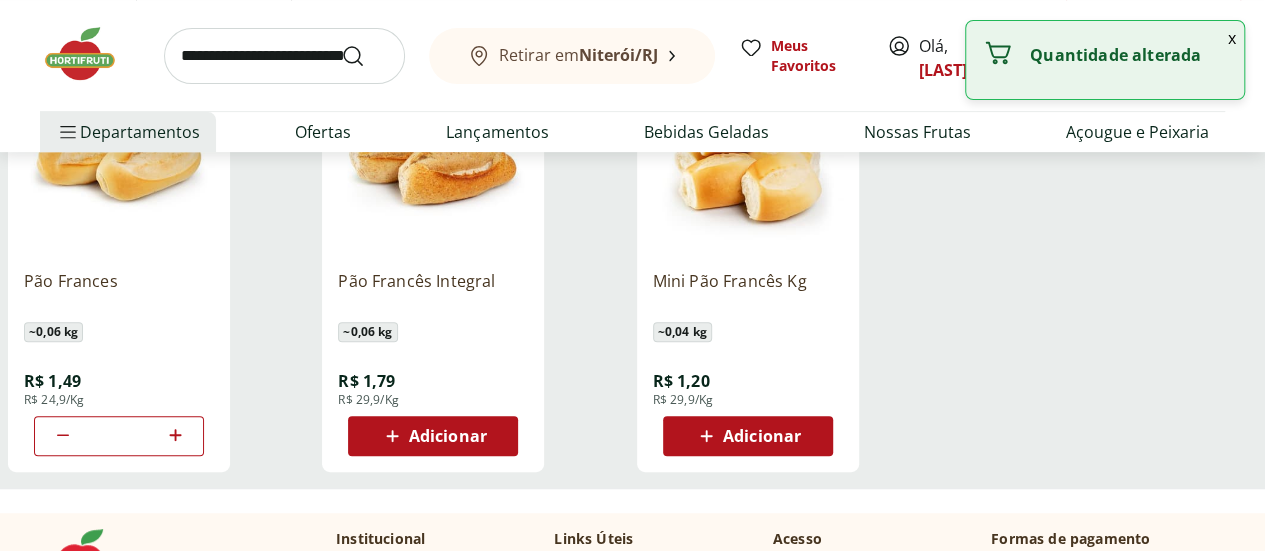 click 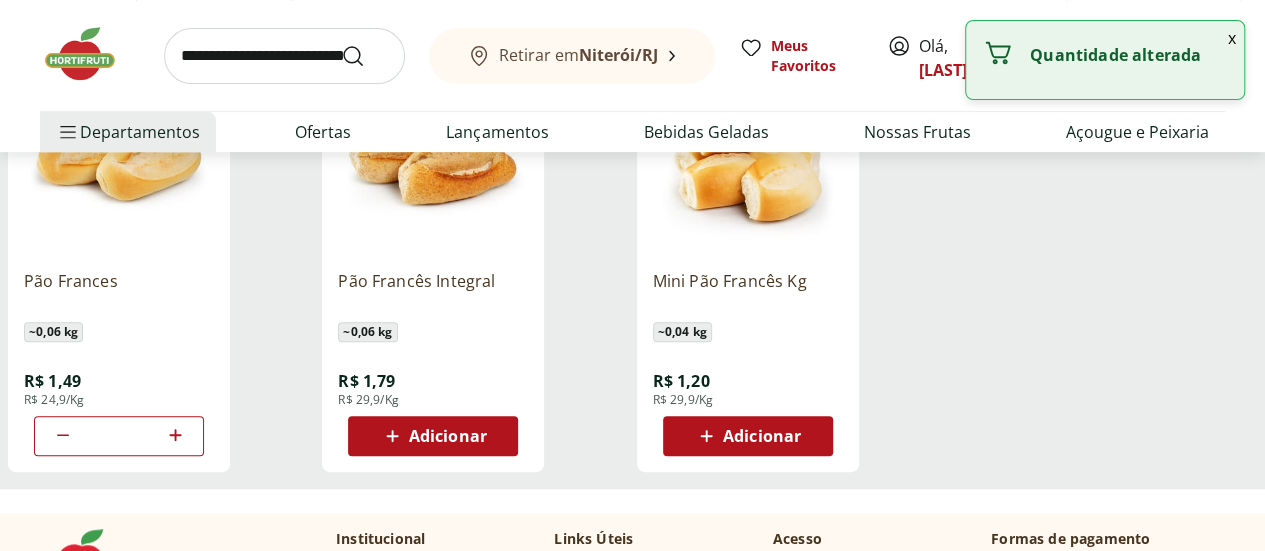 click 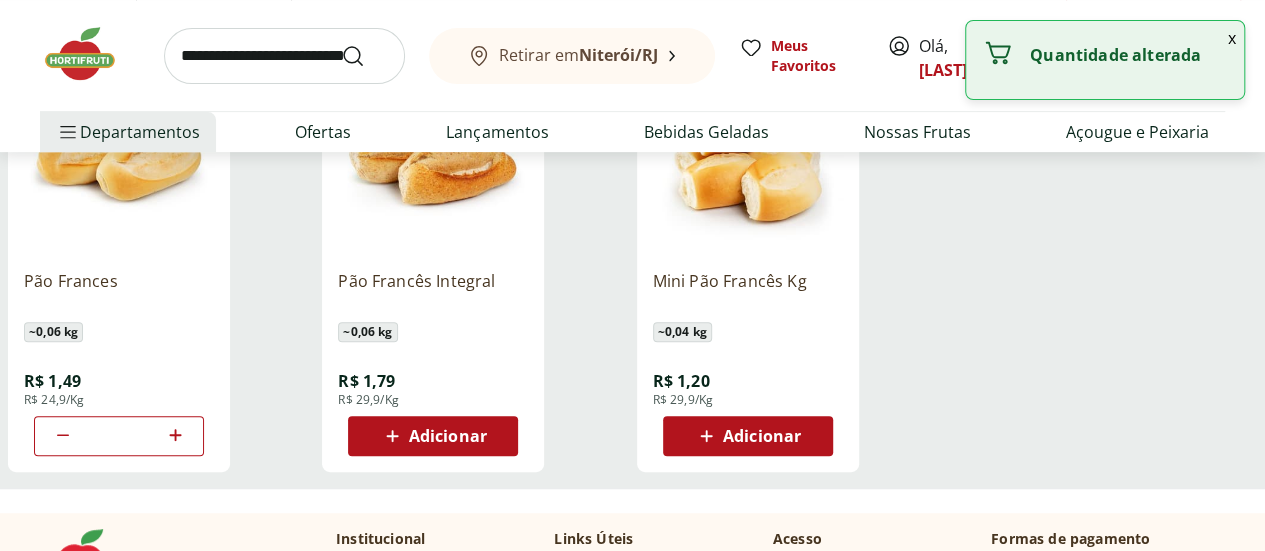 click at bounding box center [284, 56] 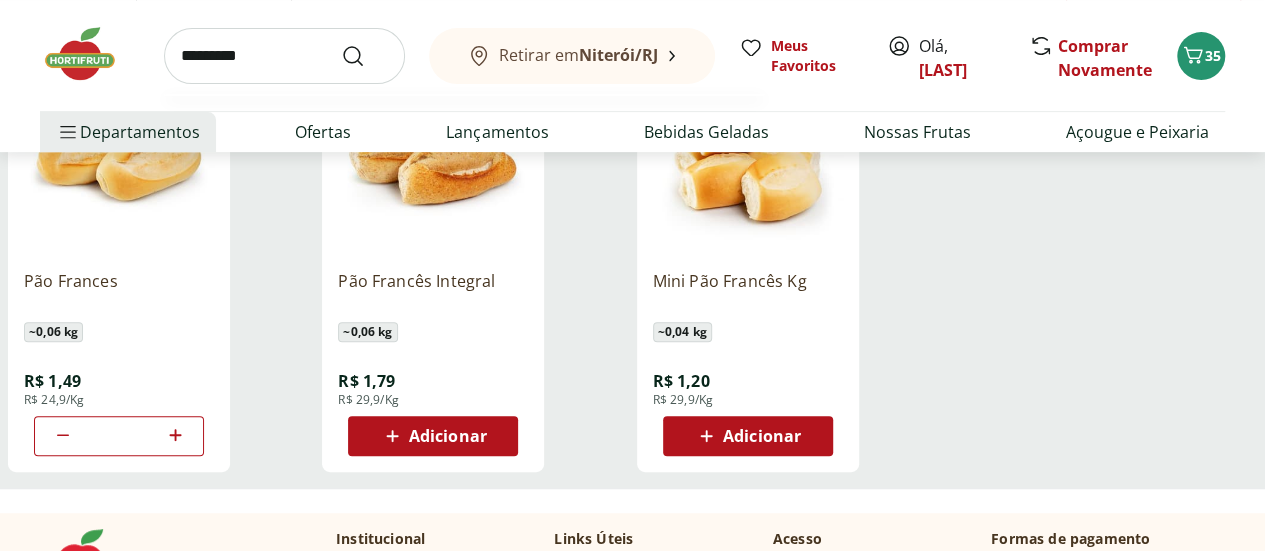 type on "*********" 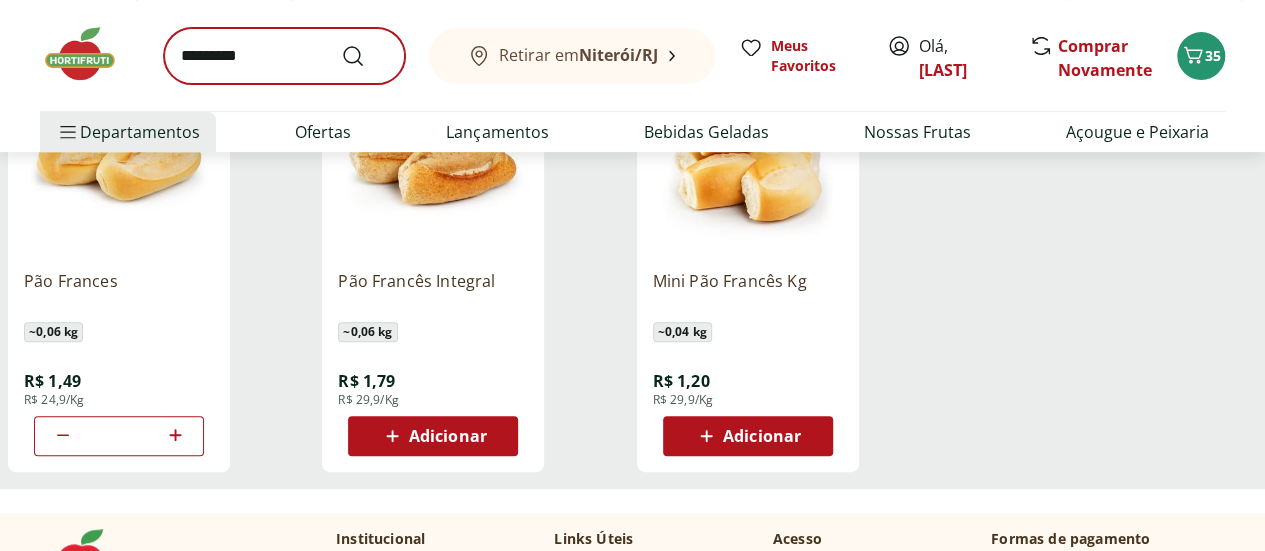 scroll, scrollTop: 0, scrollLeft: 0, axis: both 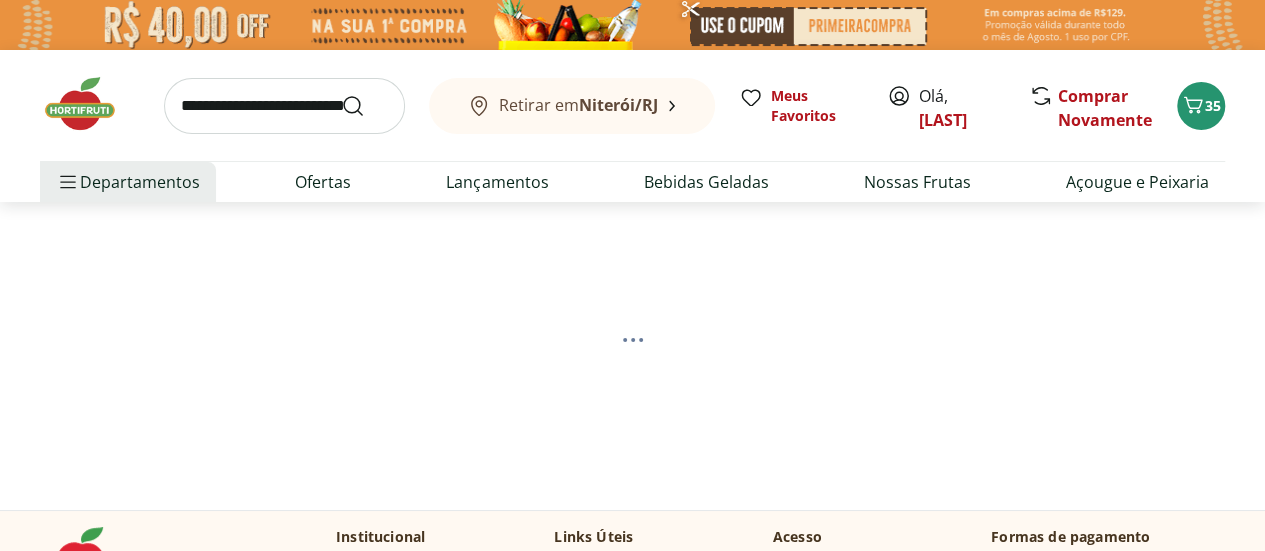 select on "**********" 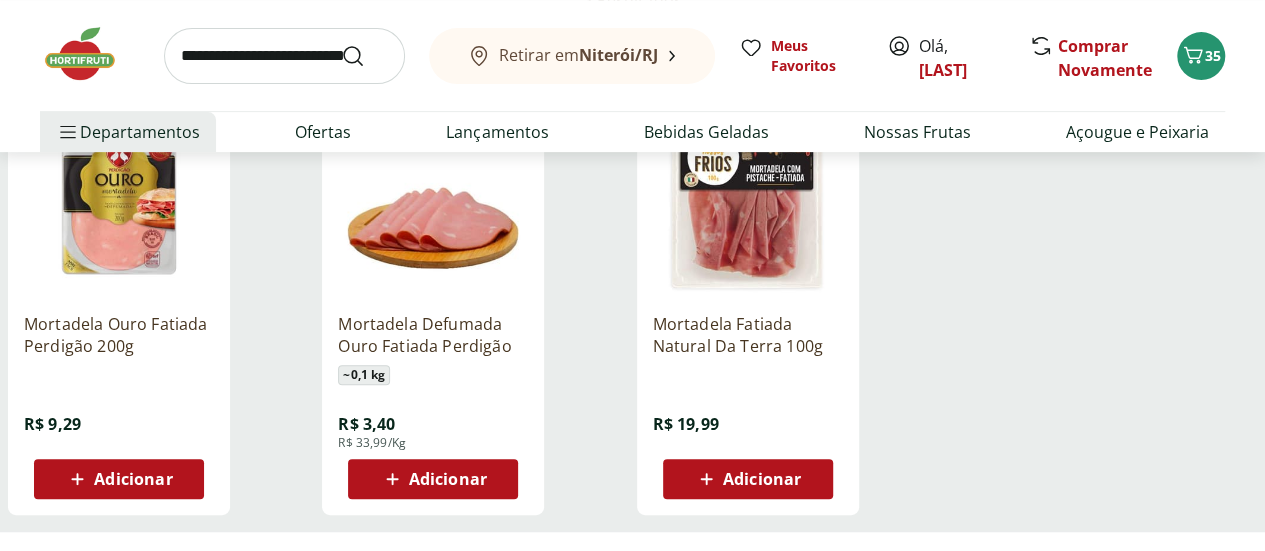 scroll, scrollTop: 344, scrollLeft: 0, axis: vertical 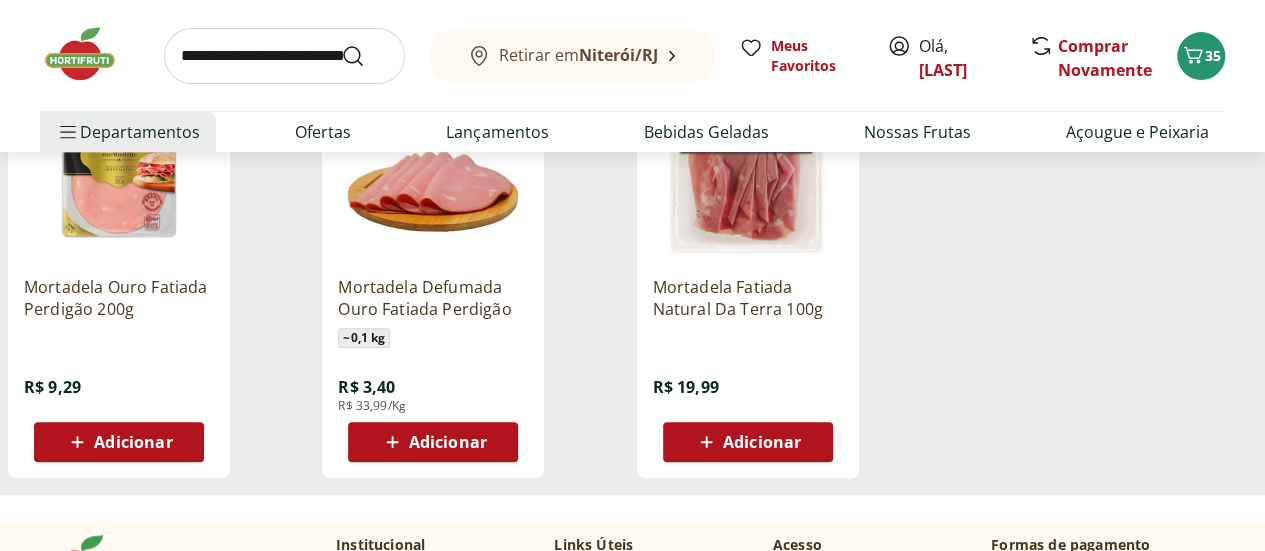 click on "Adicionar" at bounding box center (133, 442) 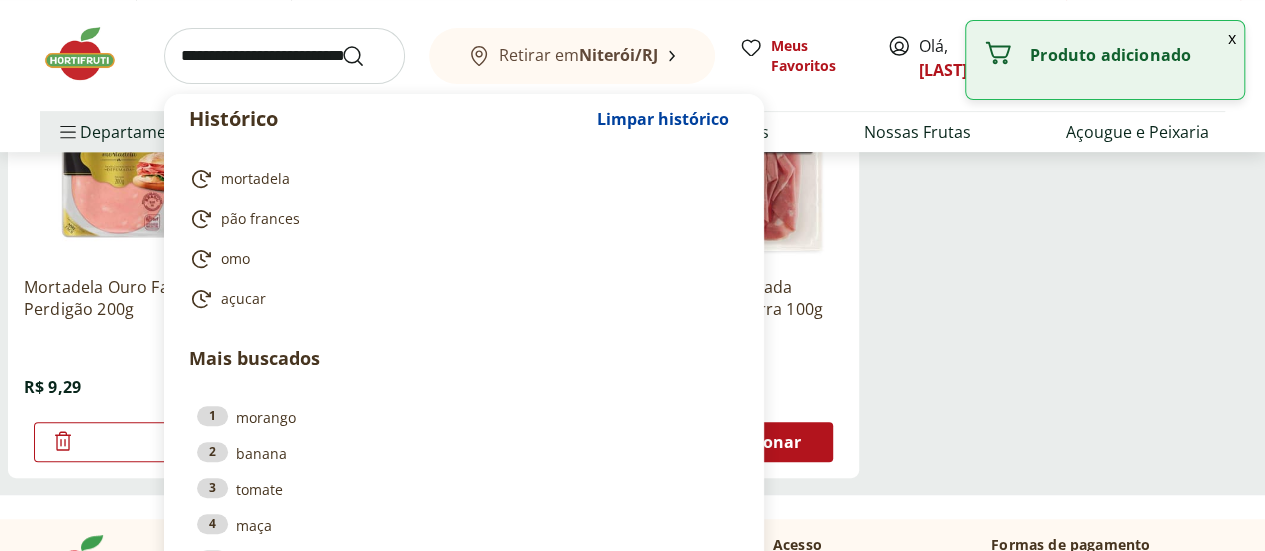 click at bounding box center [284, 56] 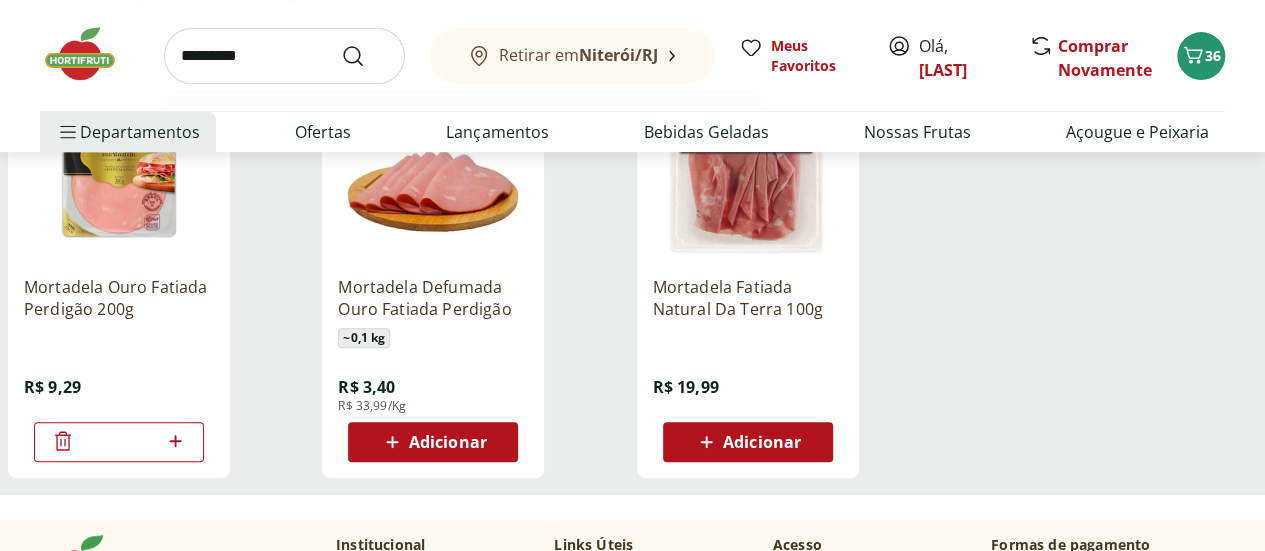 type on "*********" 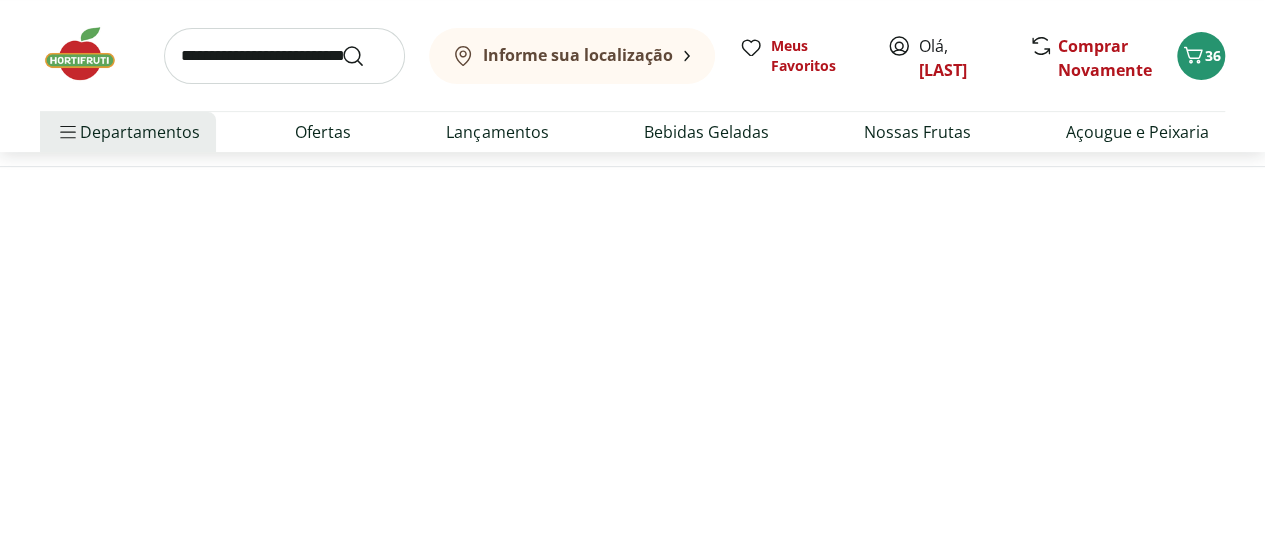 scroll, scrollTop: 0, scrollLeft: 0, axis: both 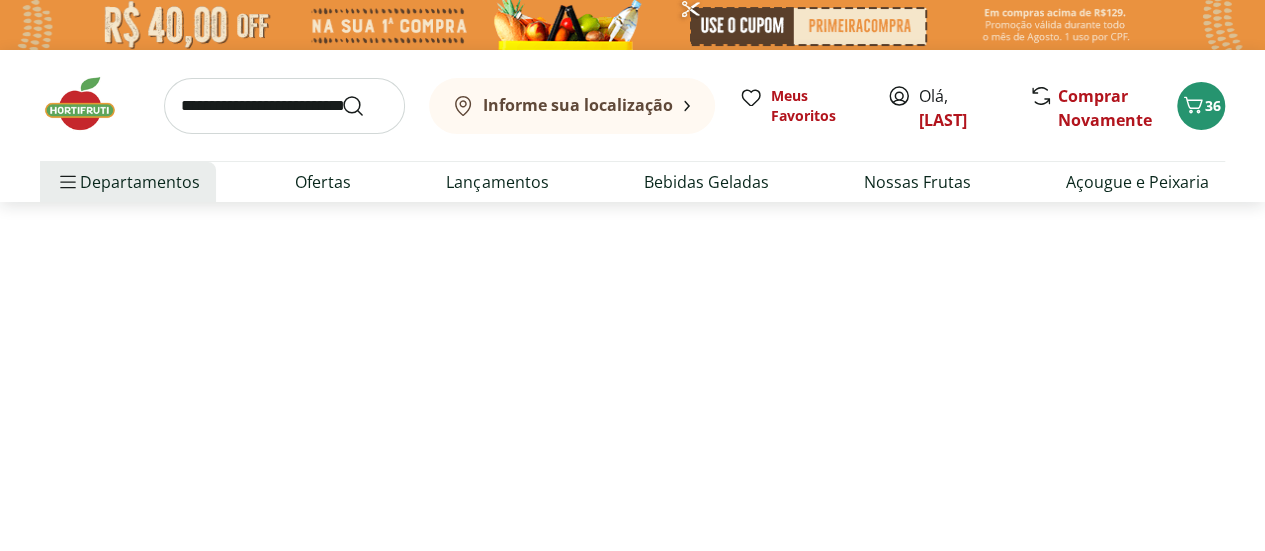 select on "**********" 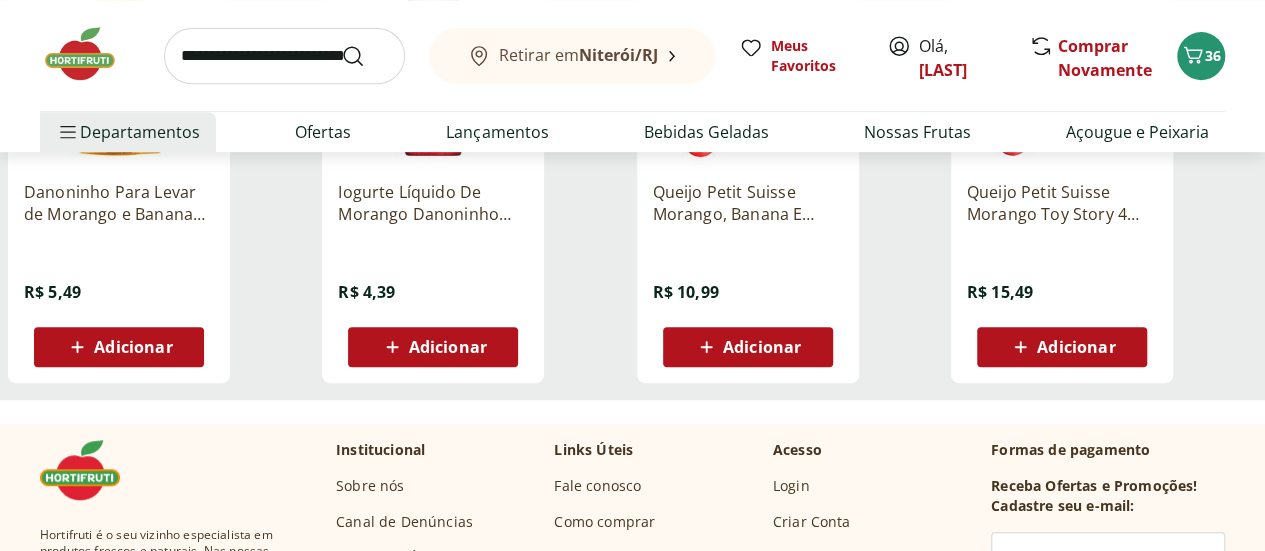 scroll, scrollTop: 323, scrollLeft: 0, axis: vertical 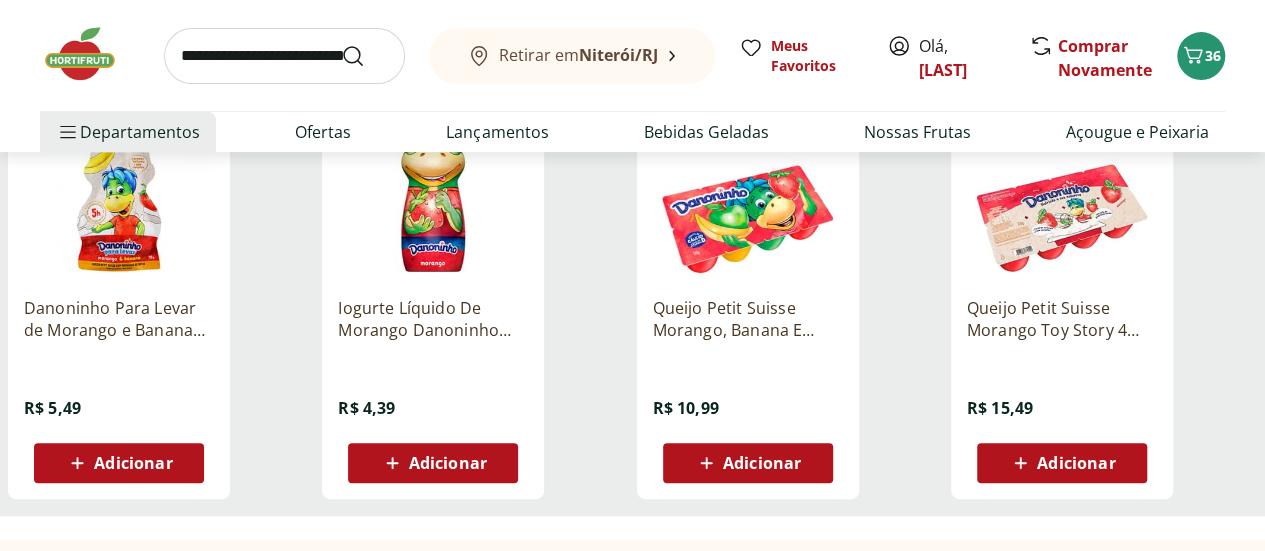 click on "Adicionar" at bounding box center (762, 463) 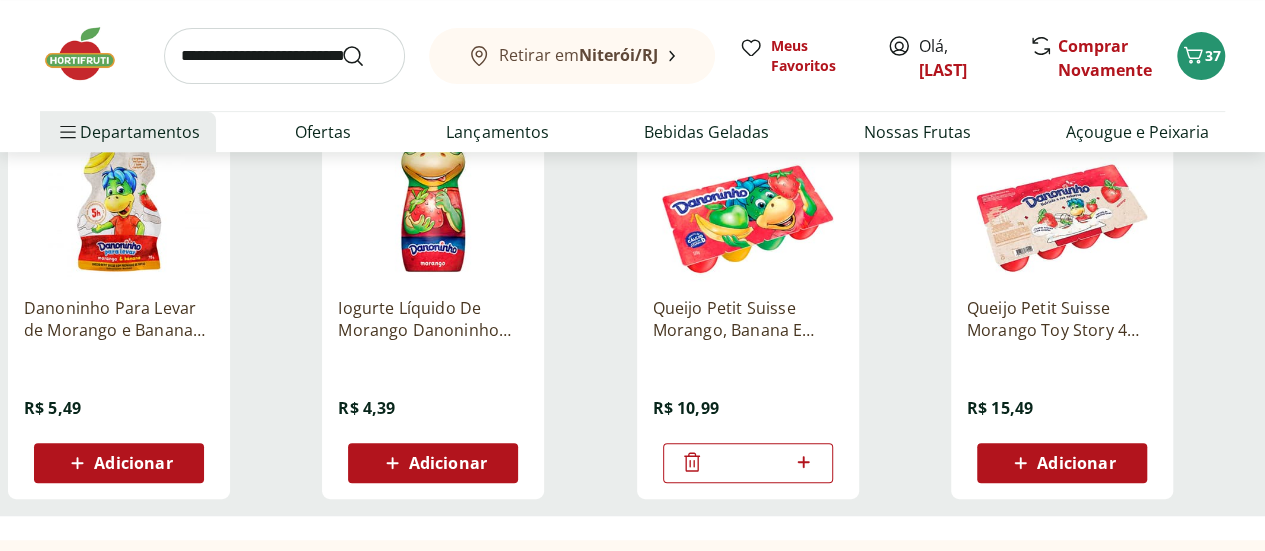 click at bounding box center [284, 56] 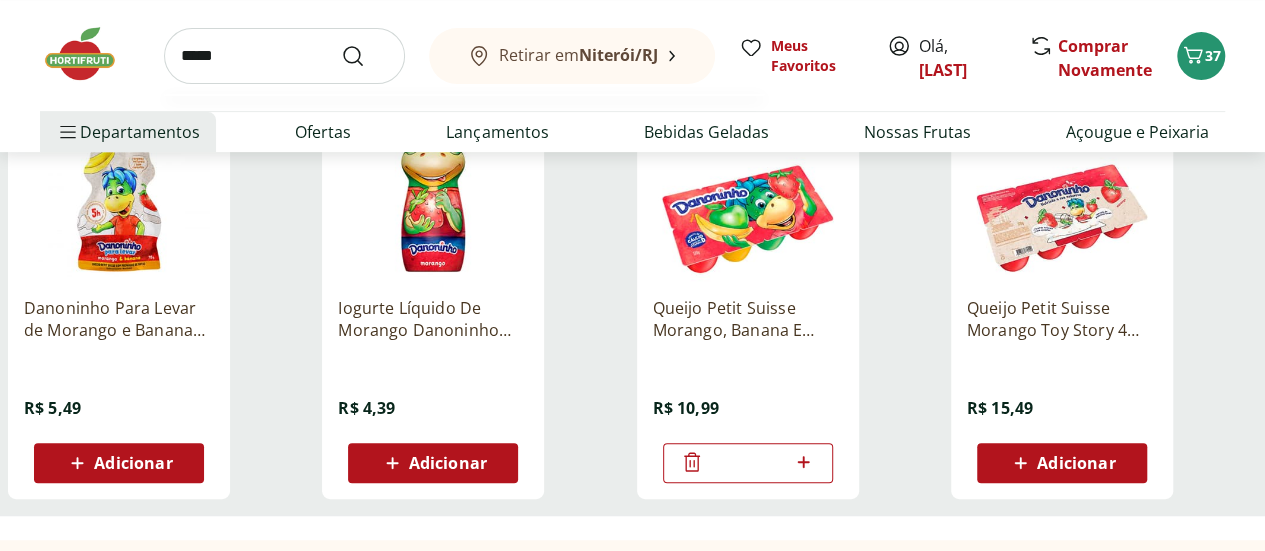 type on "*****" 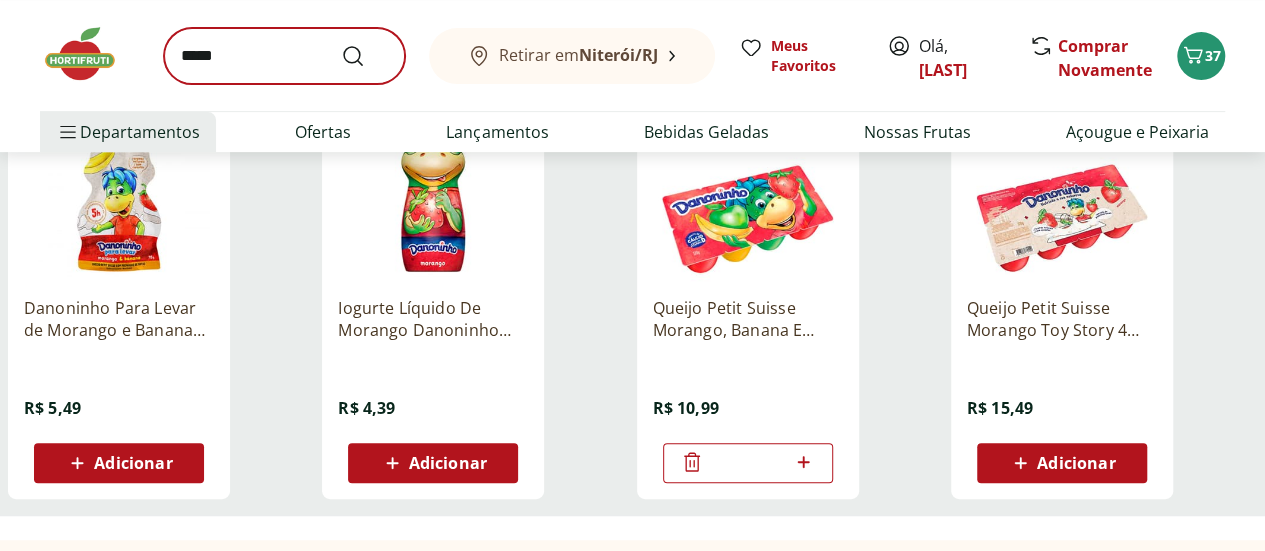 scroll, scrollTop: 0, scrollLeft: 0, axis: both 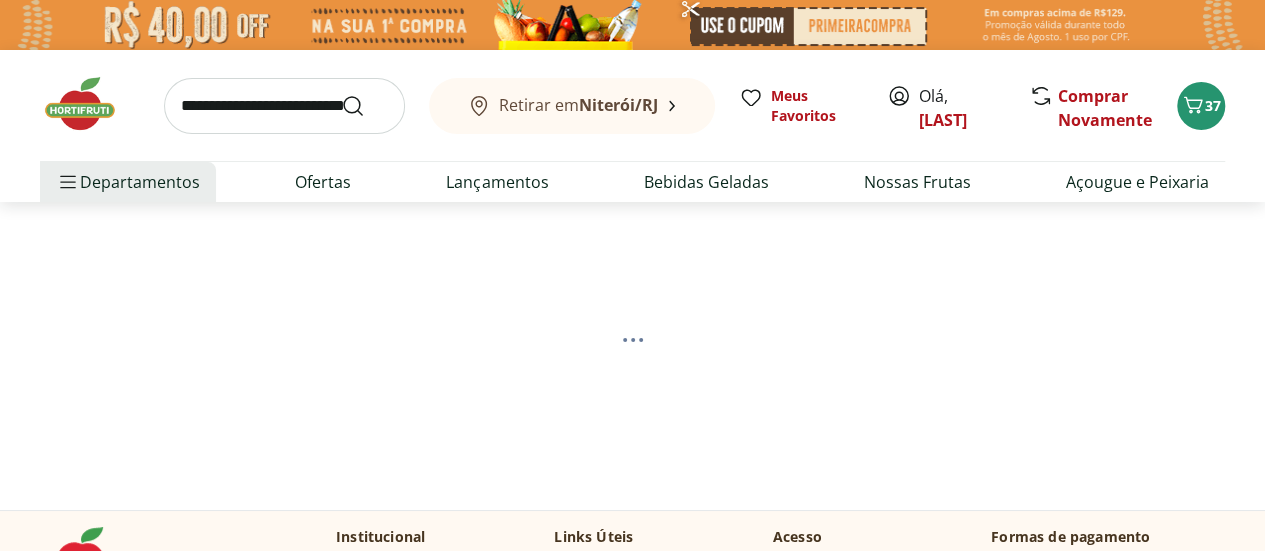 select on "**********" 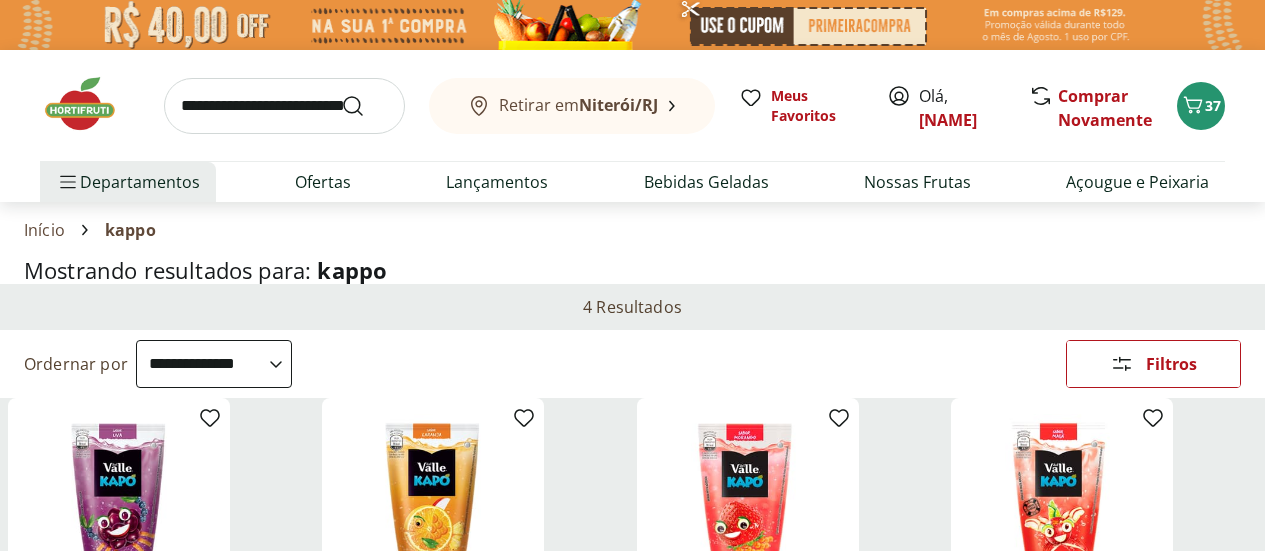 select on "**********" 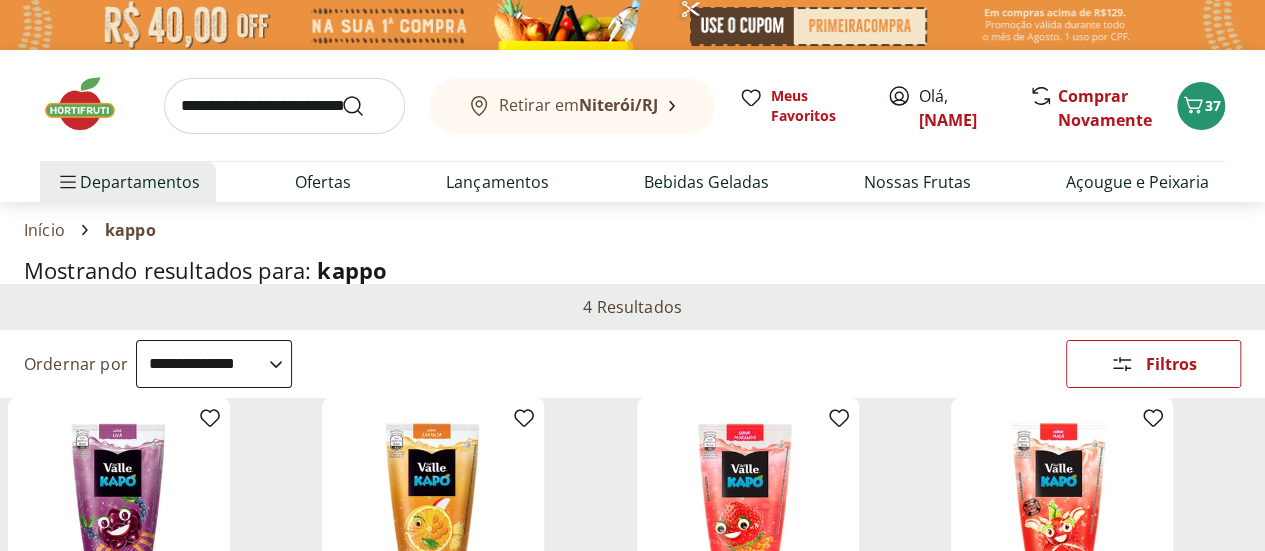 scroll, scrollTop: 0, scrollLeft: 0, axis: both 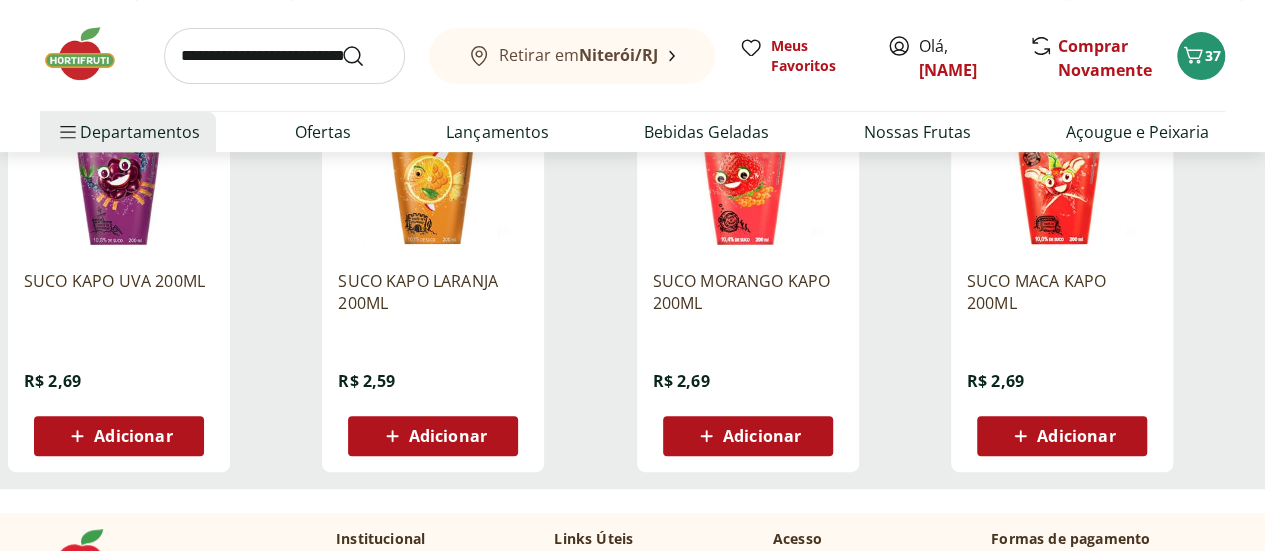 click on "Adicionar" at bounding box center [133, 436] 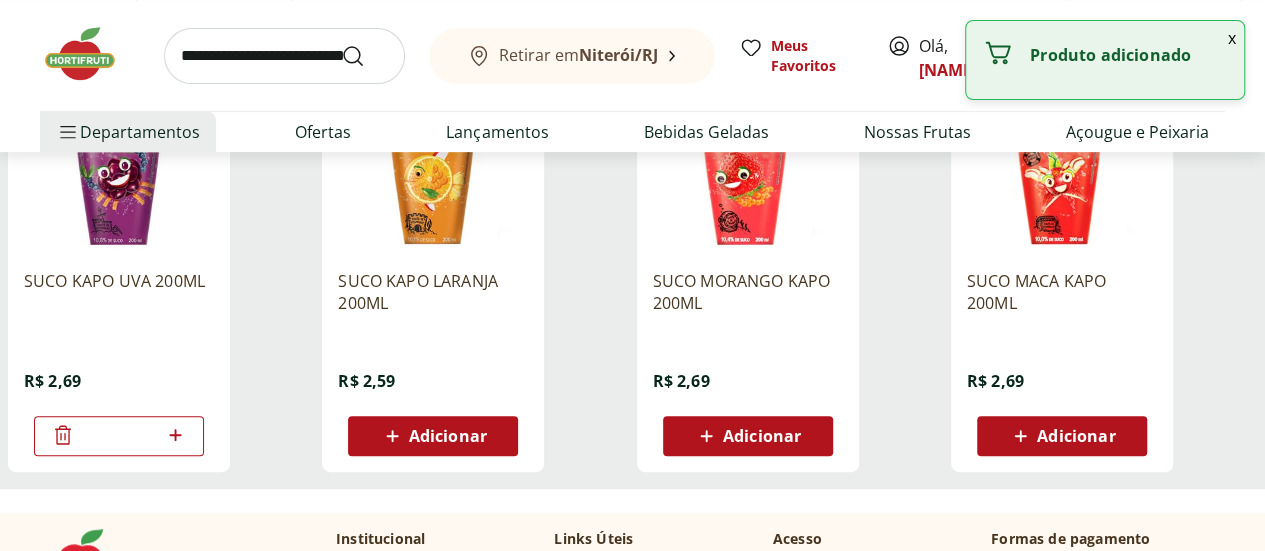 click 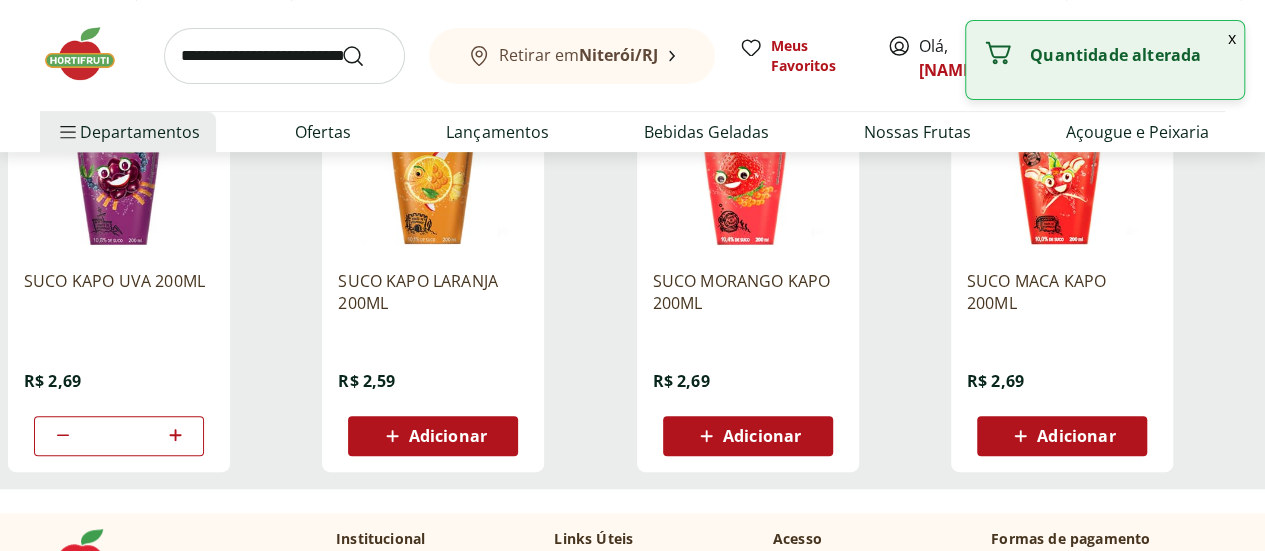 click 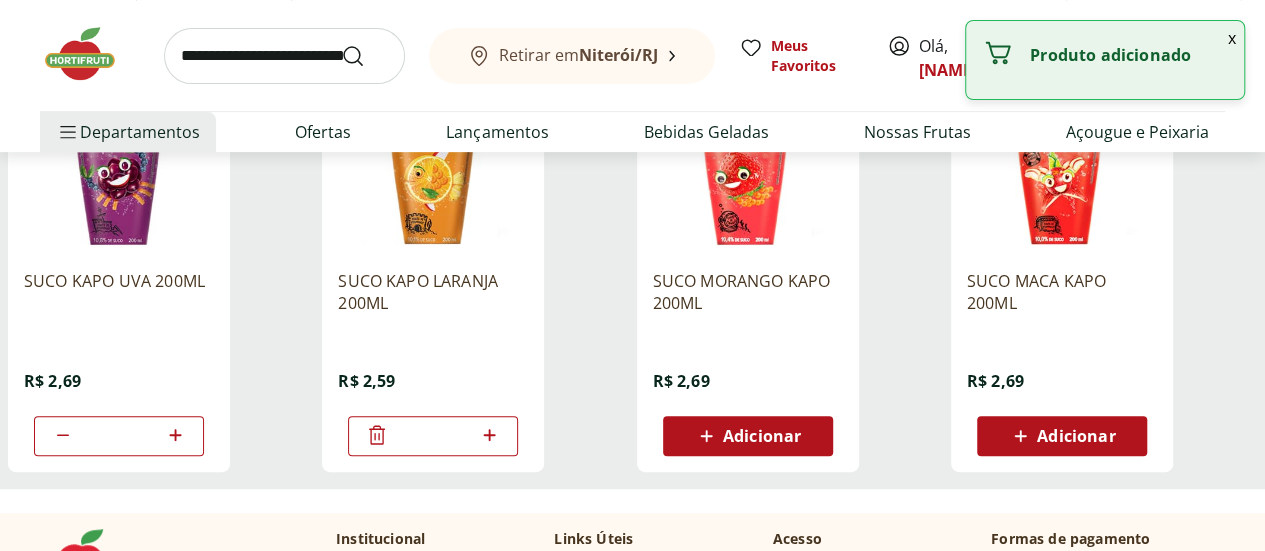 click 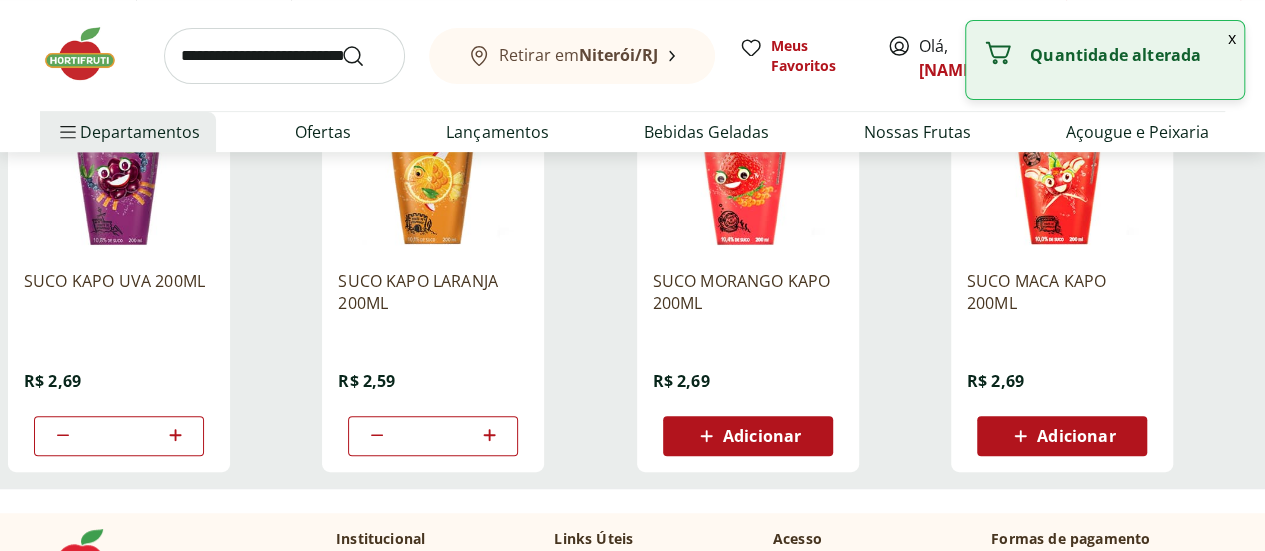 click 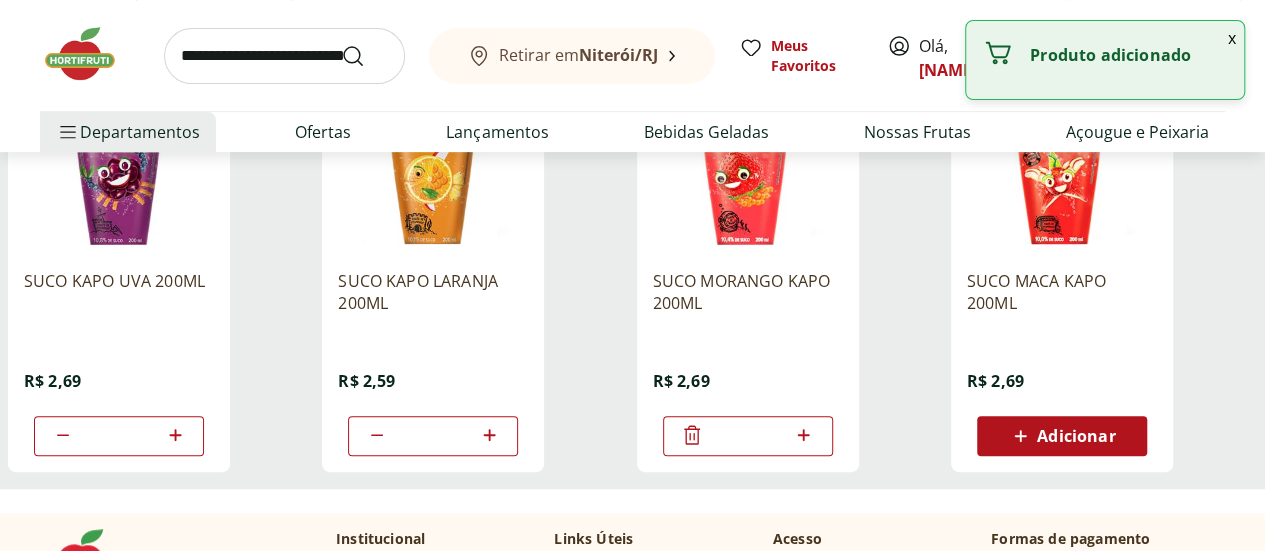 click 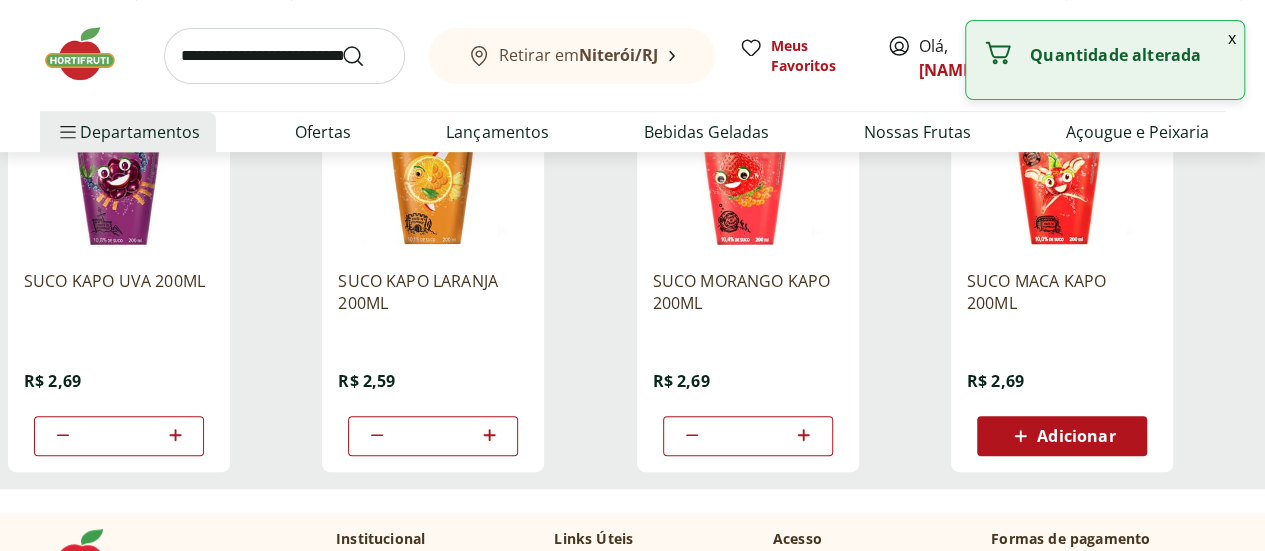 click 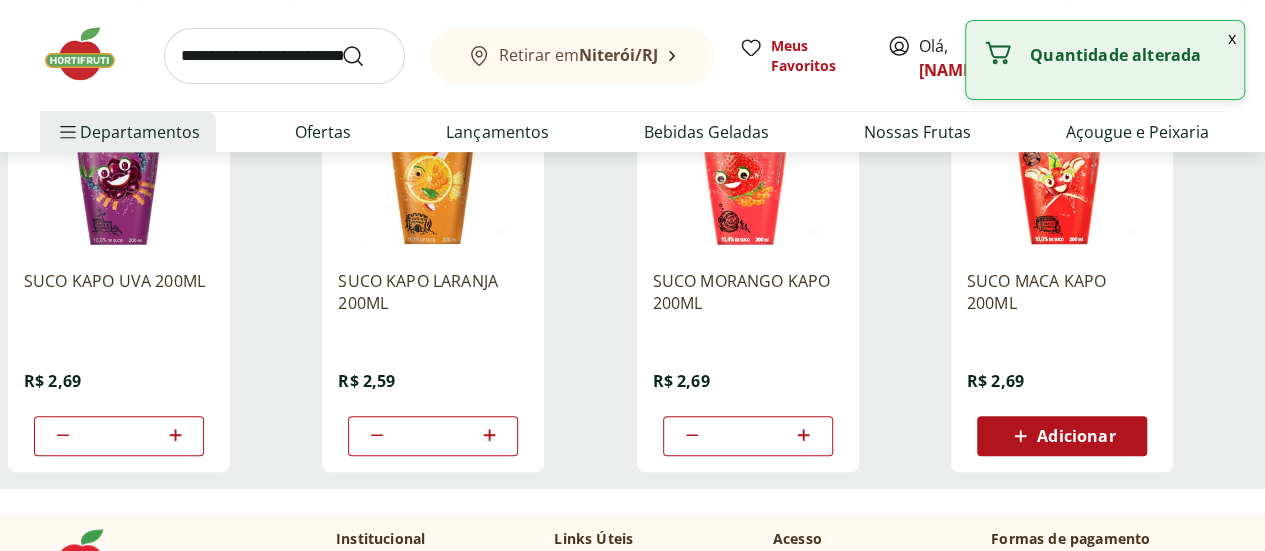 click 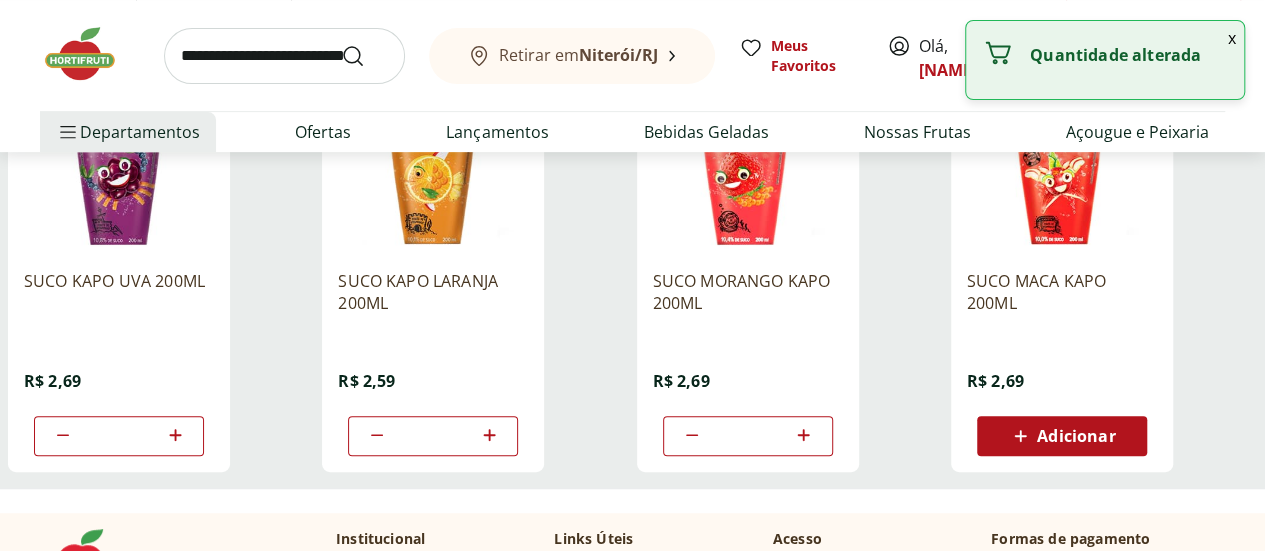 click at bounding box center (284, 56) 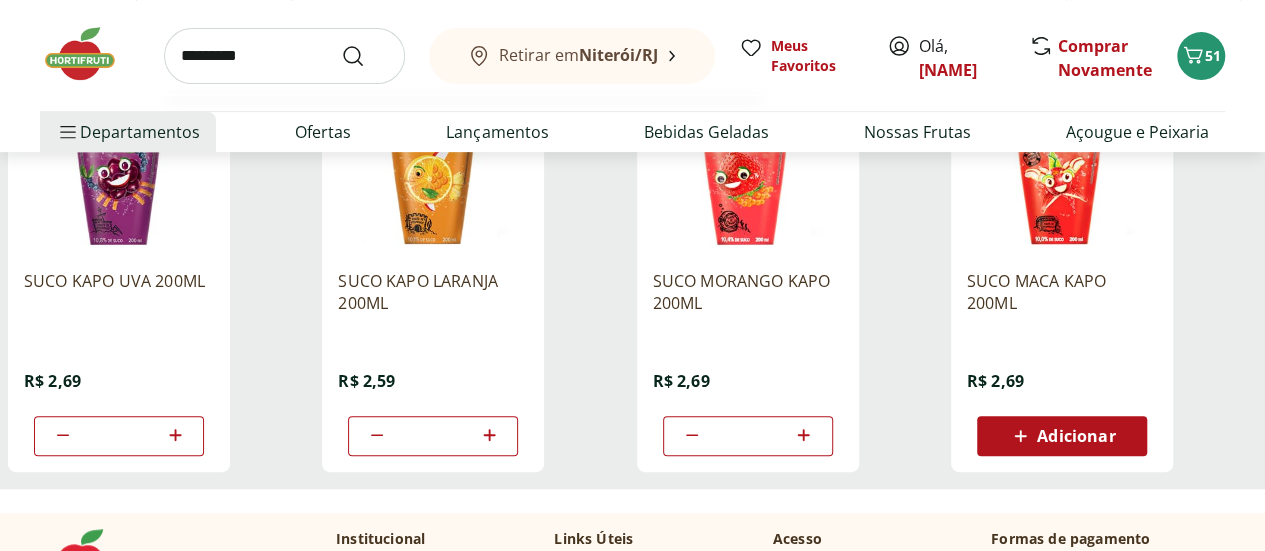 type on "*********" 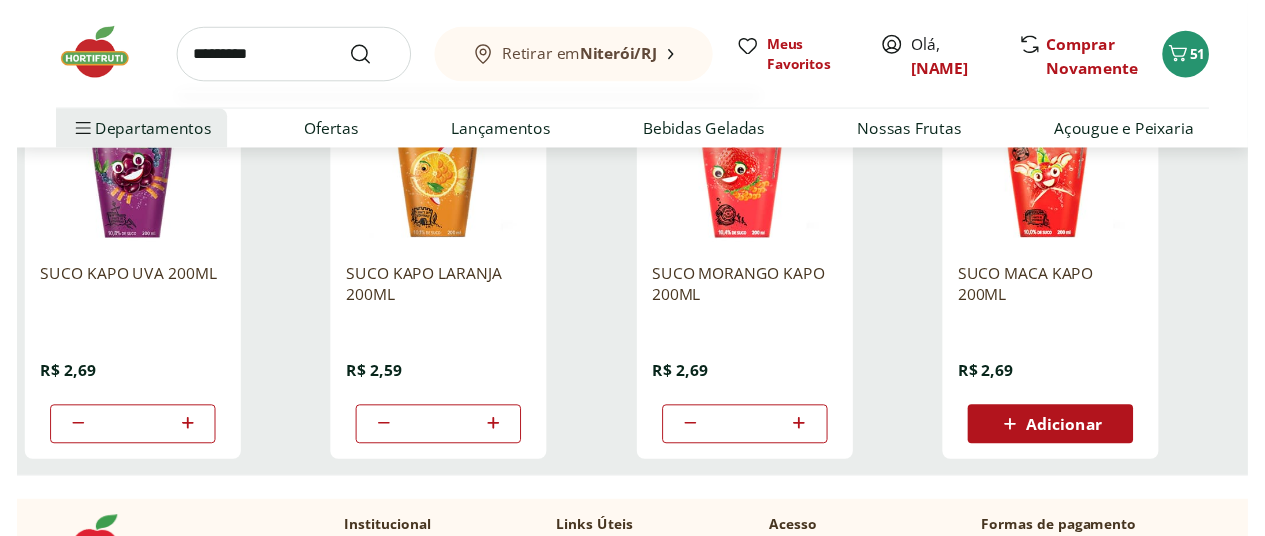 scroll, scrollTop: 0, scrollLeft: 0, axis: both 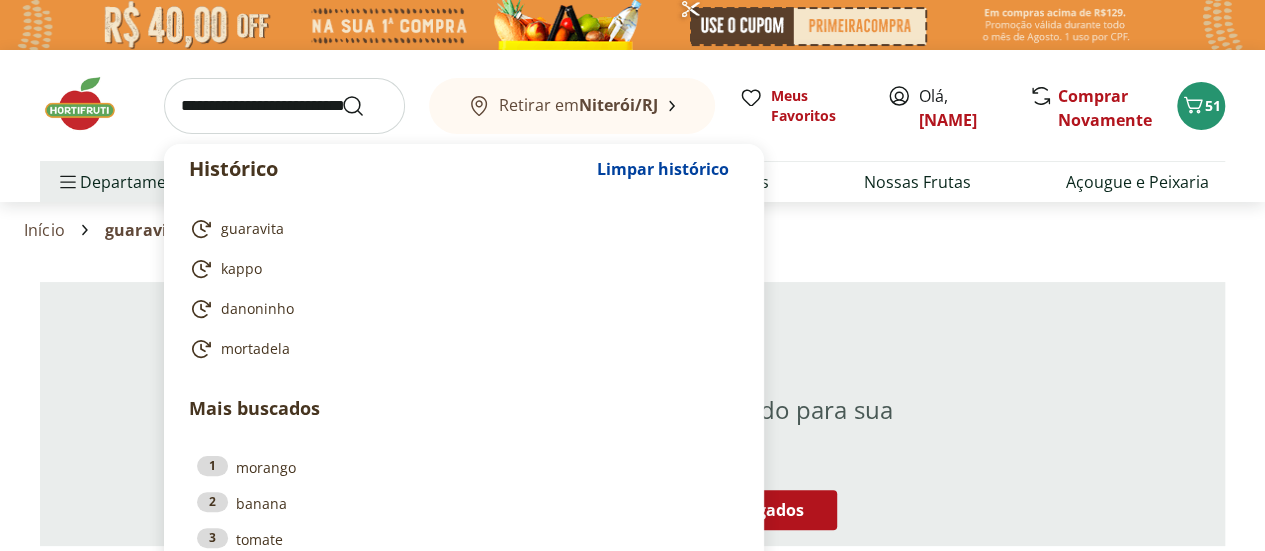click at bounding box center [284, 106] 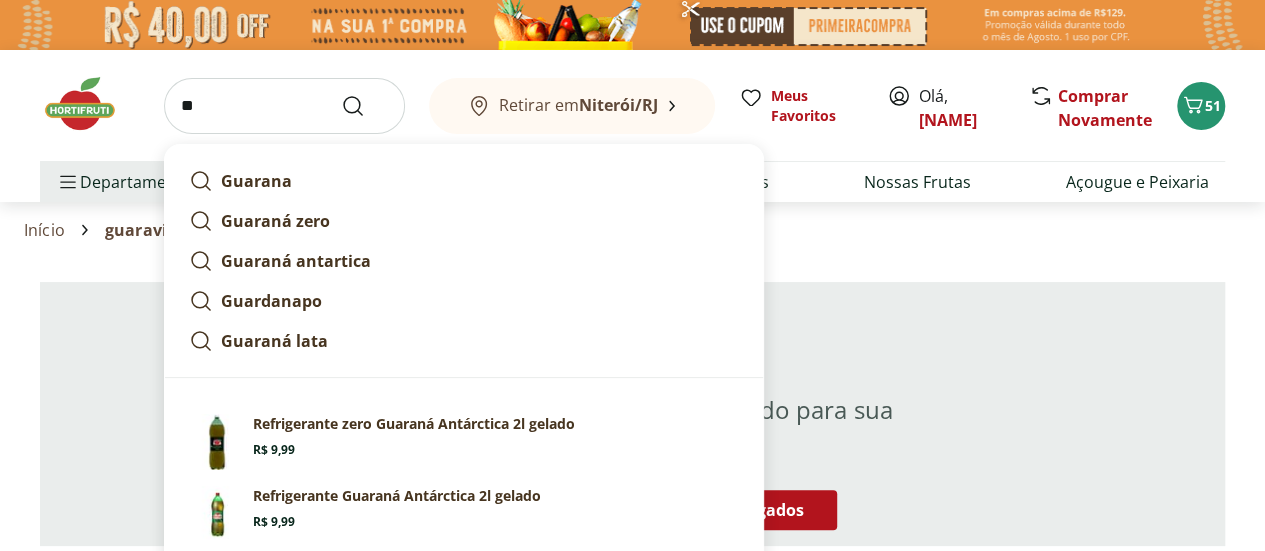 type on "*" 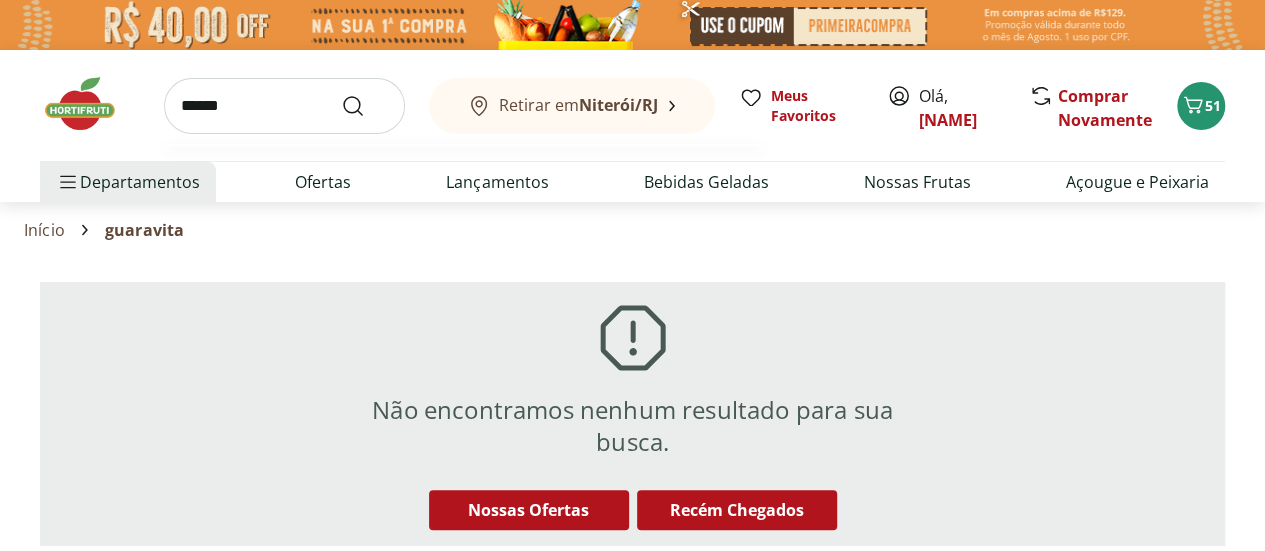 type on "******" 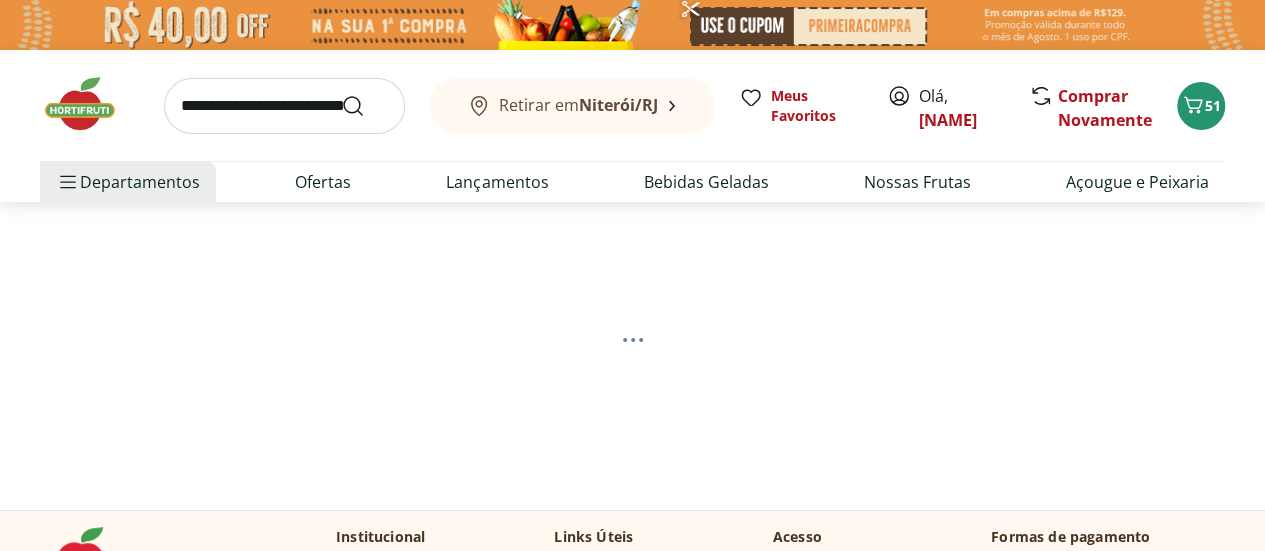 select on "**********" 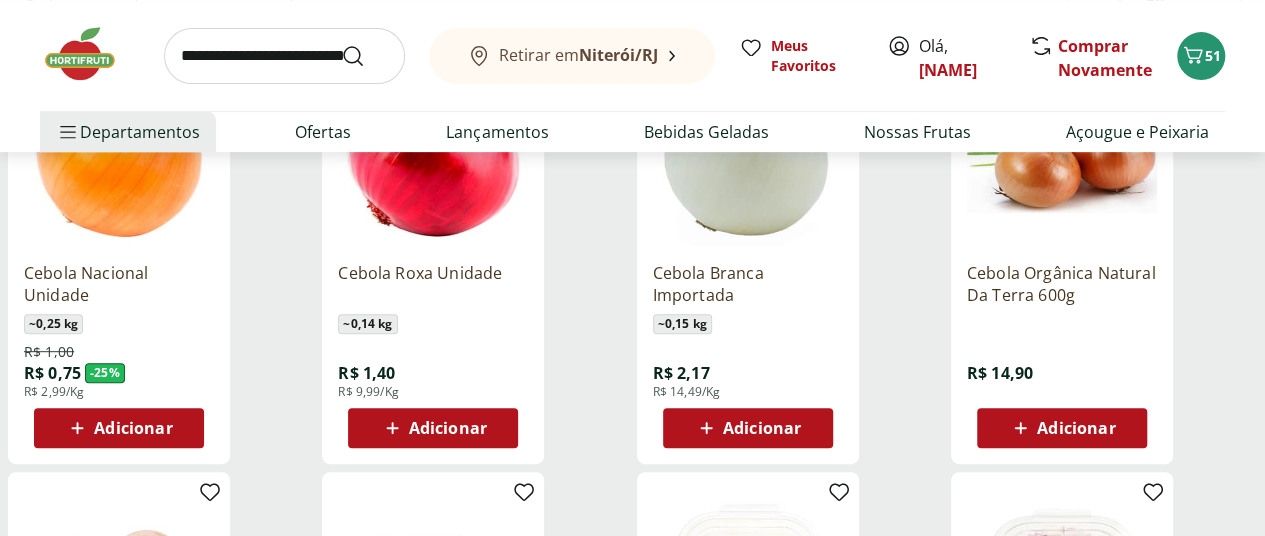 scroll, scrollTop: 280, scrollLeft: 0, axis: vertical 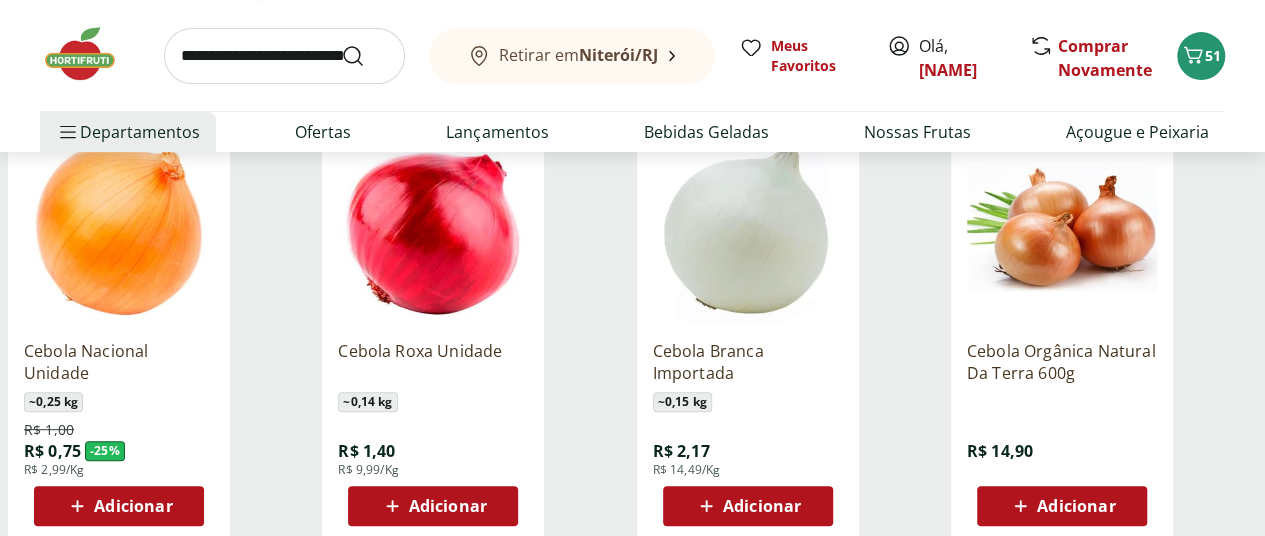 click on "Adicionar" at bounding box center [133, 506] 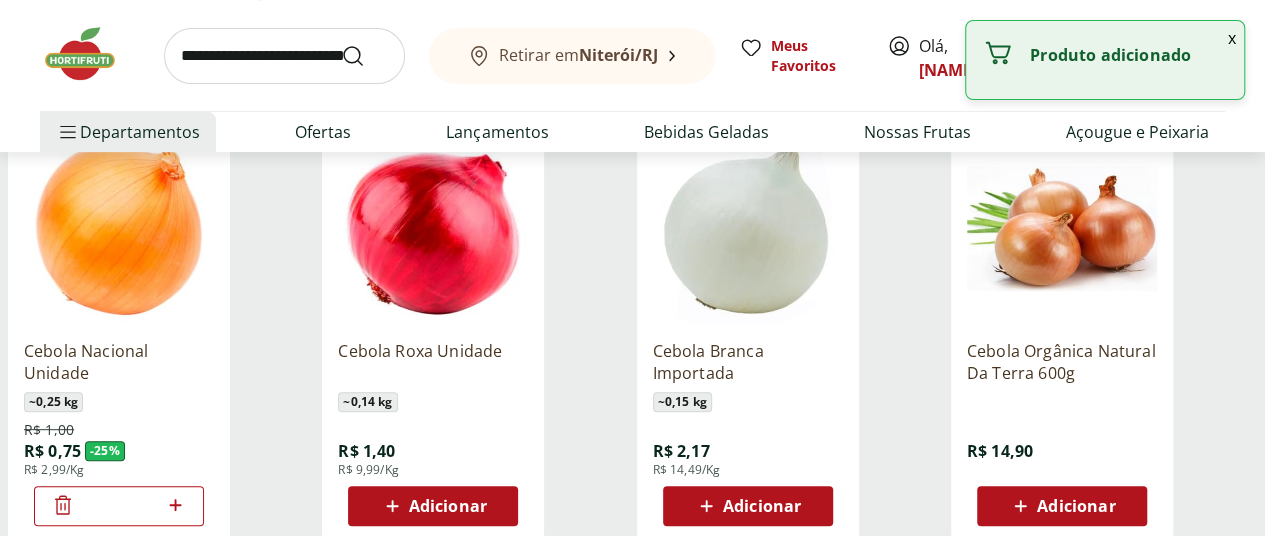 click 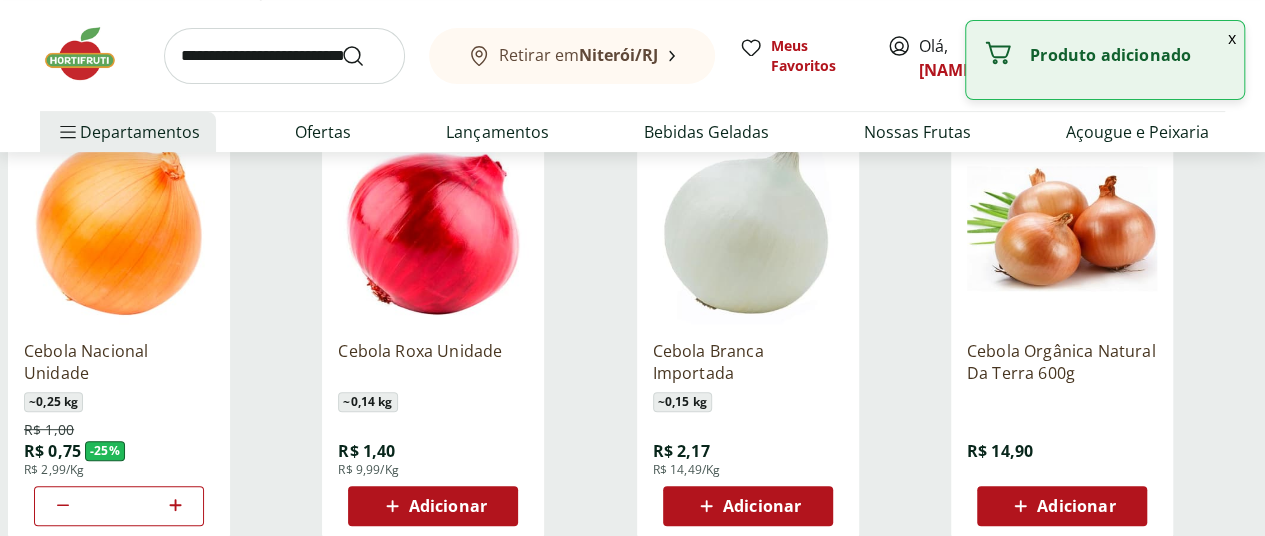 click 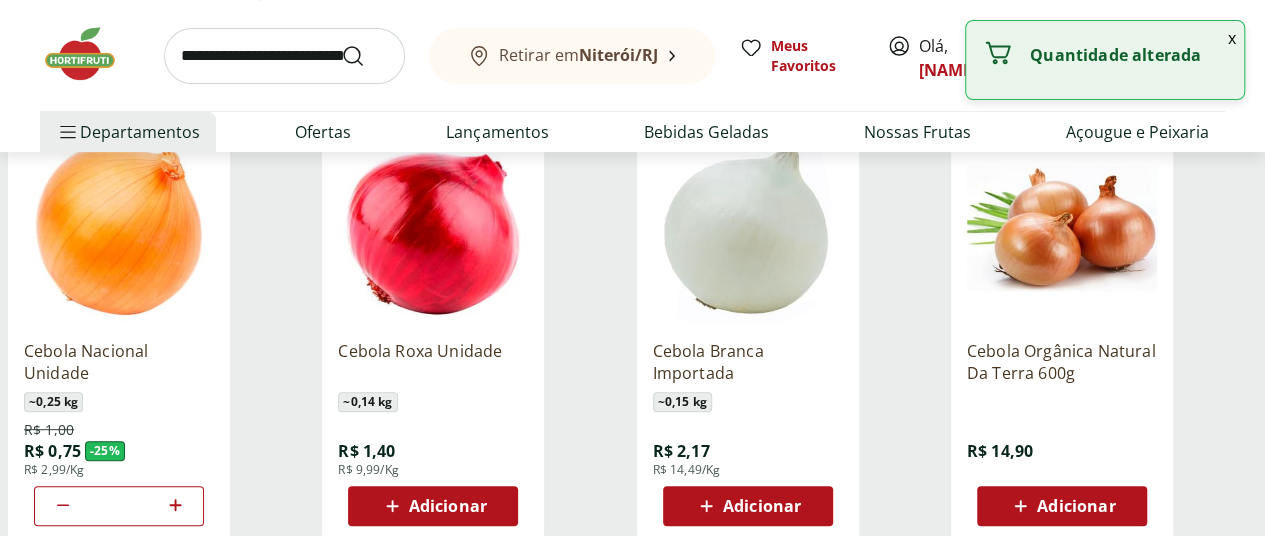 click 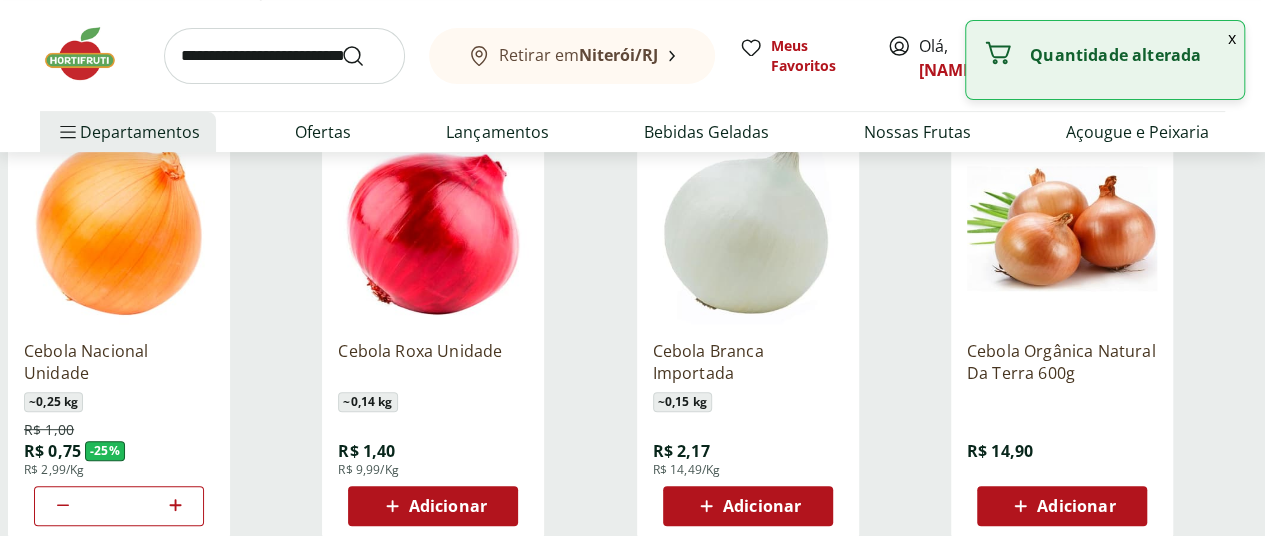 click 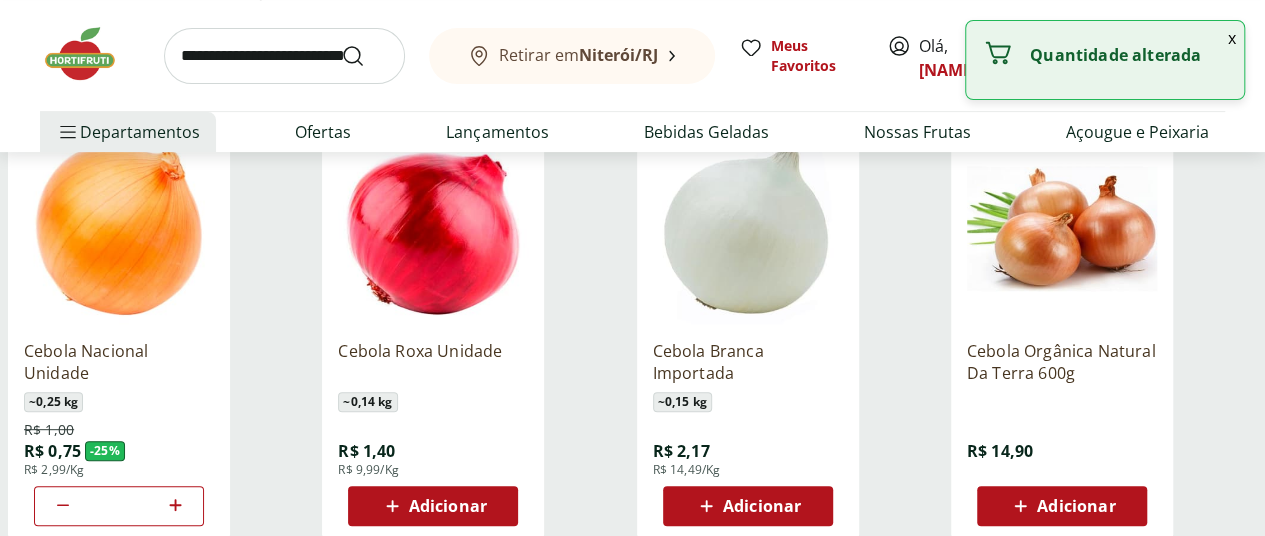click 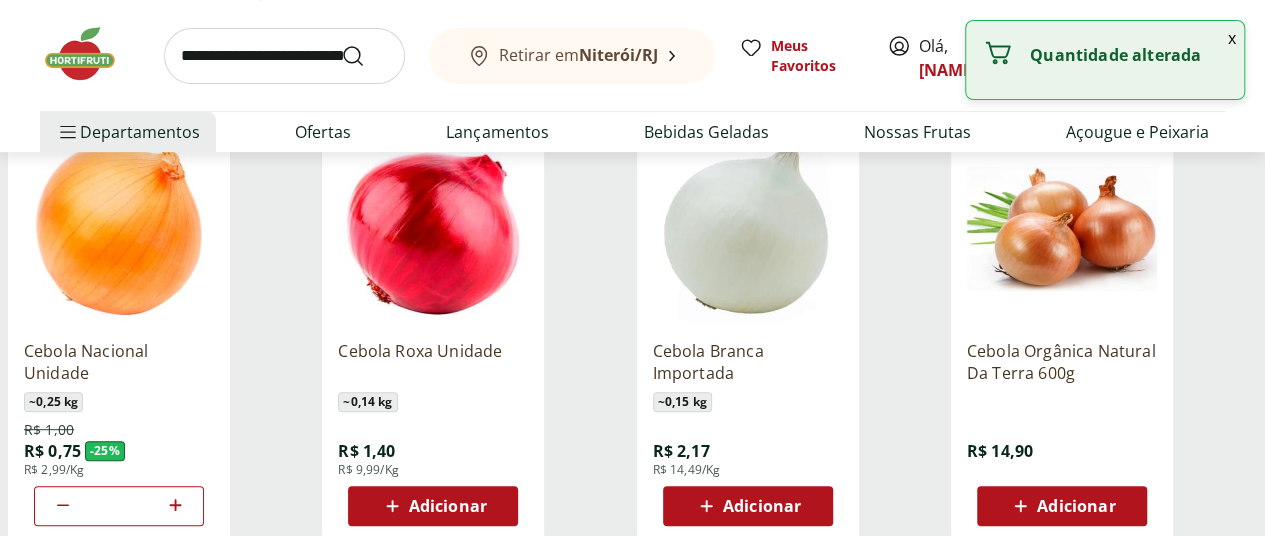 type on "*" 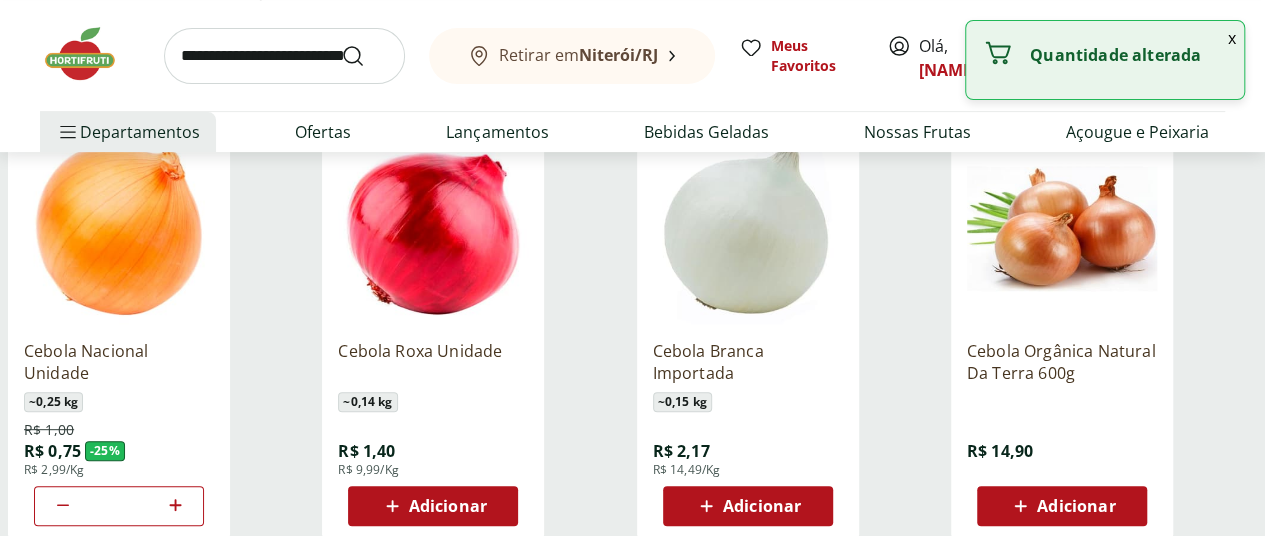 click at bounding box center [284, 56] 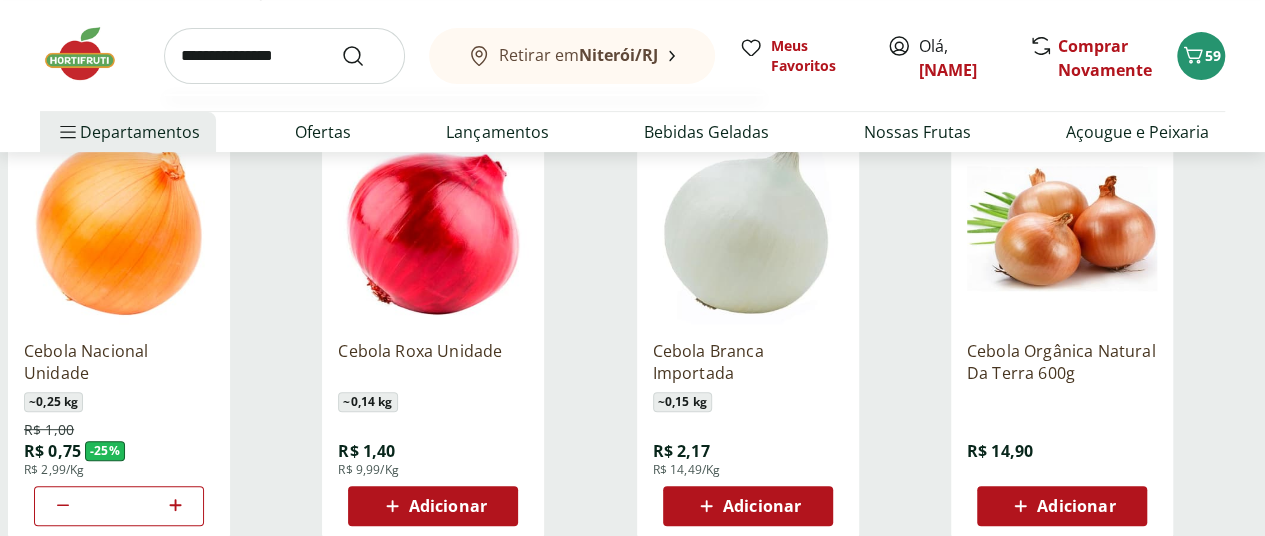 type on "**********" 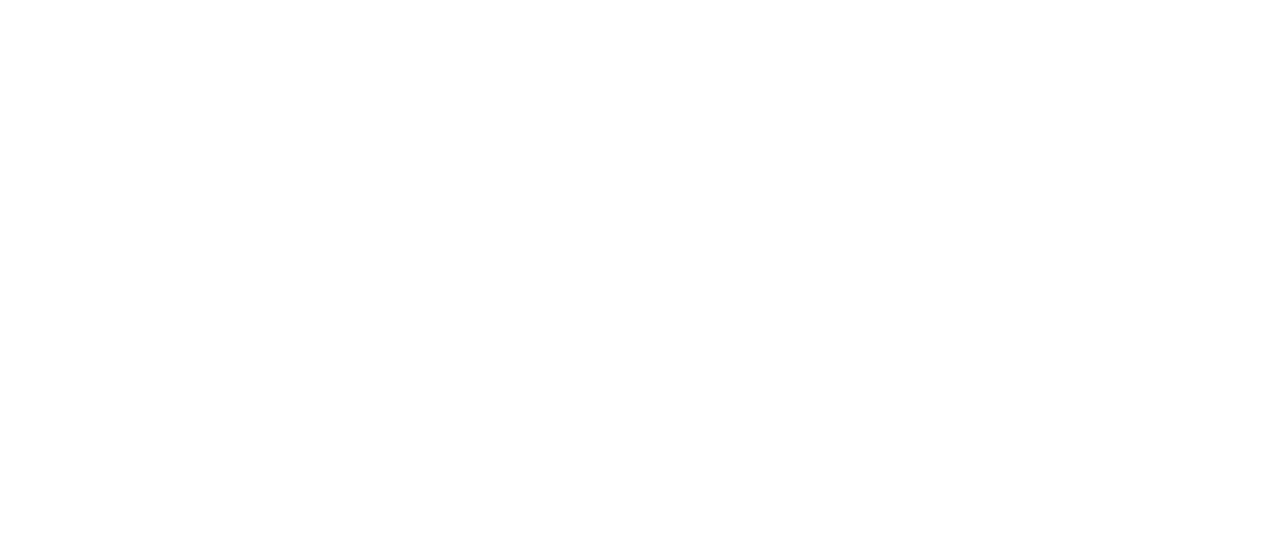 scroll, scrollTop: 0, scrollLeft: 0, axis: both 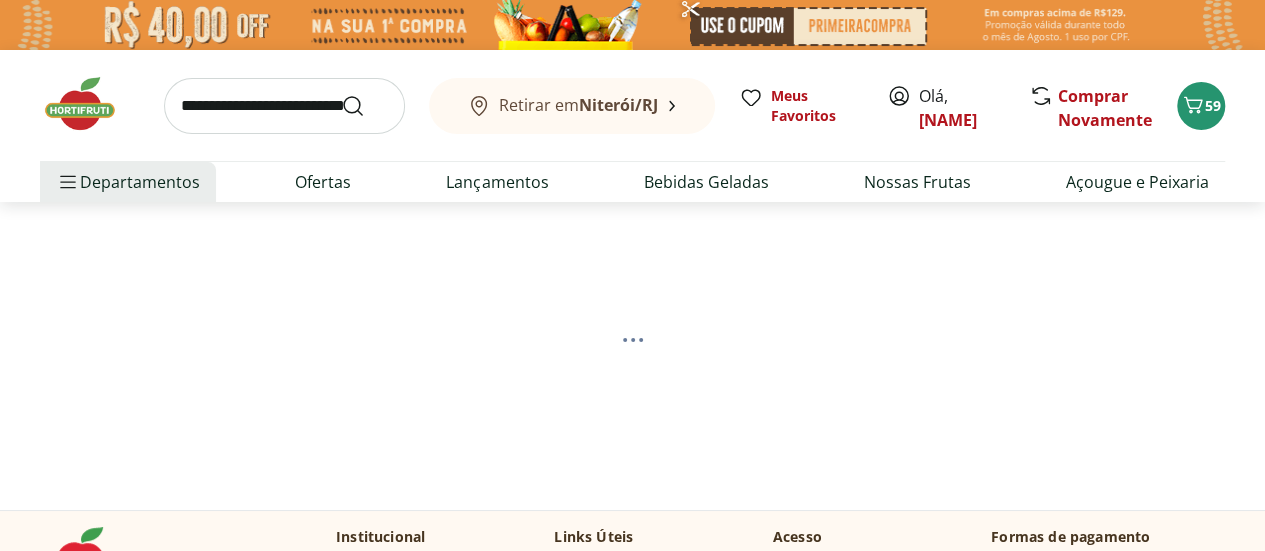 select on "**********" 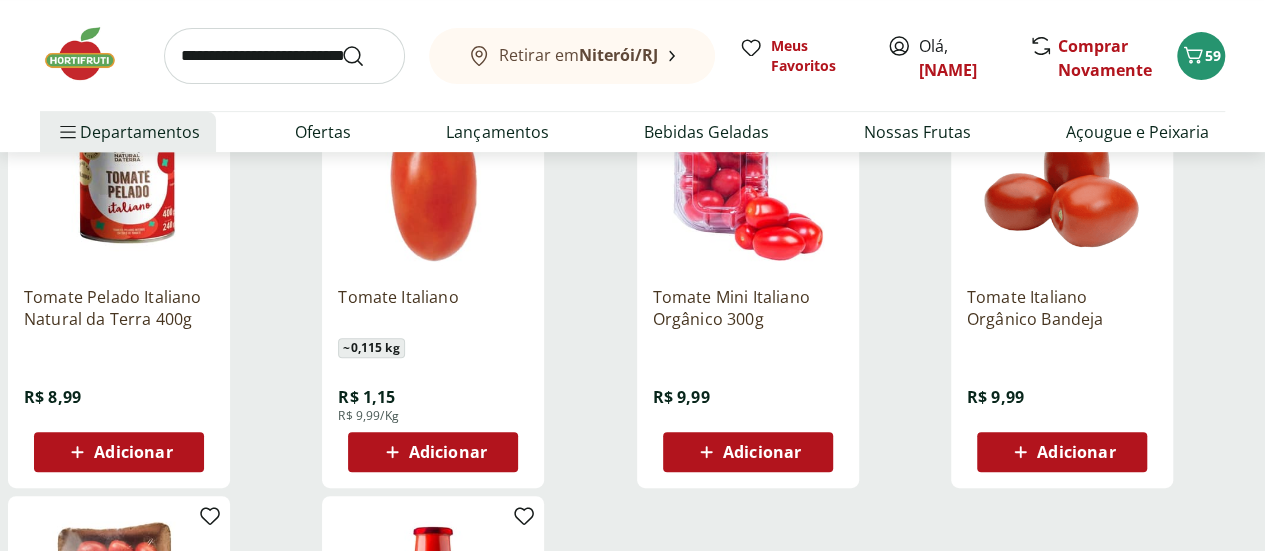 scroll, scrollTop: 340, scrollLeft: 0, axis: vertical 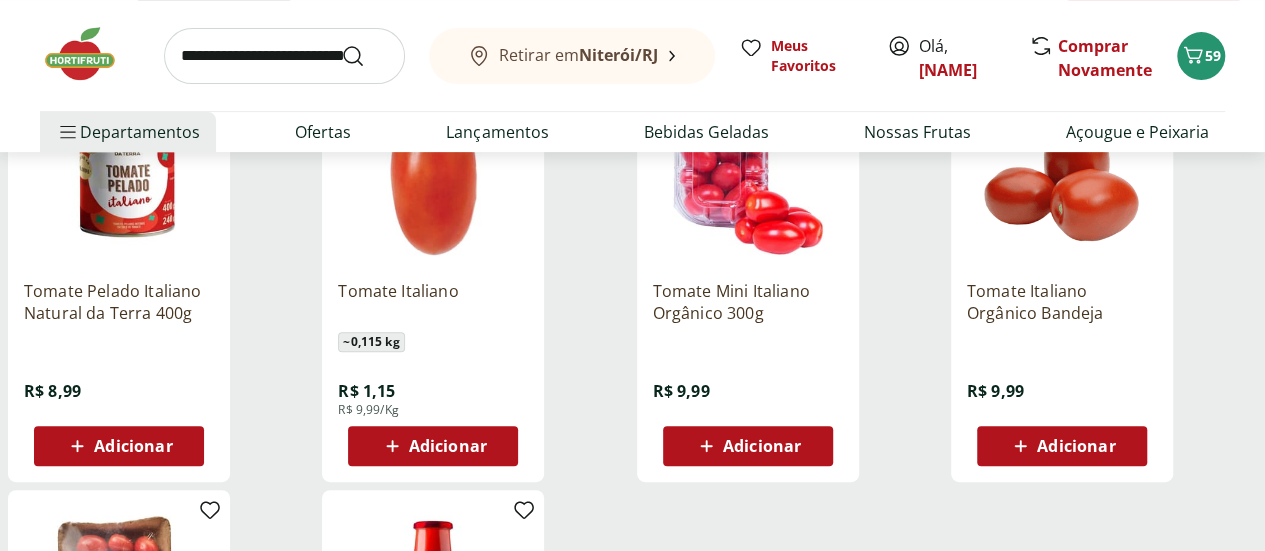 click on "Adicionar" at bounding box center (448, 446) 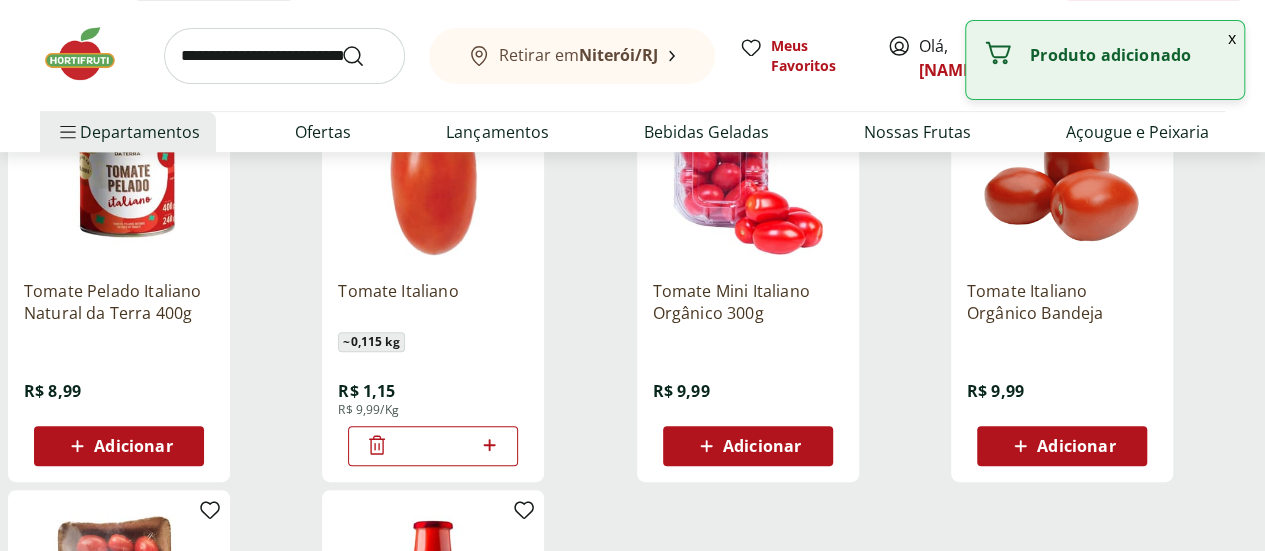 click 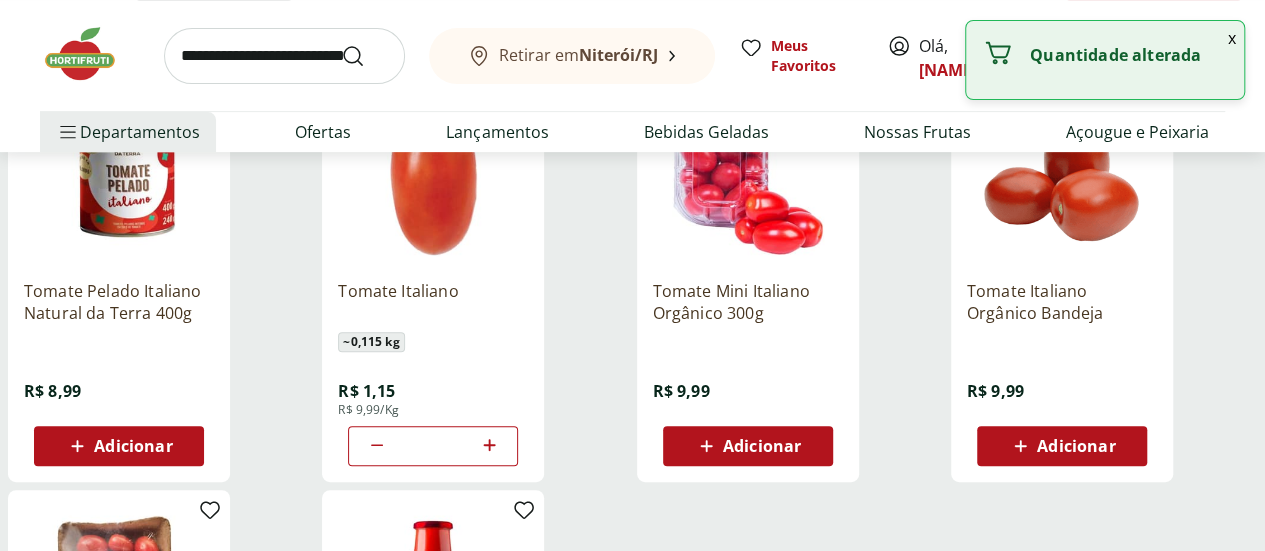 click 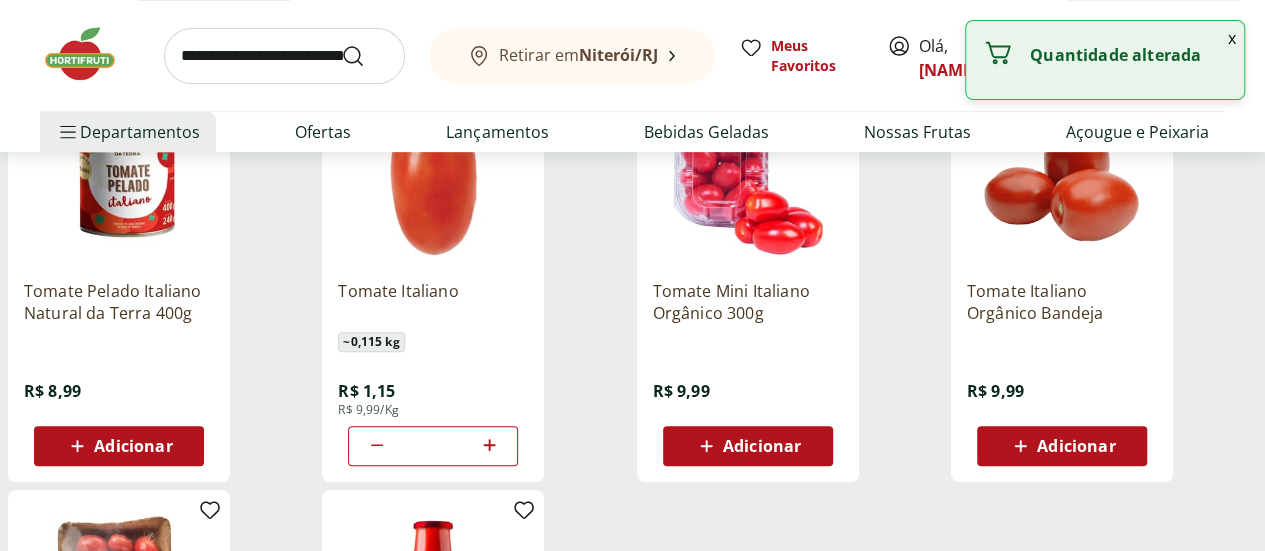 click 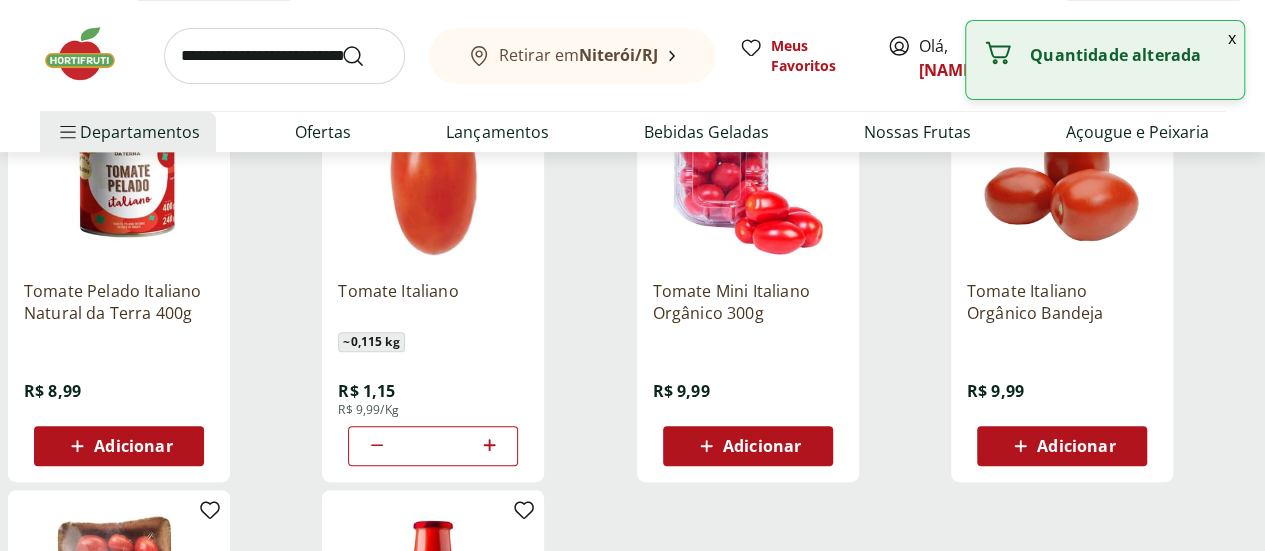 click 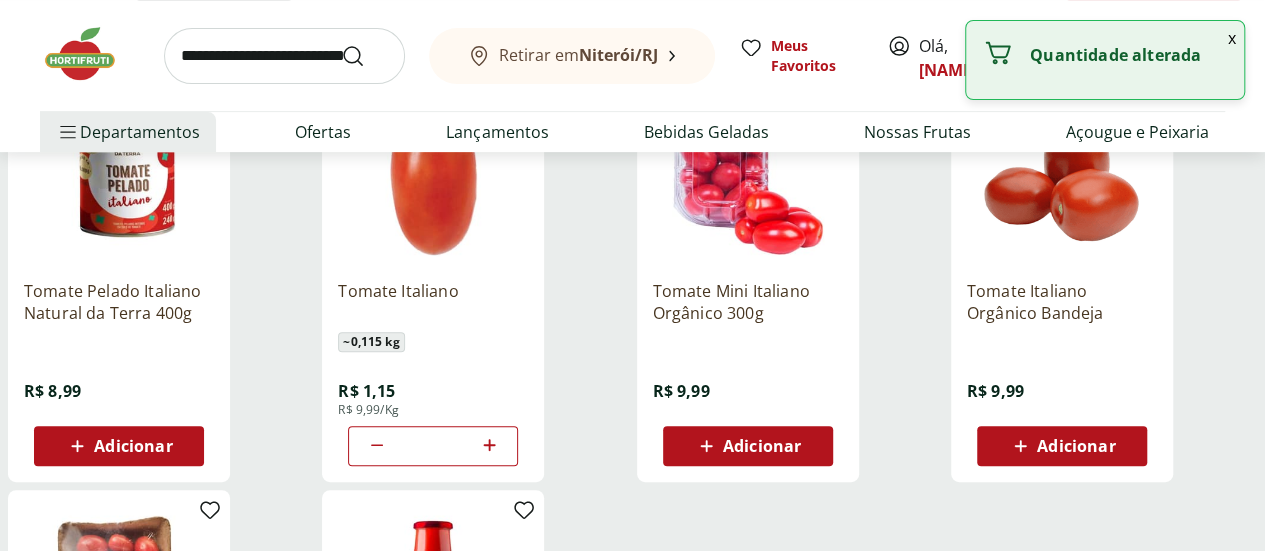 click 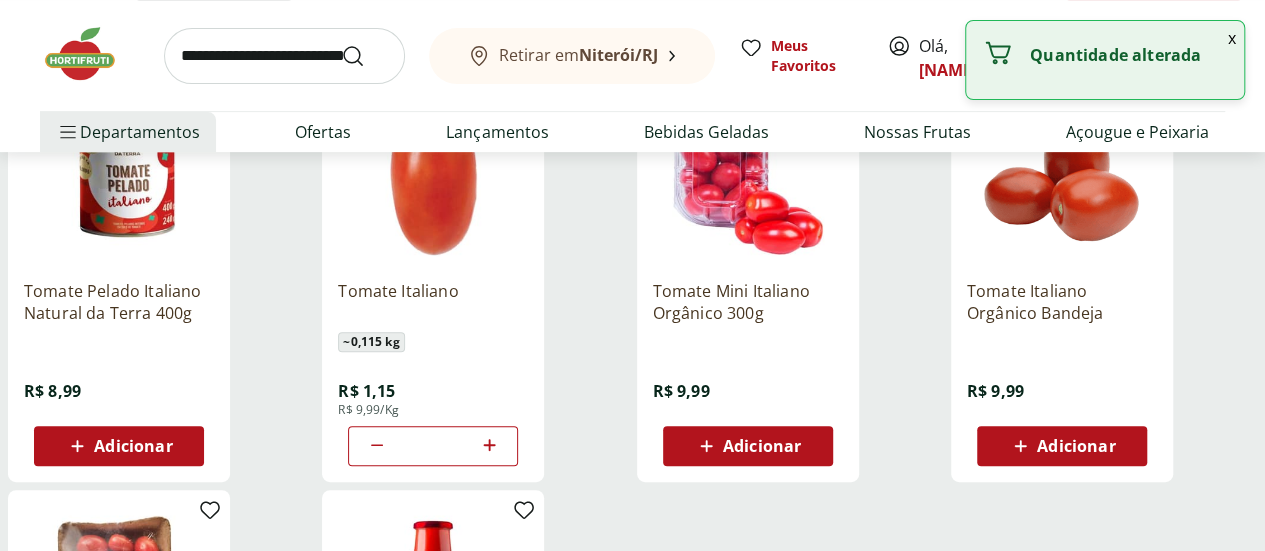 click 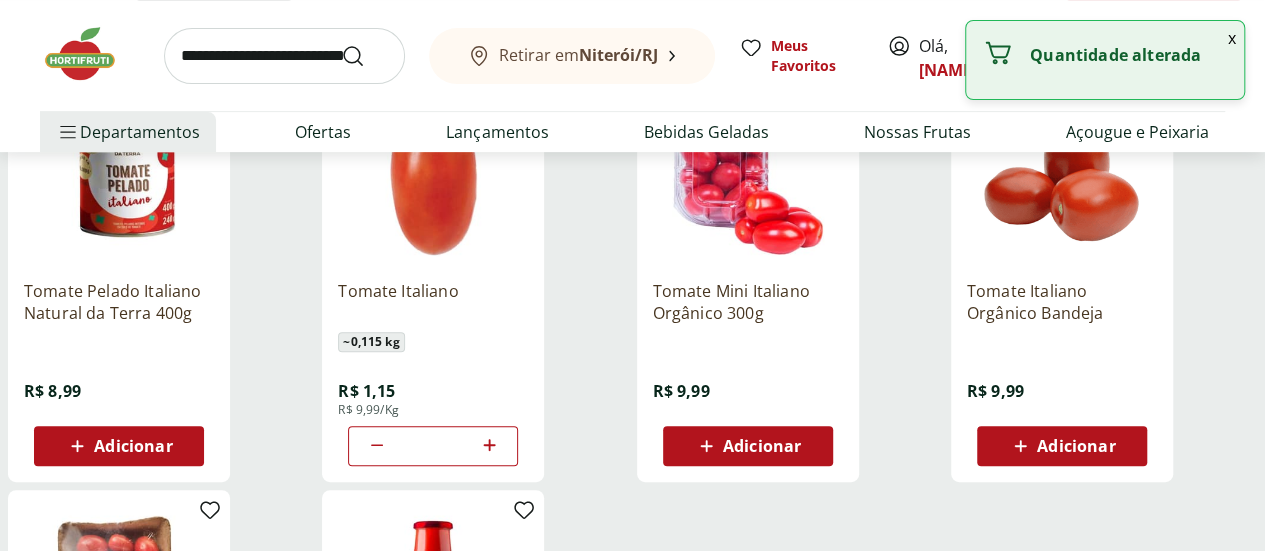click 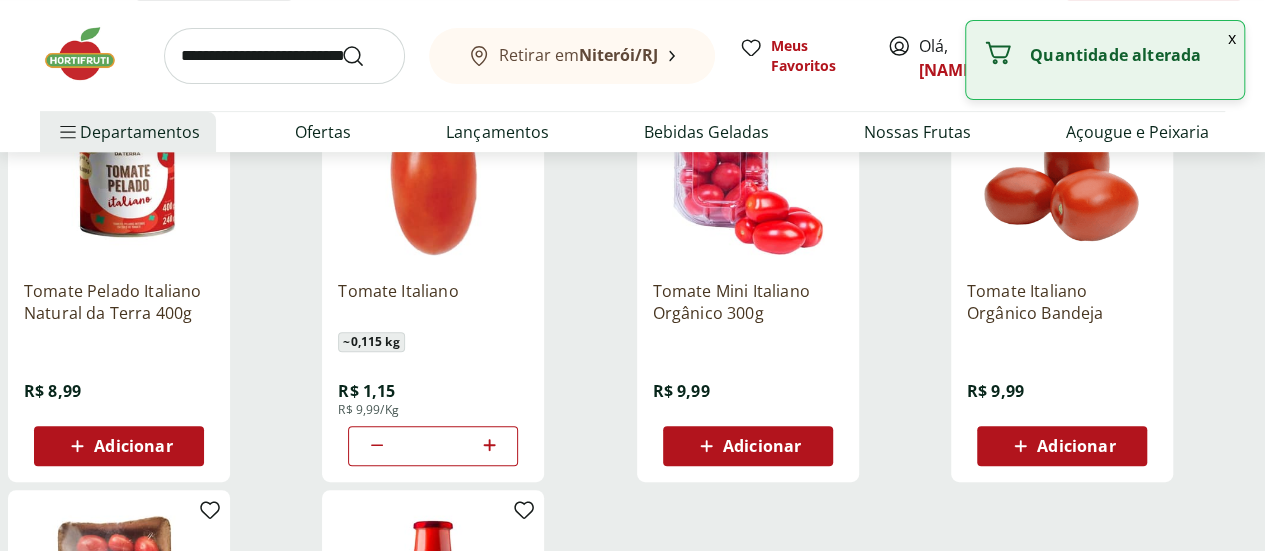 click 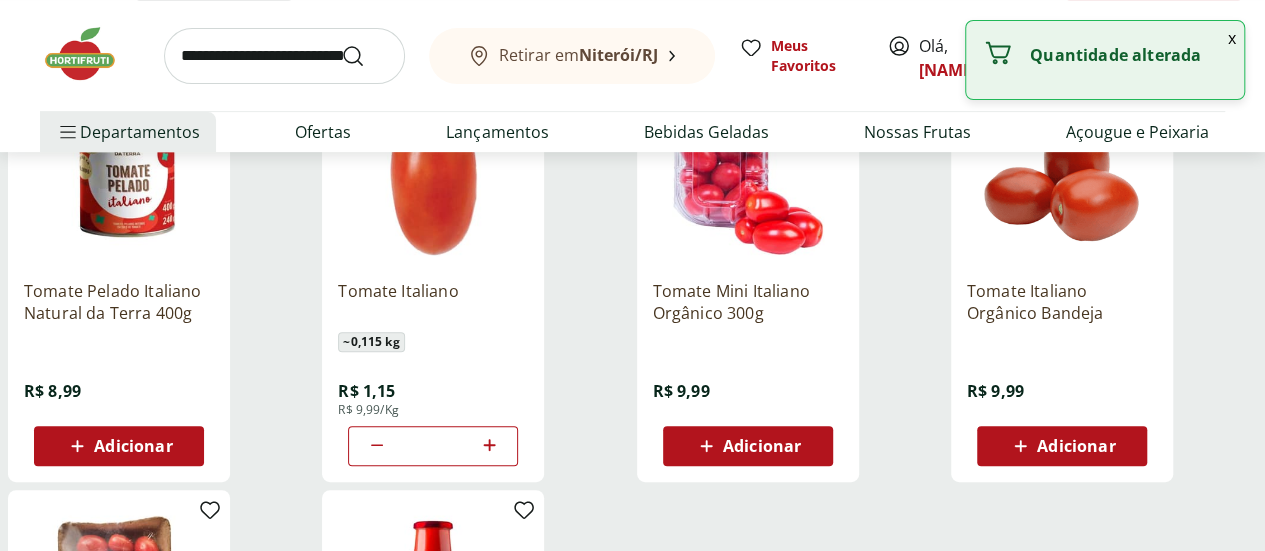type on "**" 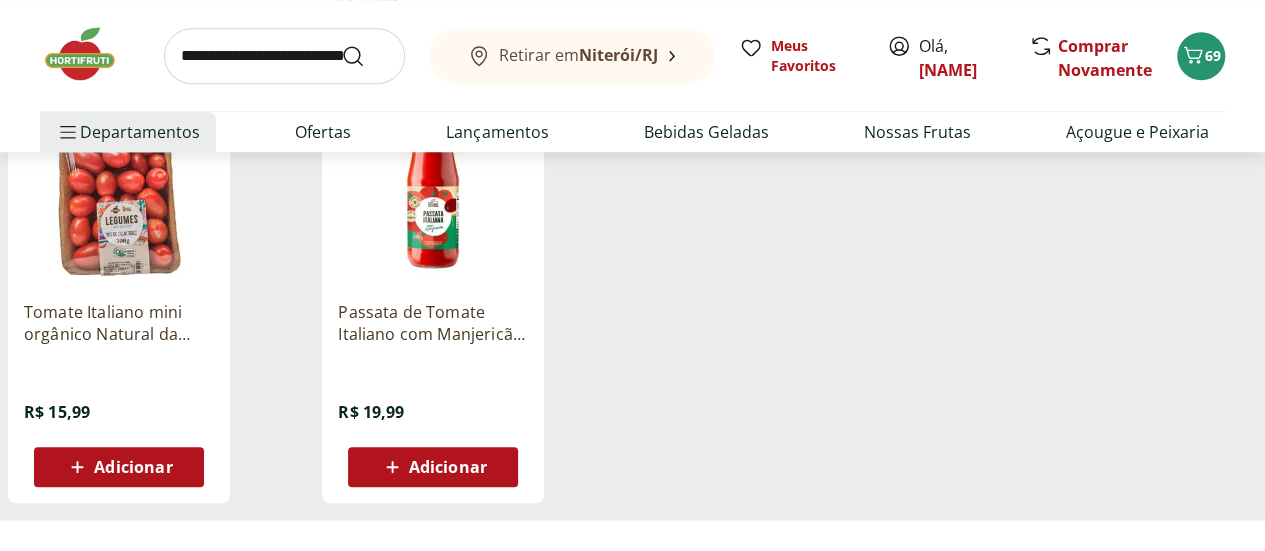 scroll, scrollTop: 757, scrollLeft: 0, axis: vertical 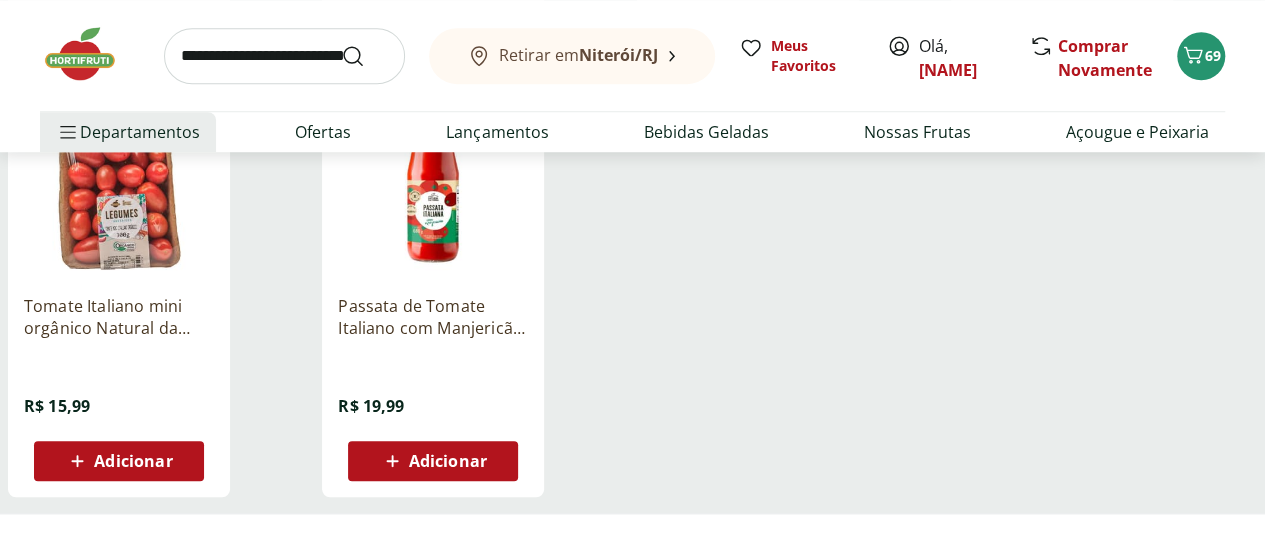 click on "Adicionar" at bounding box center [133, 461] 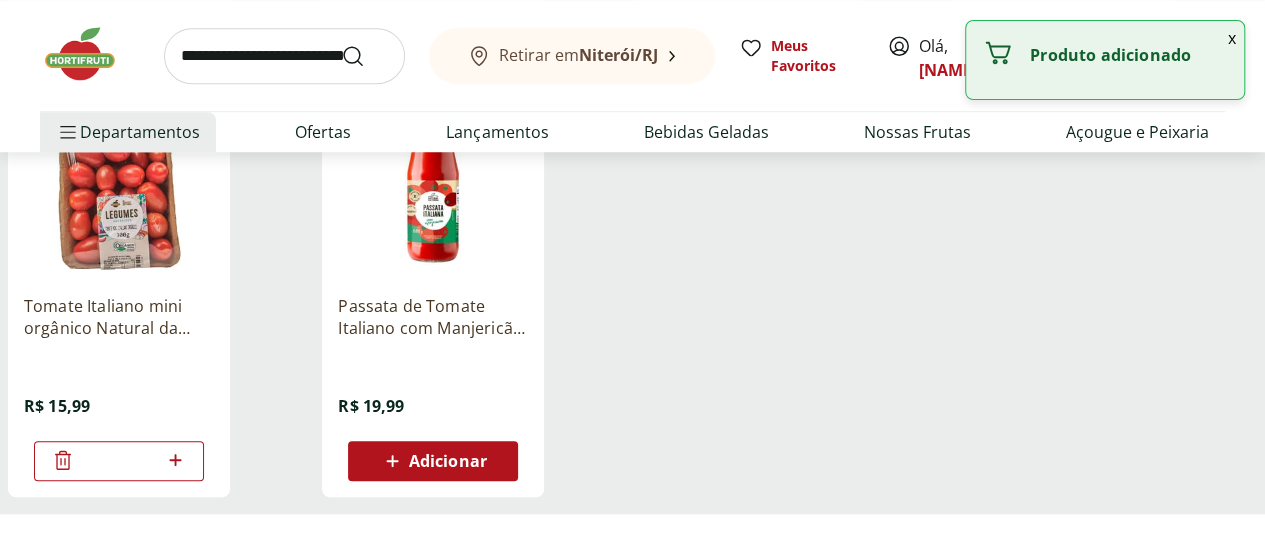 drag, startPoint x: 256, startPoint y: 64, endPoint x: 266, endPoint y: 88, distance: 26 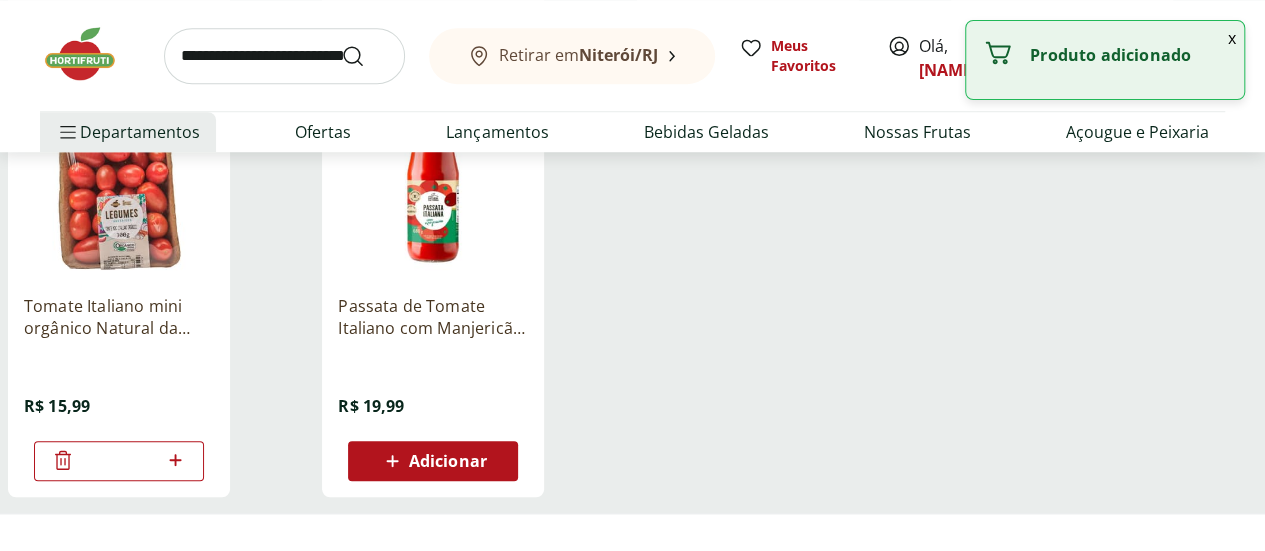 click at bounding box center [284, 56] 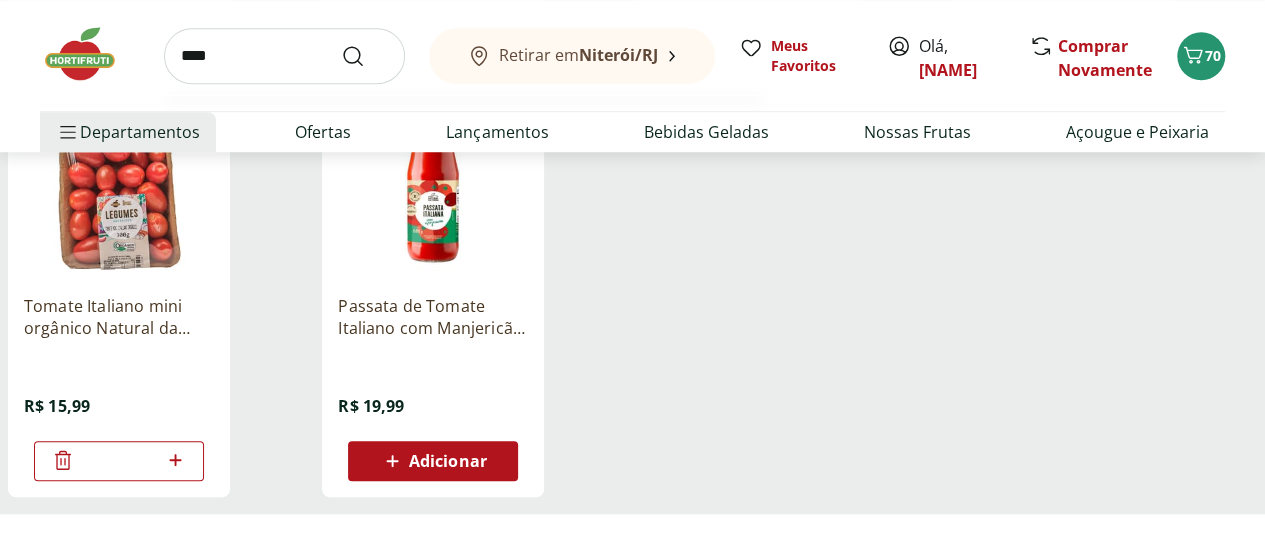 type on "****" 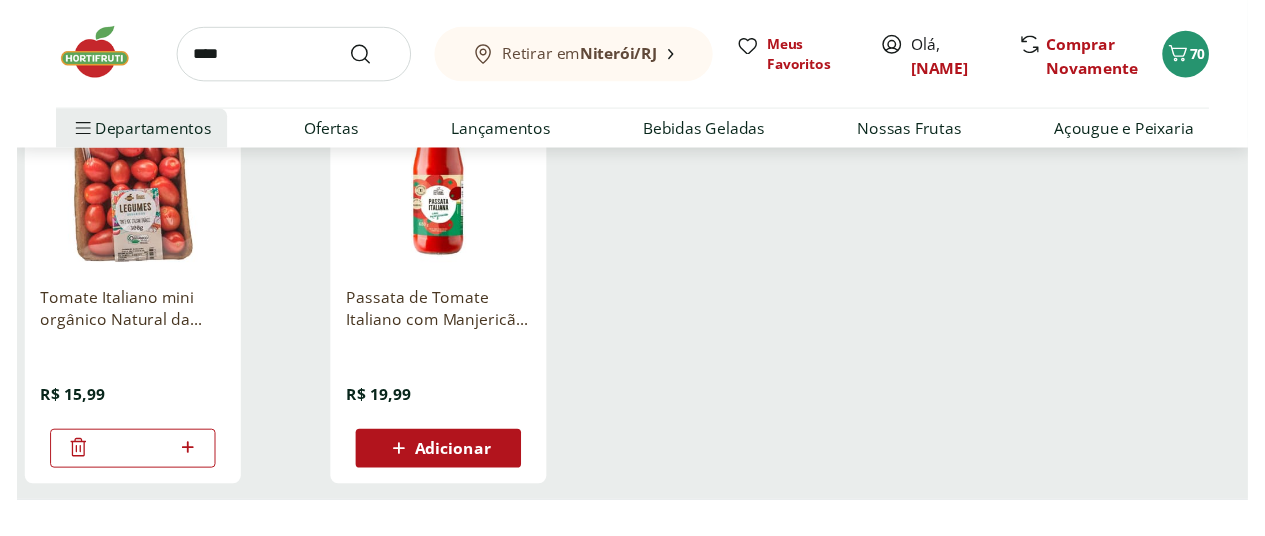 scroll, scrollTop: 0, scrollLeft: 0, axis: both 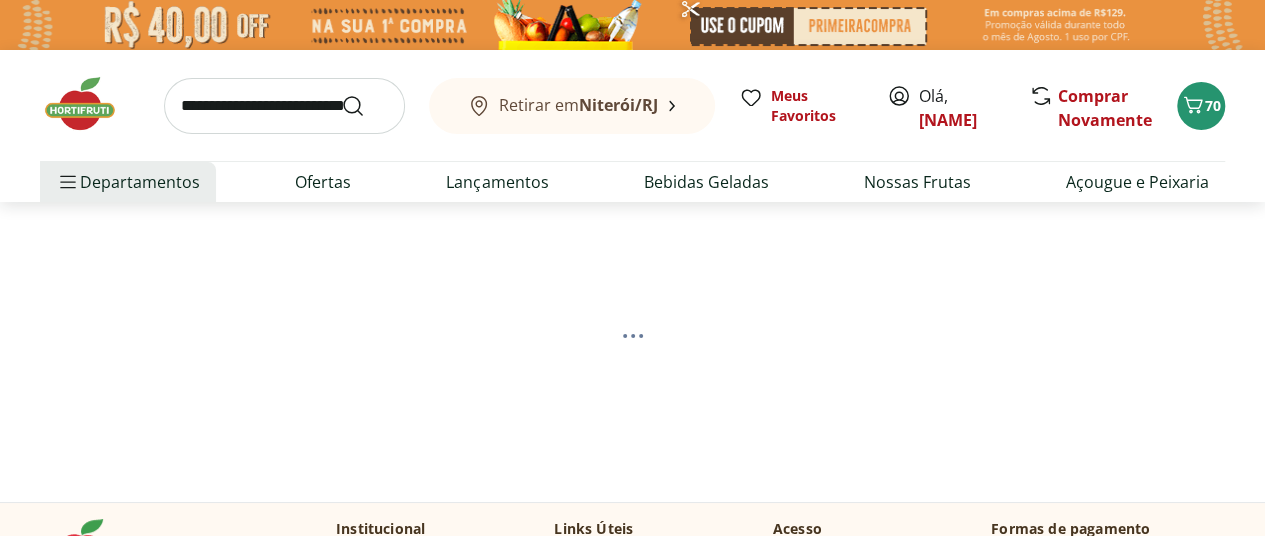 select on "**********" 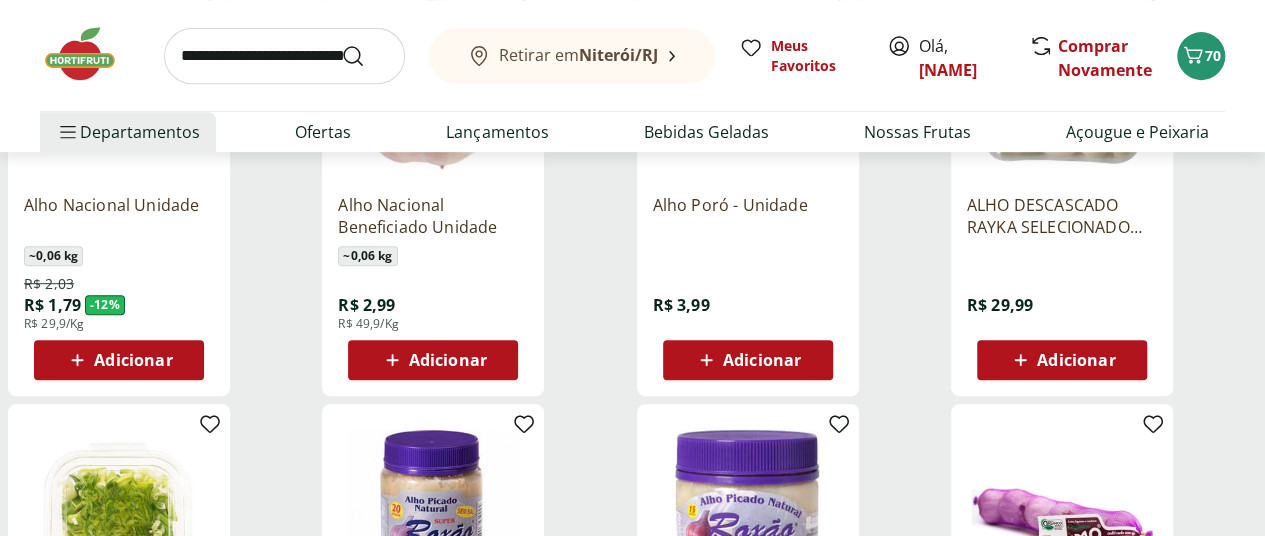 scroll, scrollTop: 440, scrollLeft: 0, axis: vertical 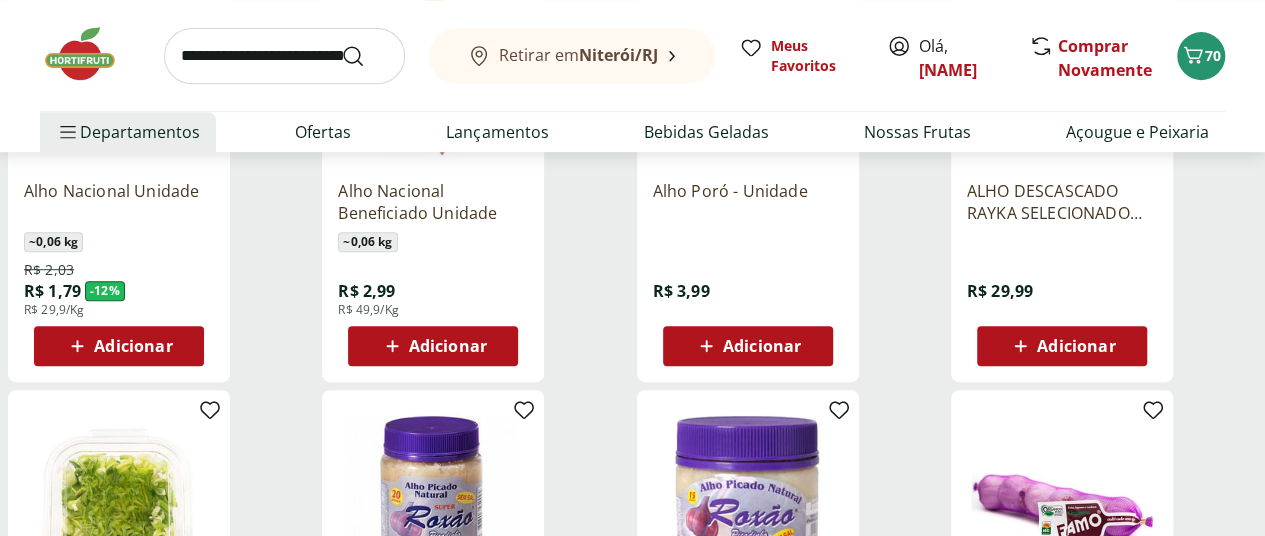 click on "Adicionar" at bounding box center (133, 346) 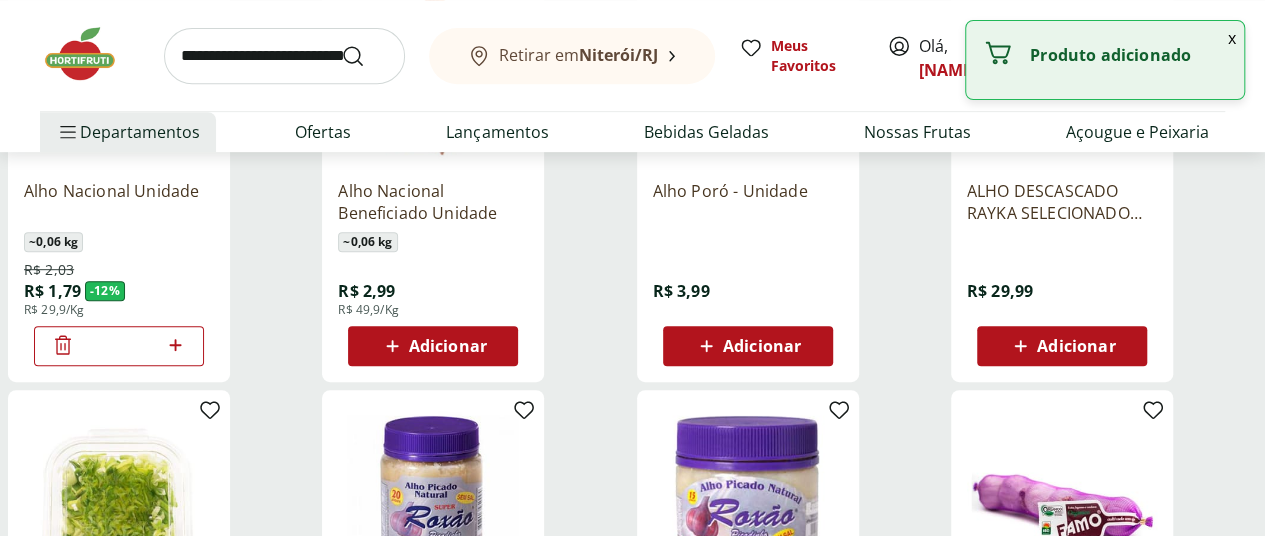click 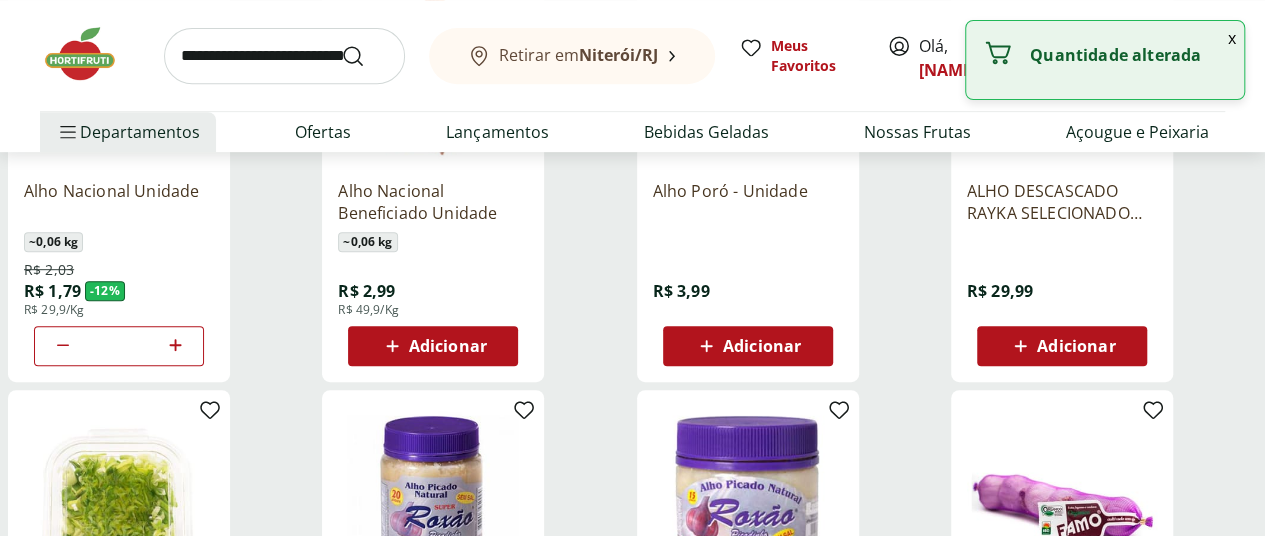 click 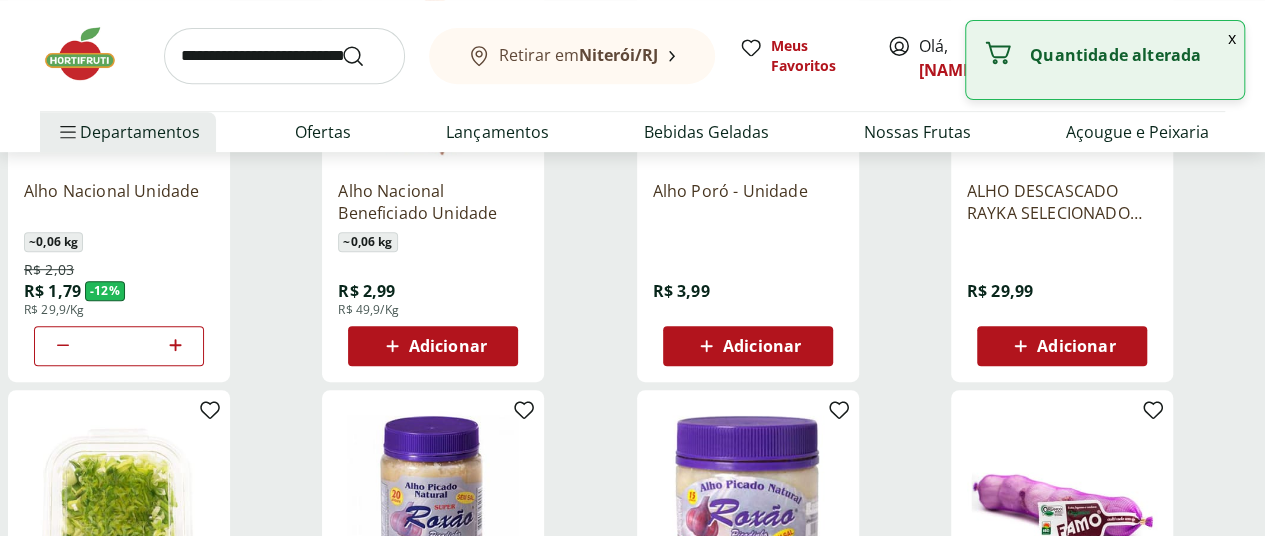 click 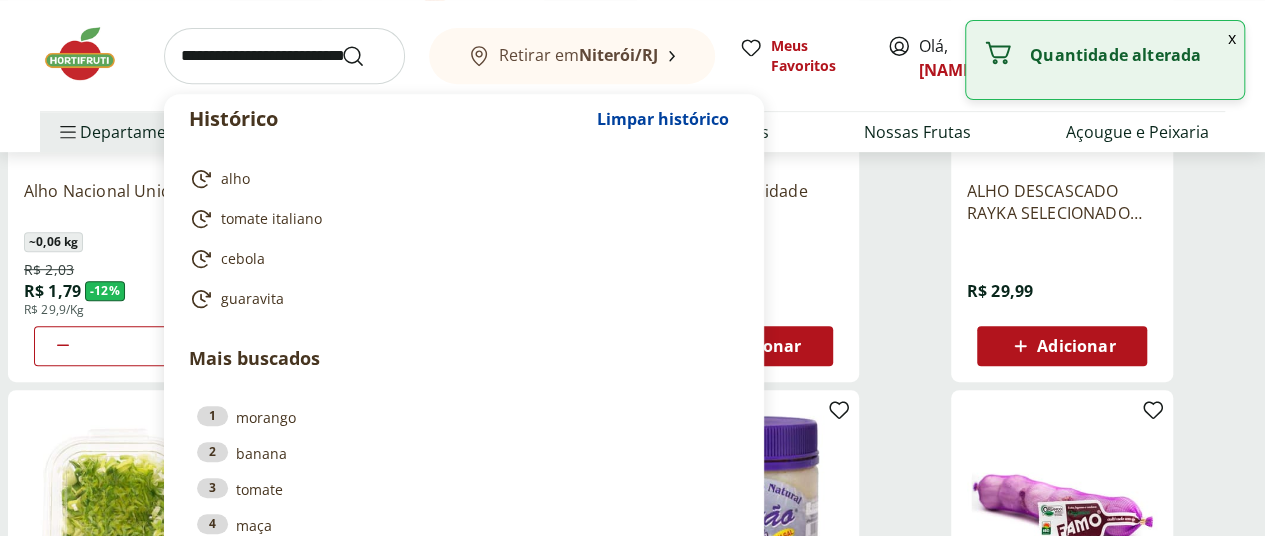 click at bounding box center (284, 56) 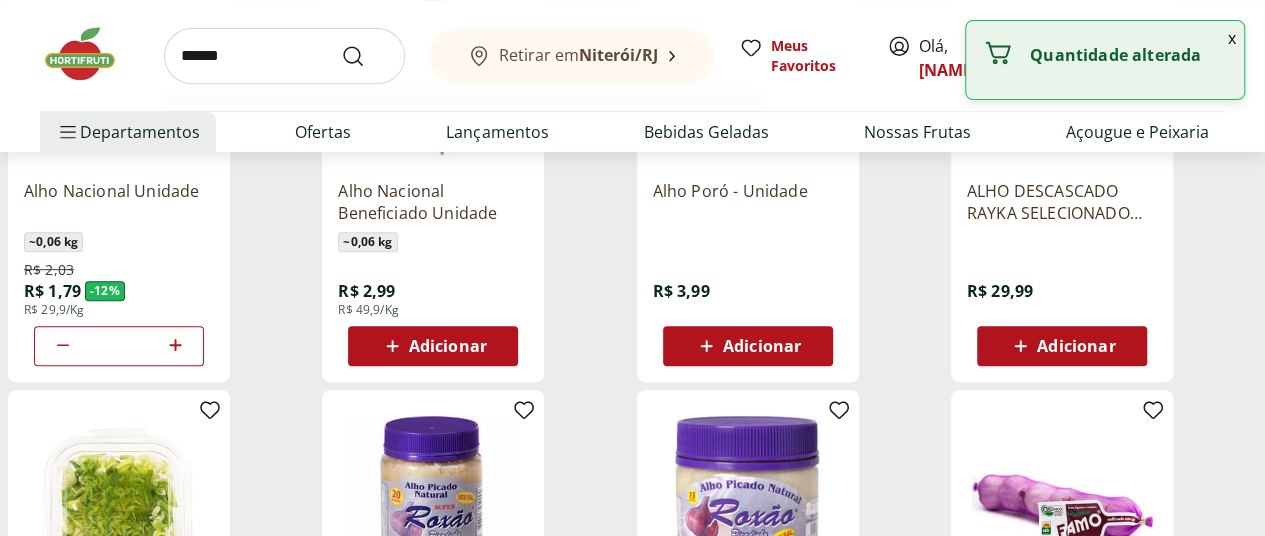type on "******" 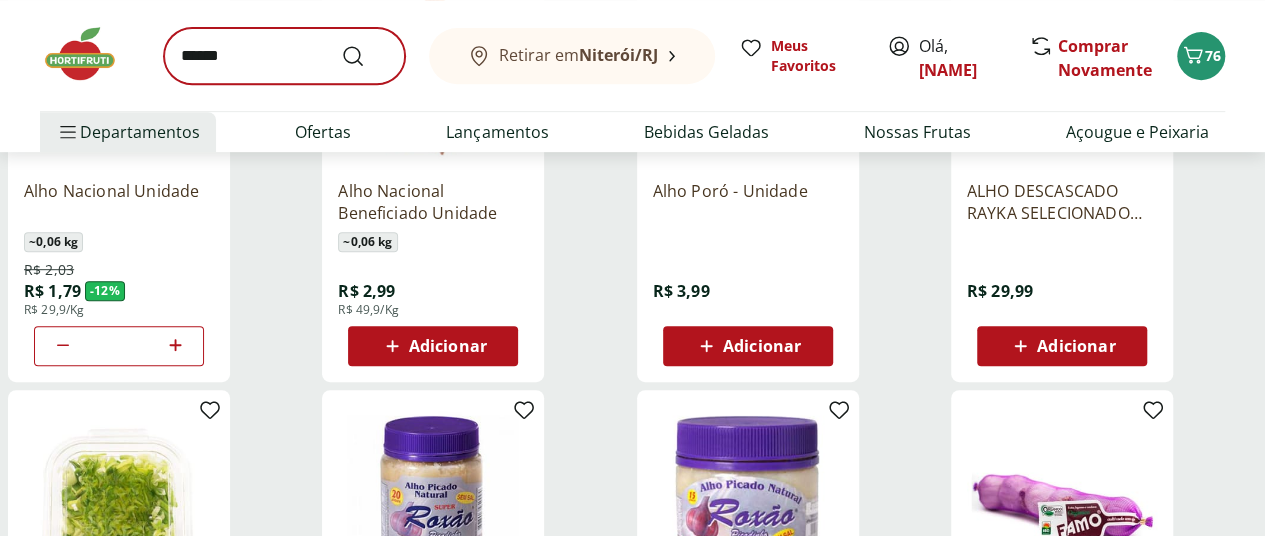 scroll, scrollTop: 0, scrollLeft: 0, axis: both 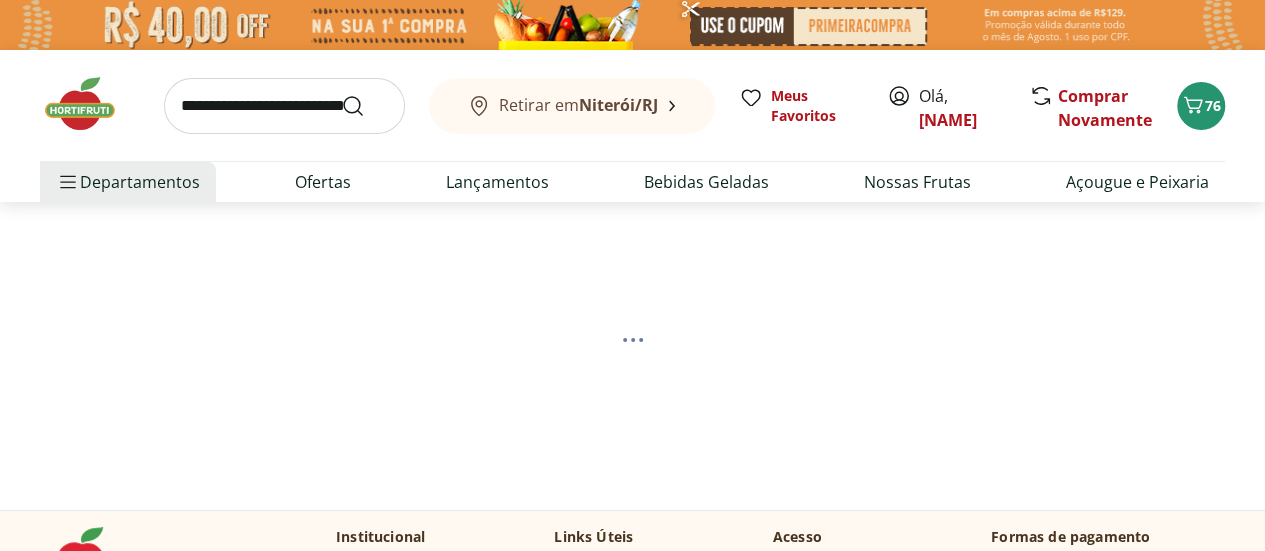 select on "**********" 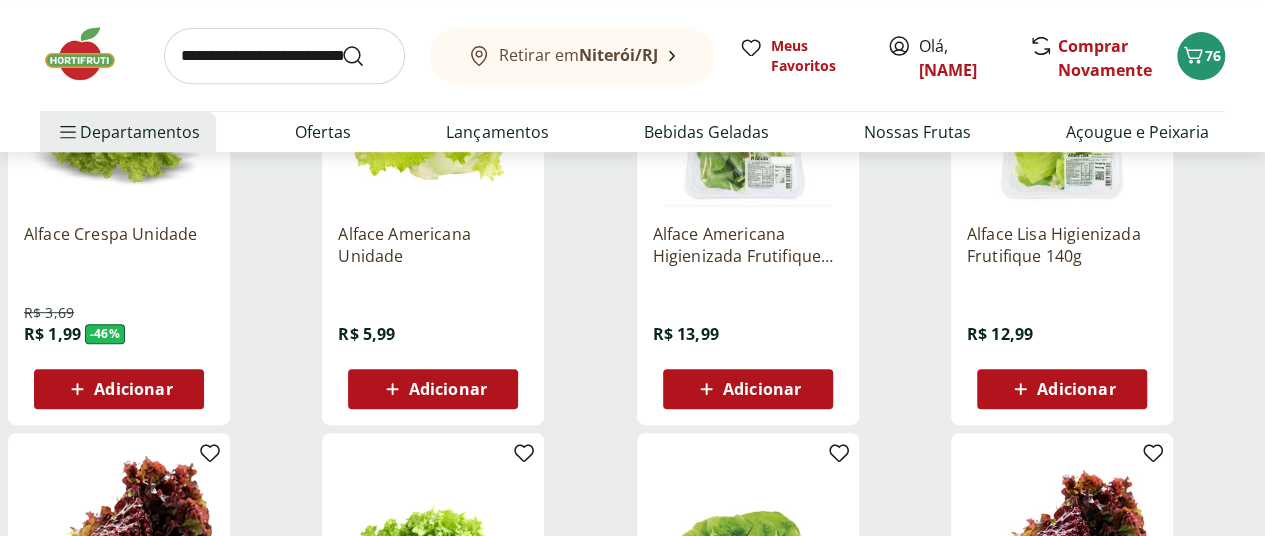 scroll, scrollTop: 443, scrollLeft: 0, axis: vertical 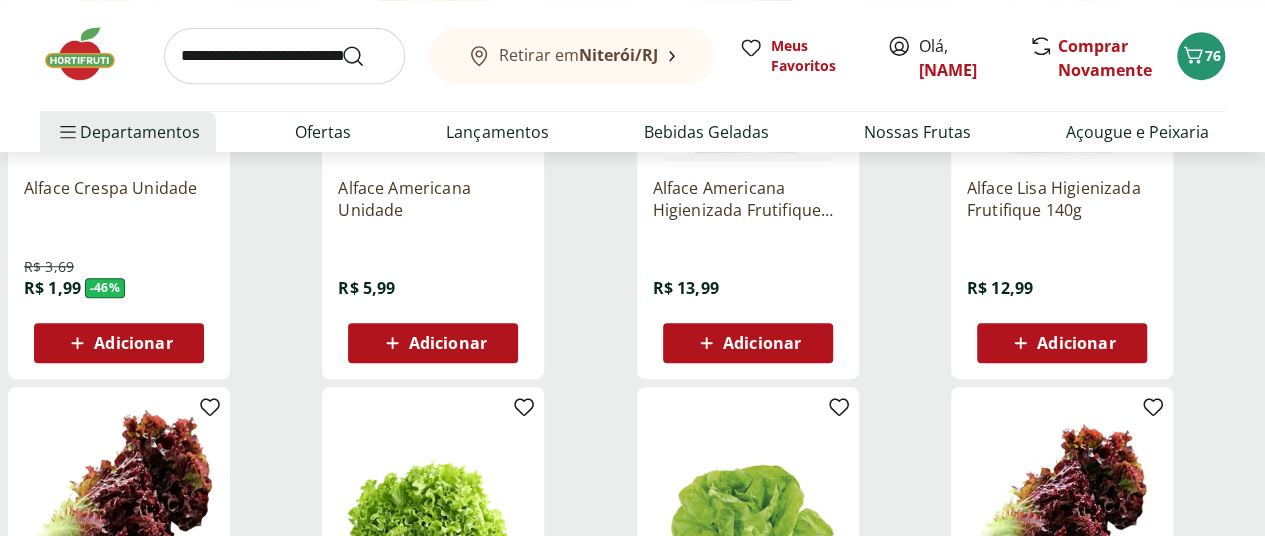 click on "Adicionar" at bounding box center (119, 343) 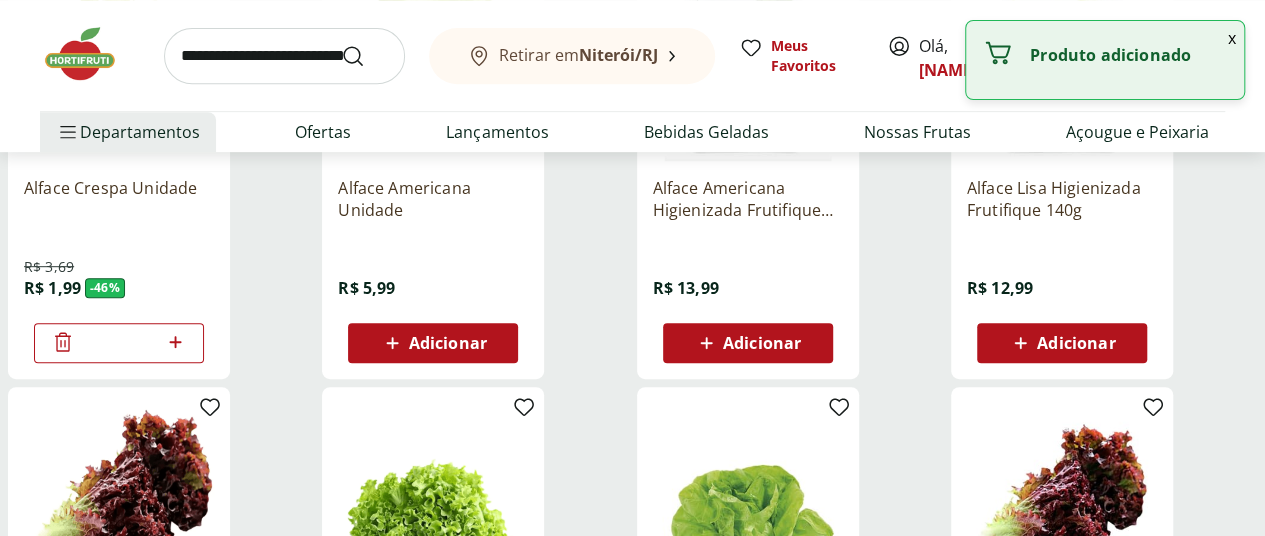 click at bounding box center [284, 56] 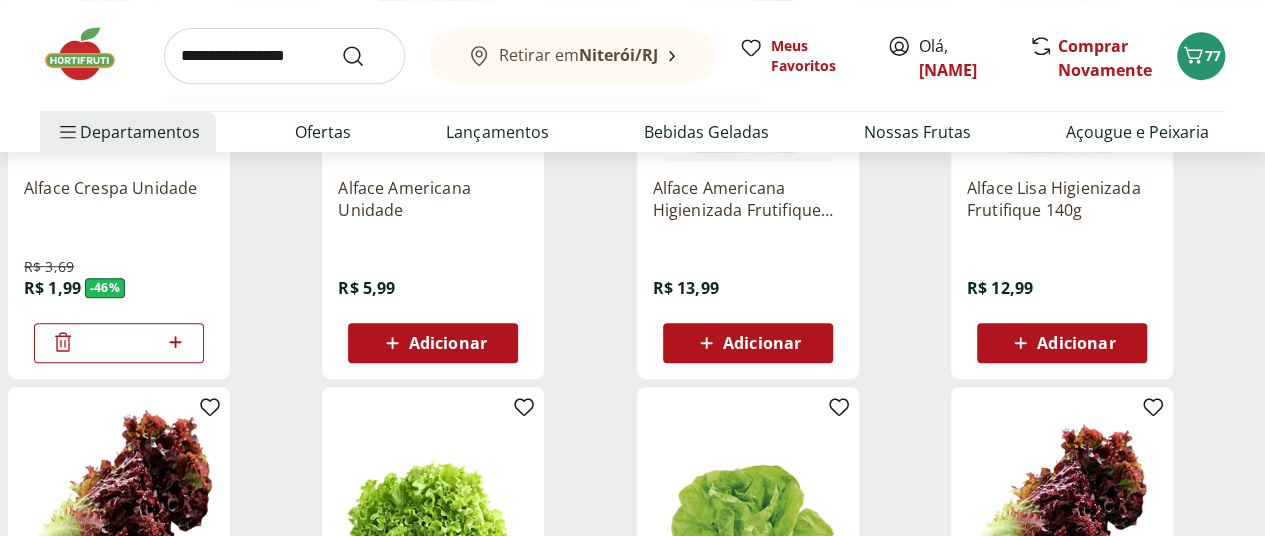 type on "**********" 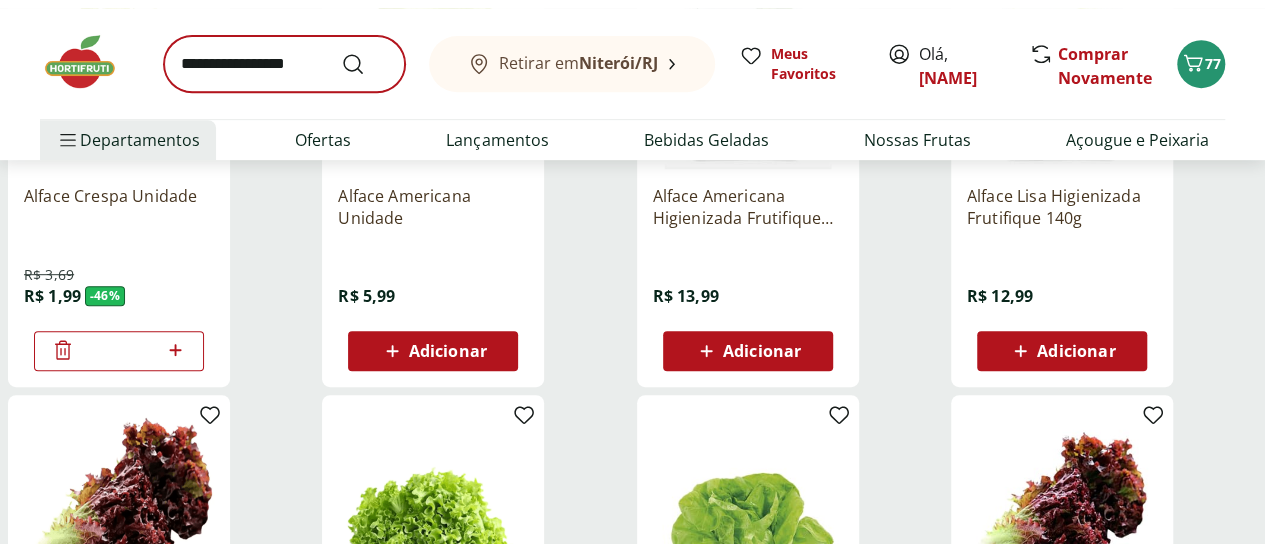scroll, scrollTop: 0, scrollLeft: 0, axis: both 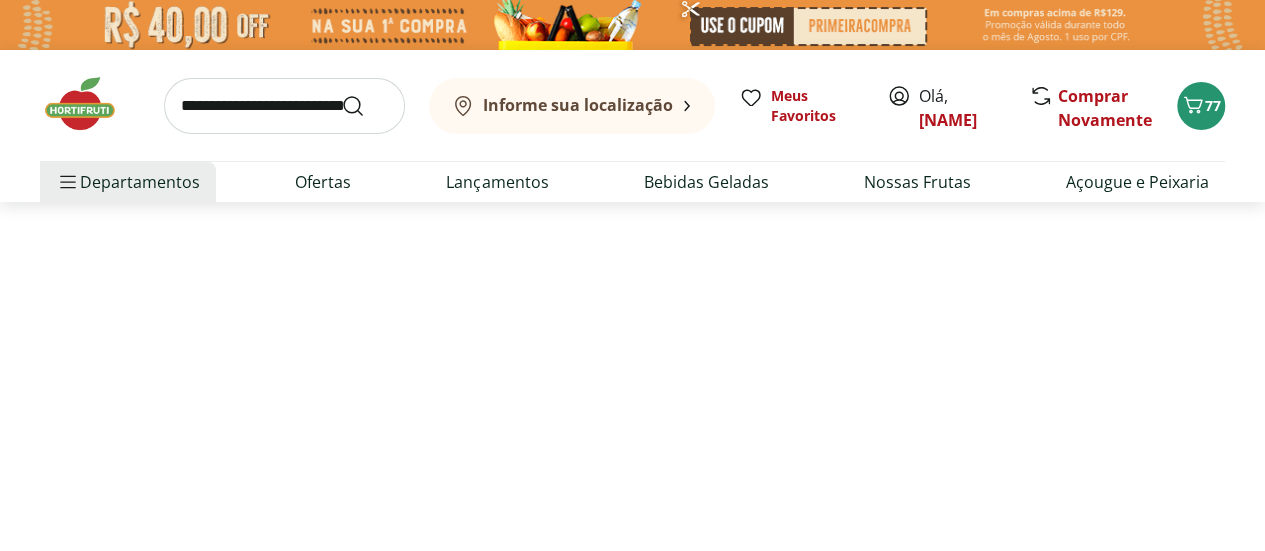 select on "**********" 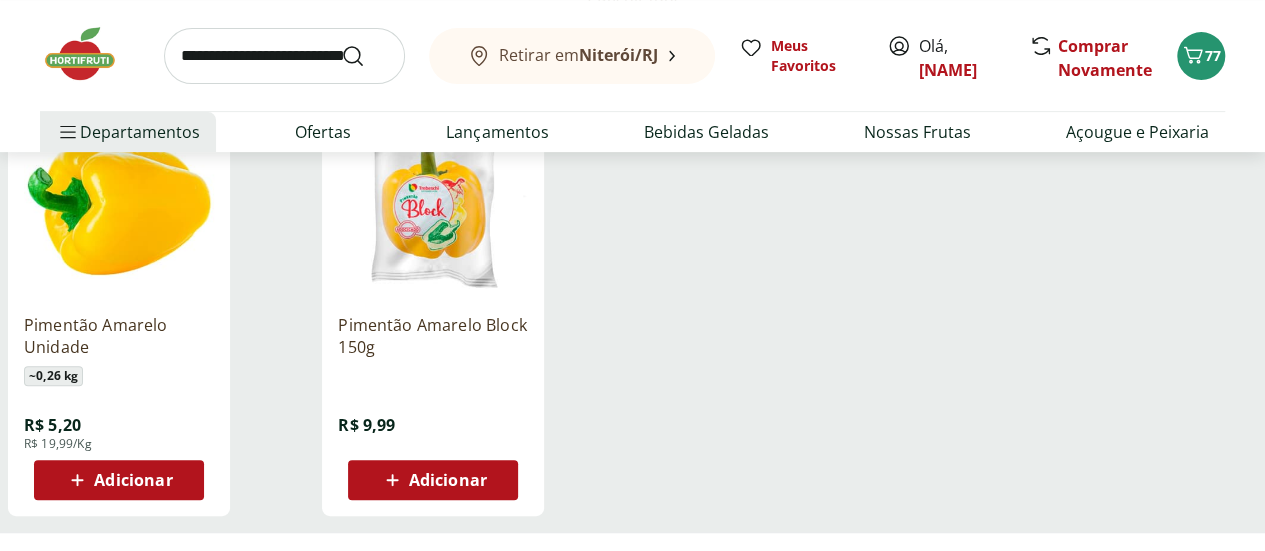 scroll, scrollTop: 324, scrollLeft: 0, axis: vertical 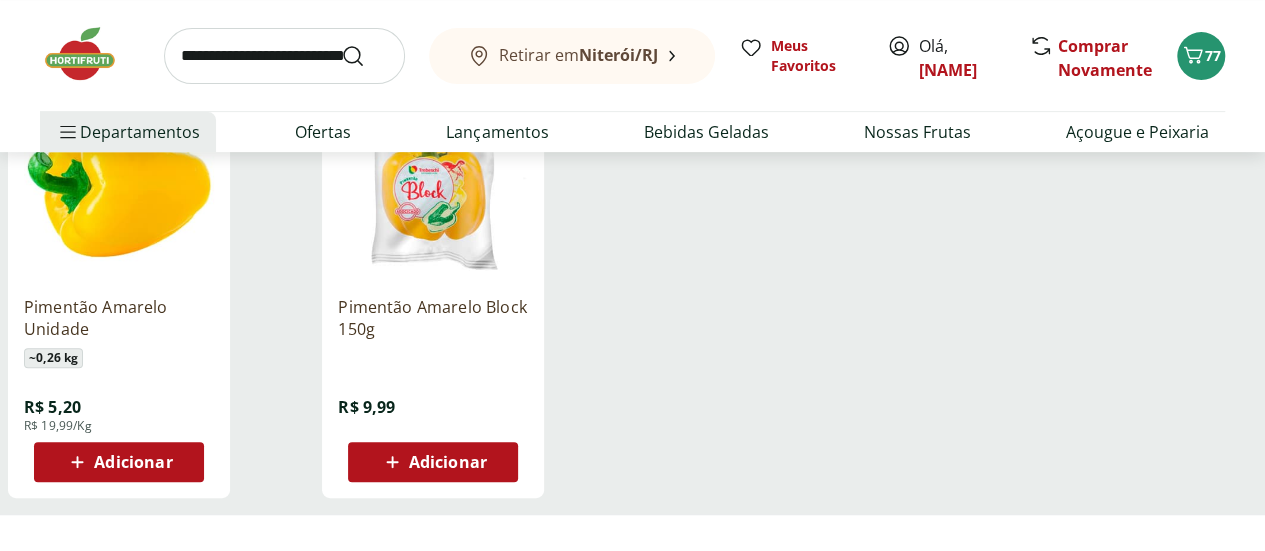click on "Adicionar" at bounding box center [133, 462] 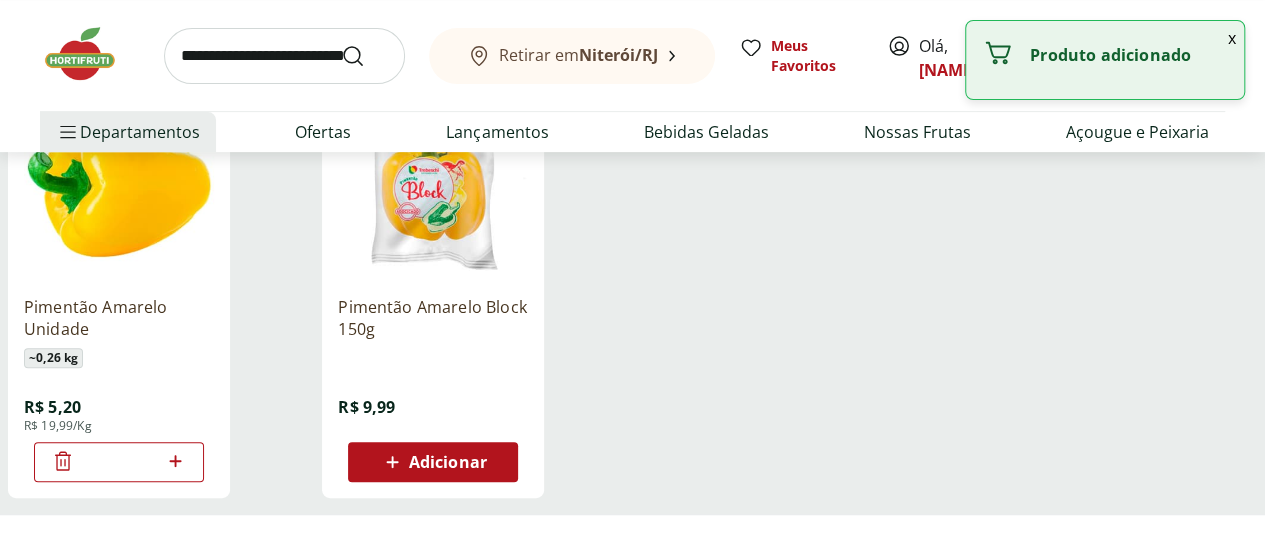 click at bounding box center (284, 56) 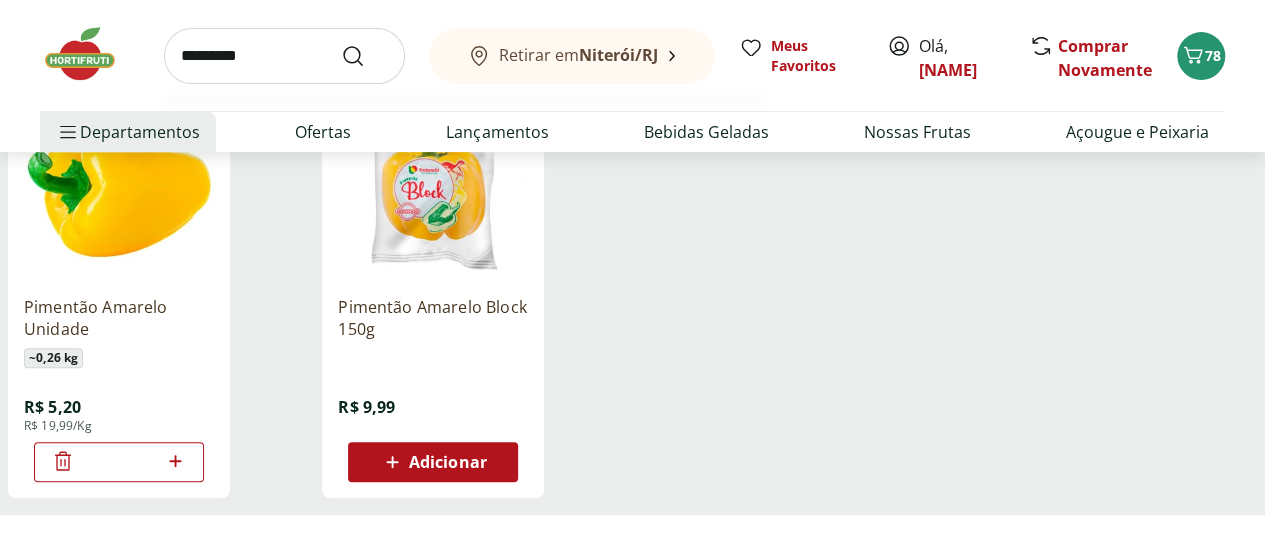 type on "*********" 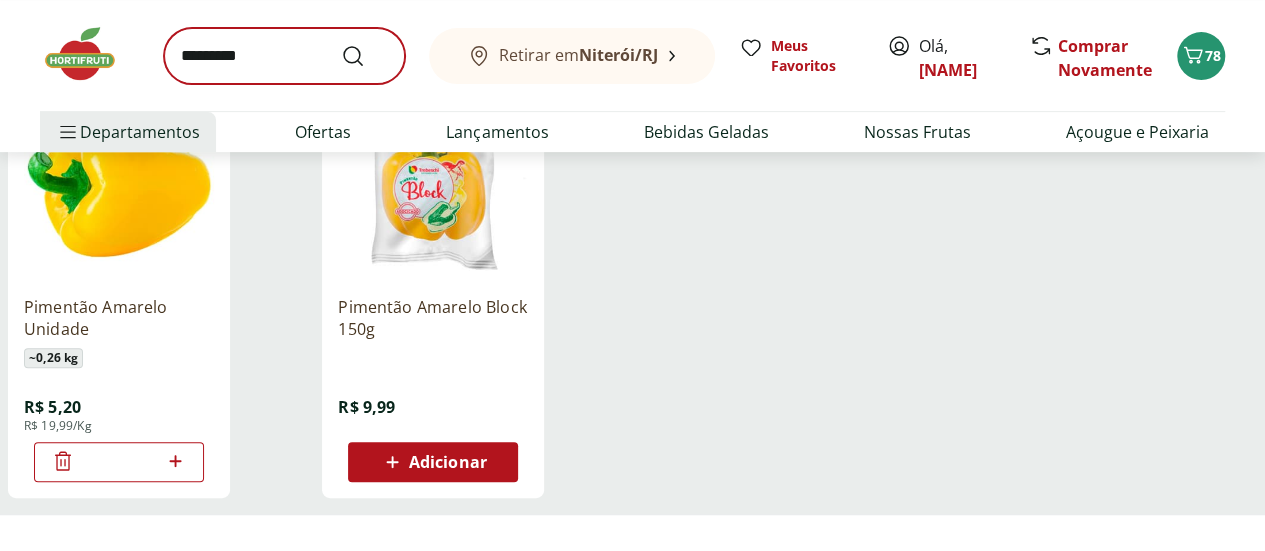 scroll, scrollTop: 0, scrollLeft: 0, axis: both 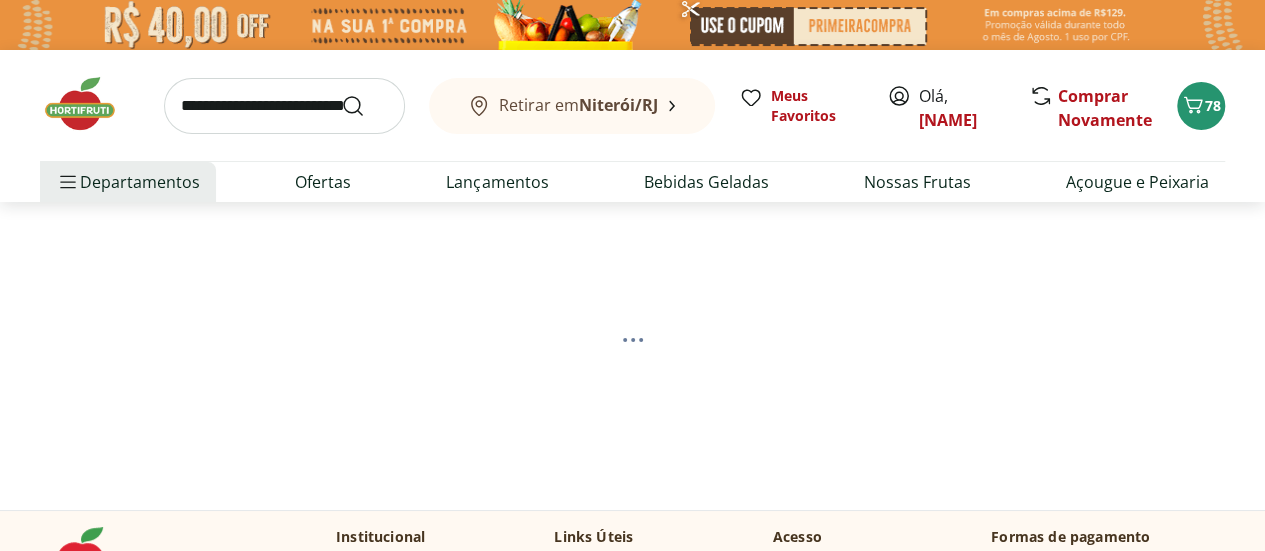 select on "**********" 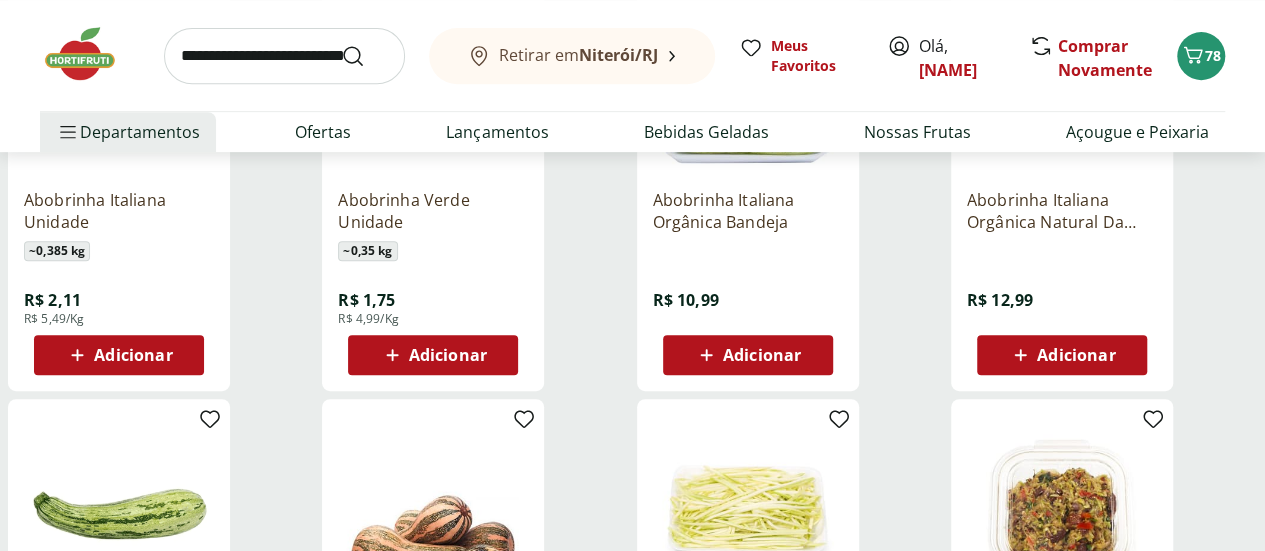 scroll, scrollTop: 438, scrollLeft: 0, axis: vertical 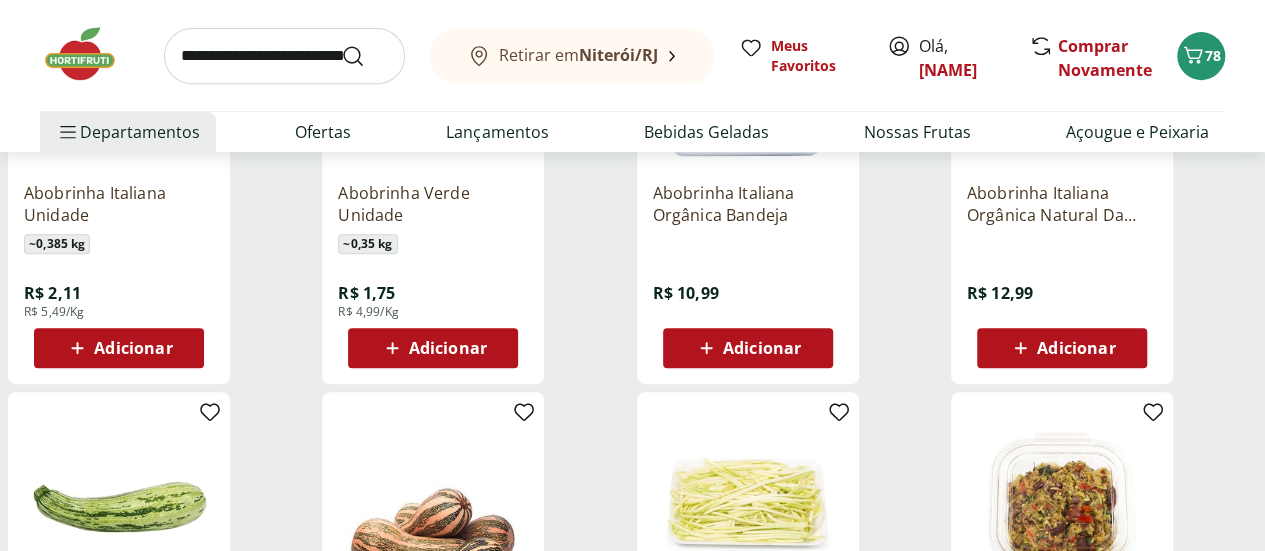 click on "Adicionar" at bounding box center [133, 348] 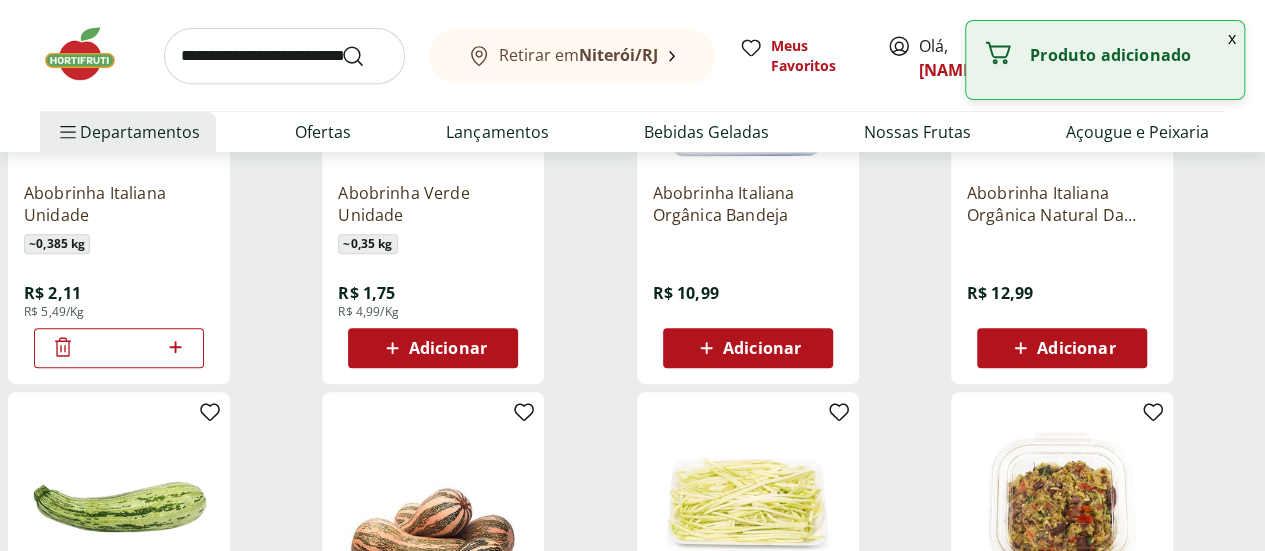 click 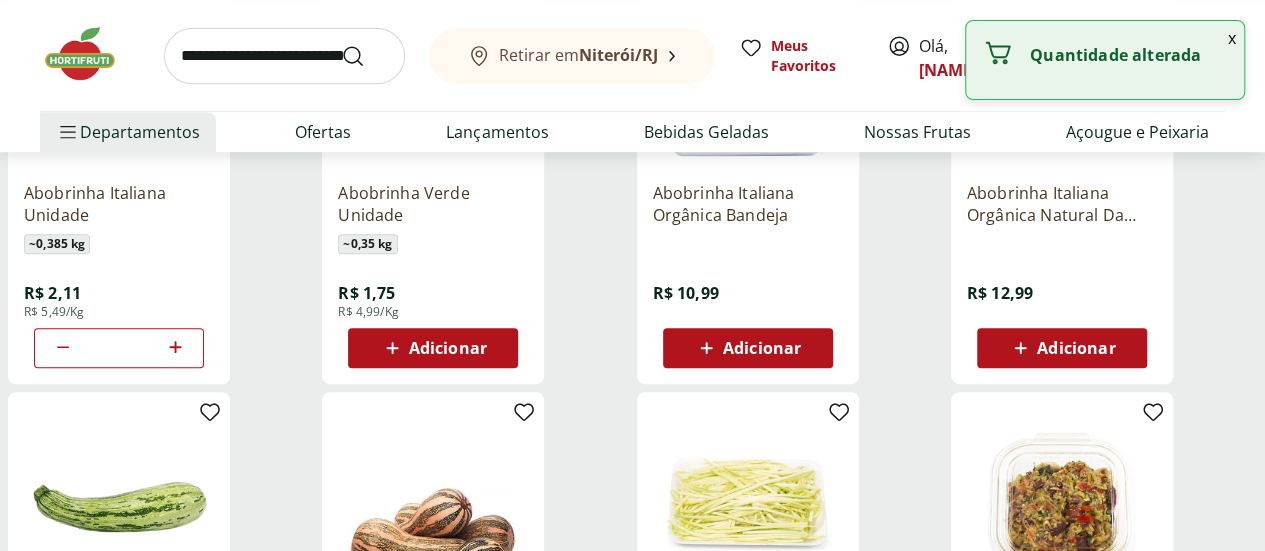 click 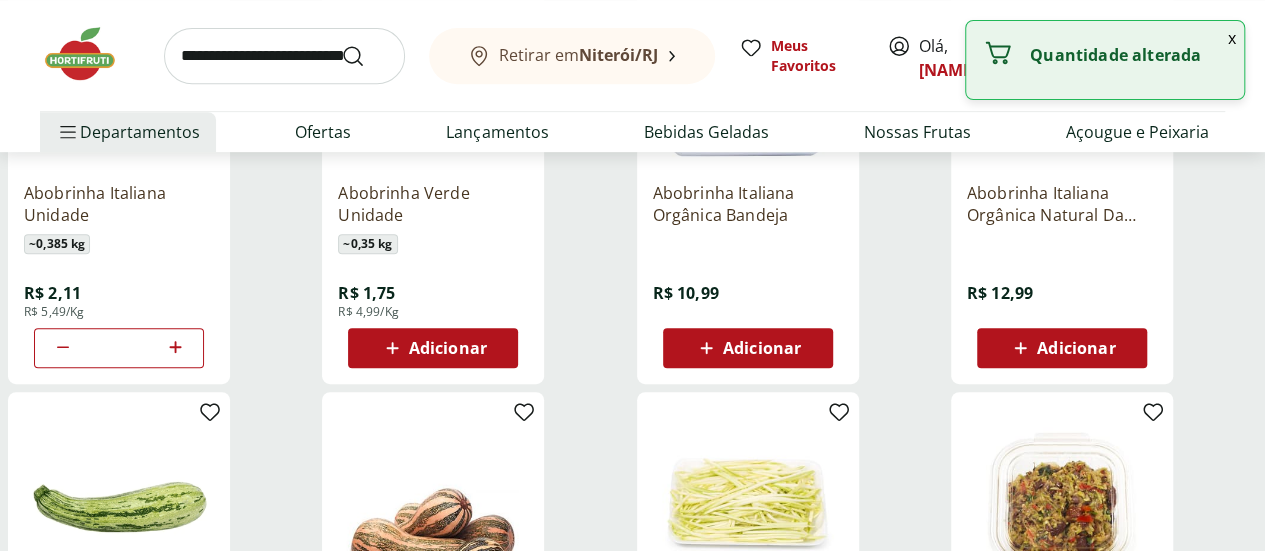 type on "*" 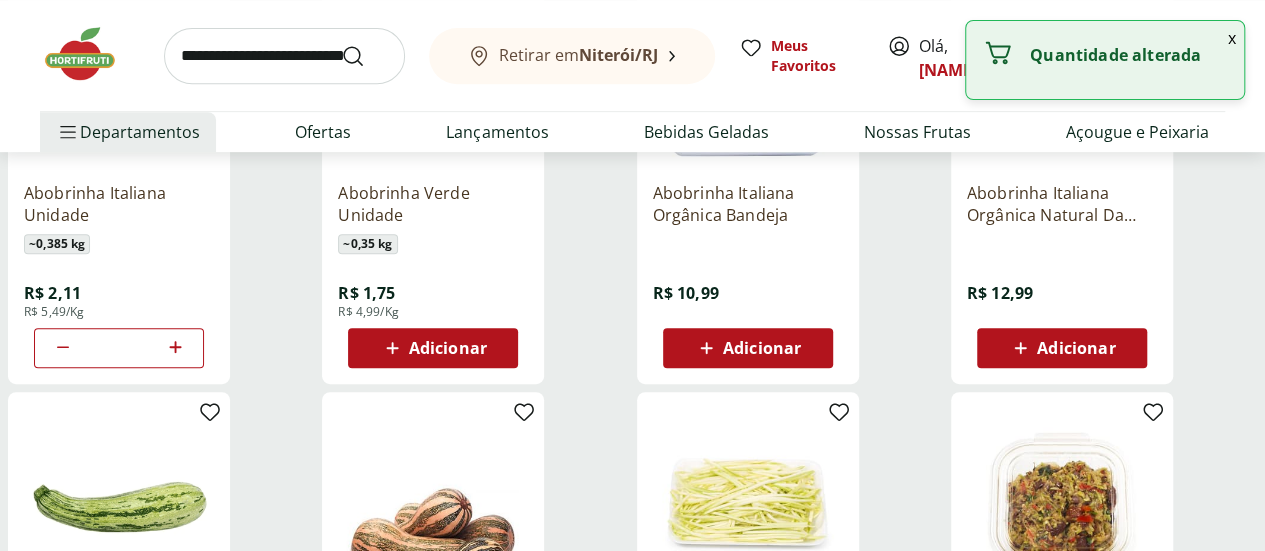 click at bounding box center [284, 56] 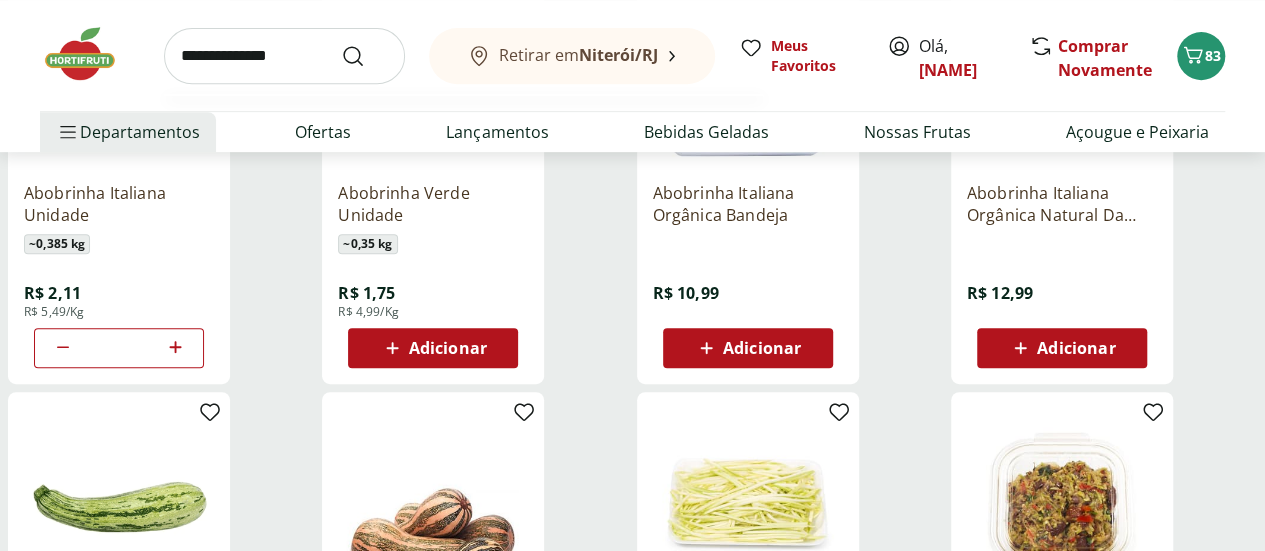 type on "**********" 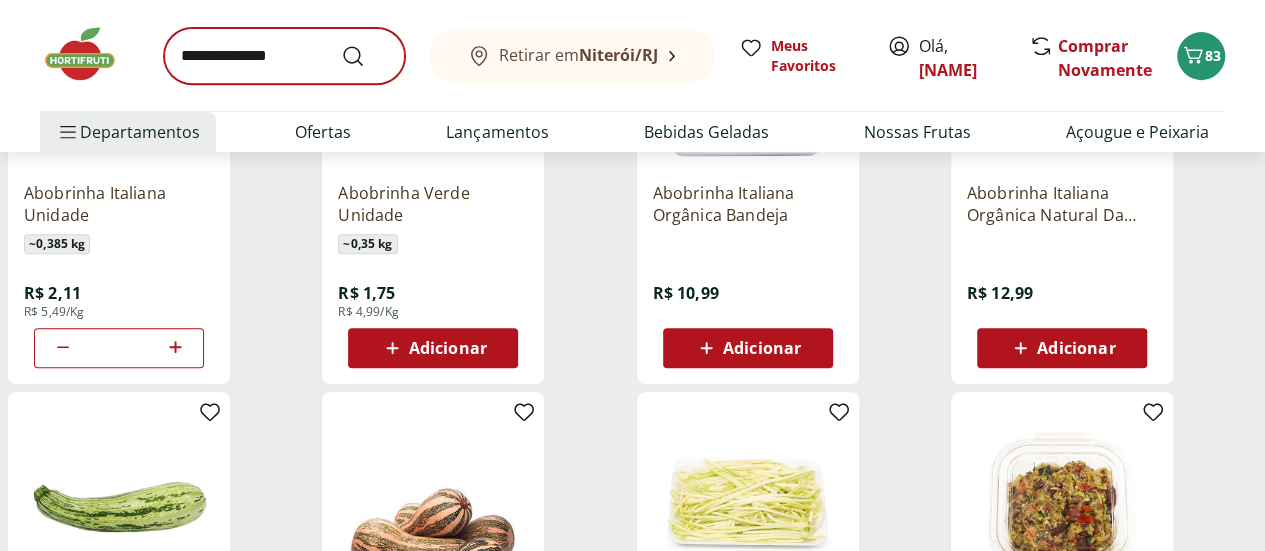 scroll, scrollTop: 0, scrollLeft: 0, axis: both 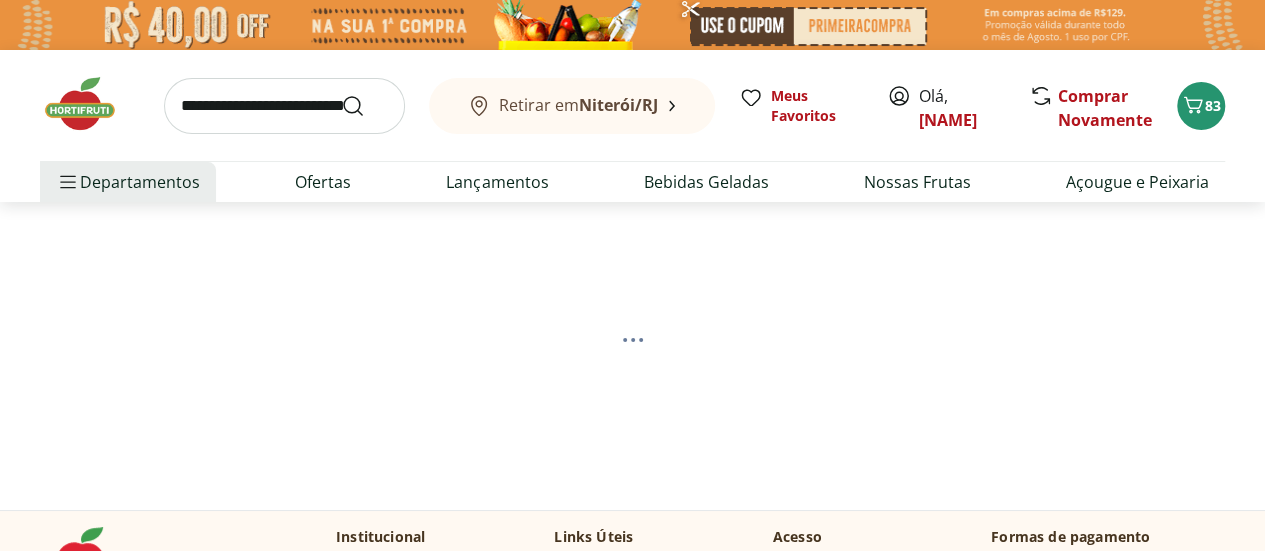 select on "**********" 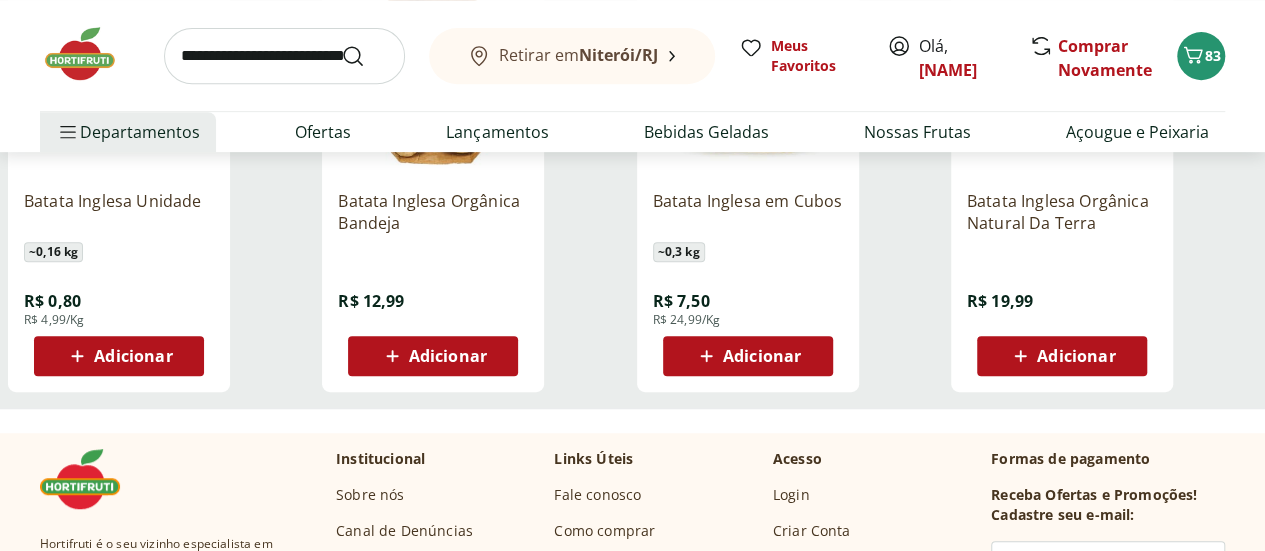 scroll, scrollTop: 440, scrollLeft: 0, axis: vertical 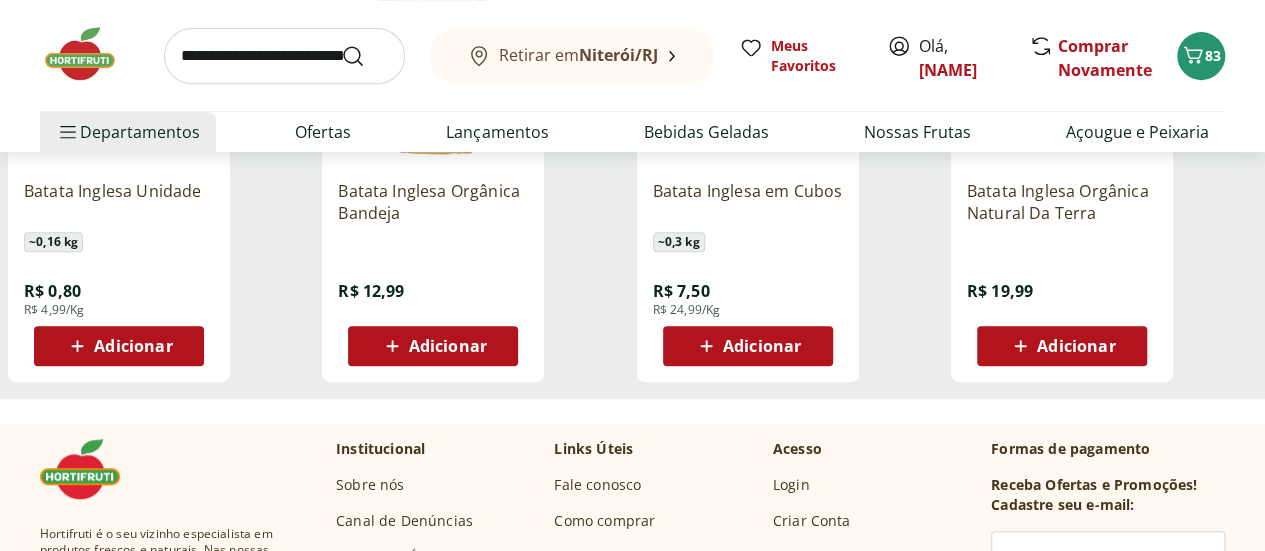 click on "Adicionar" at bounding box center (119, 346) 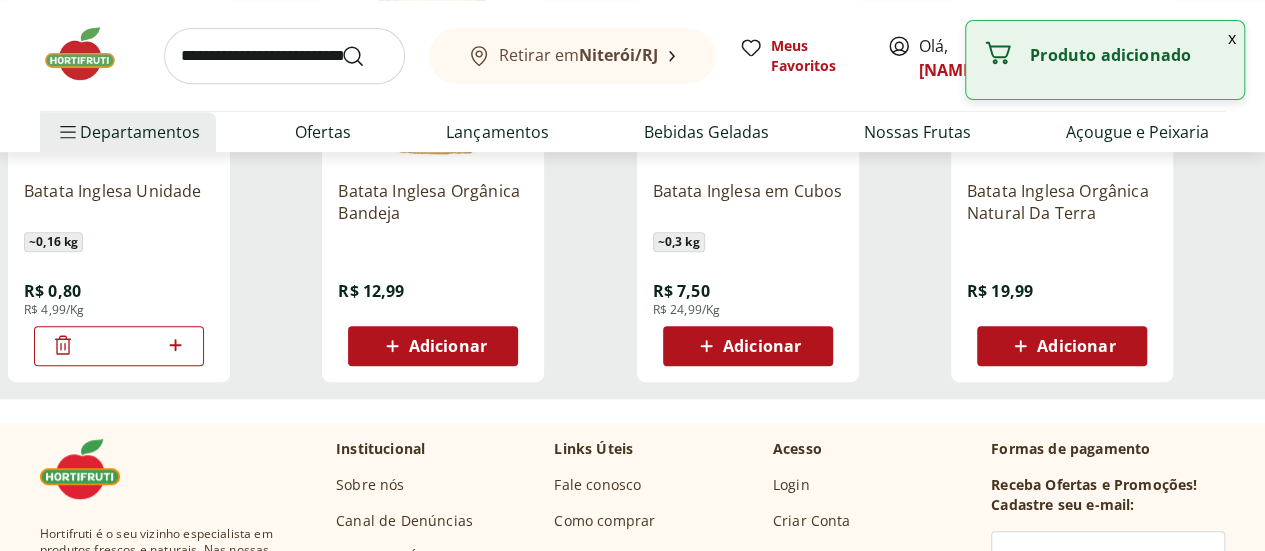 click 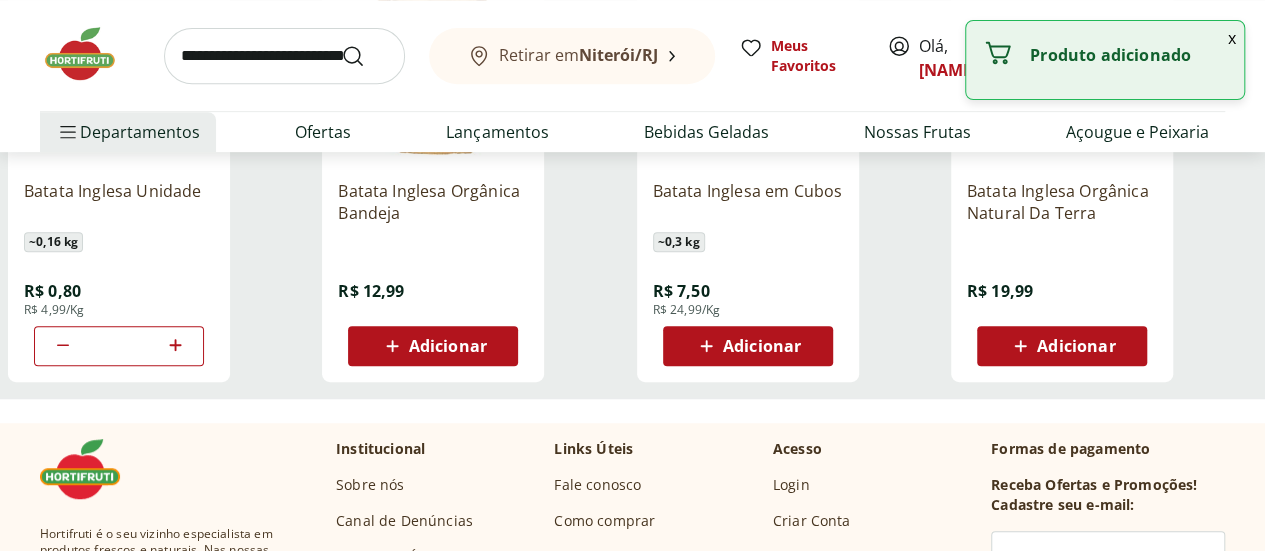 click 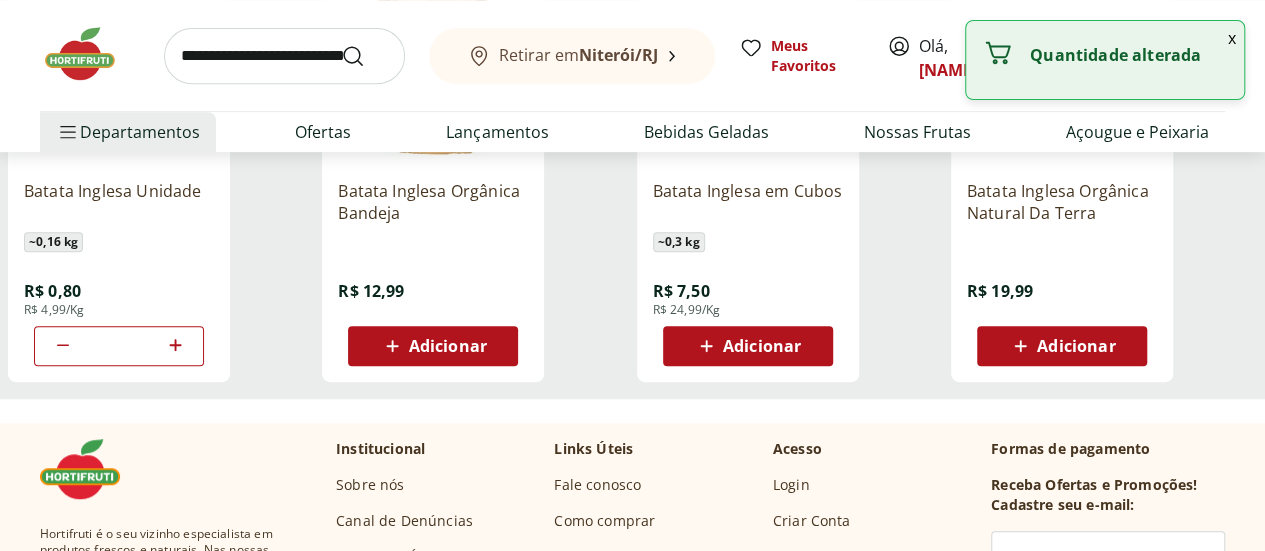 click 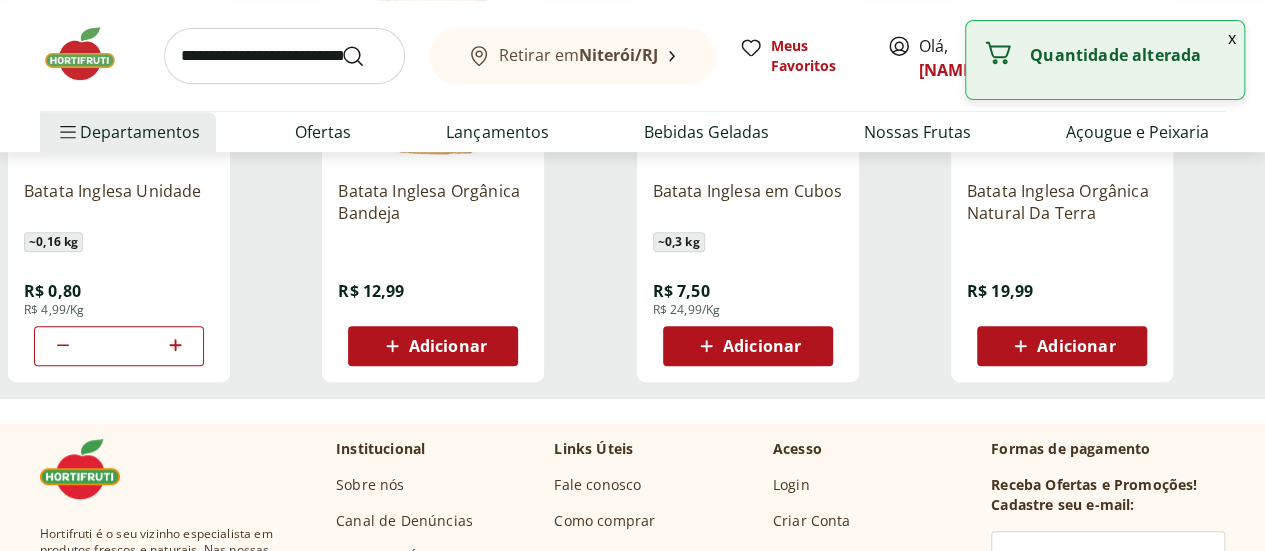 click 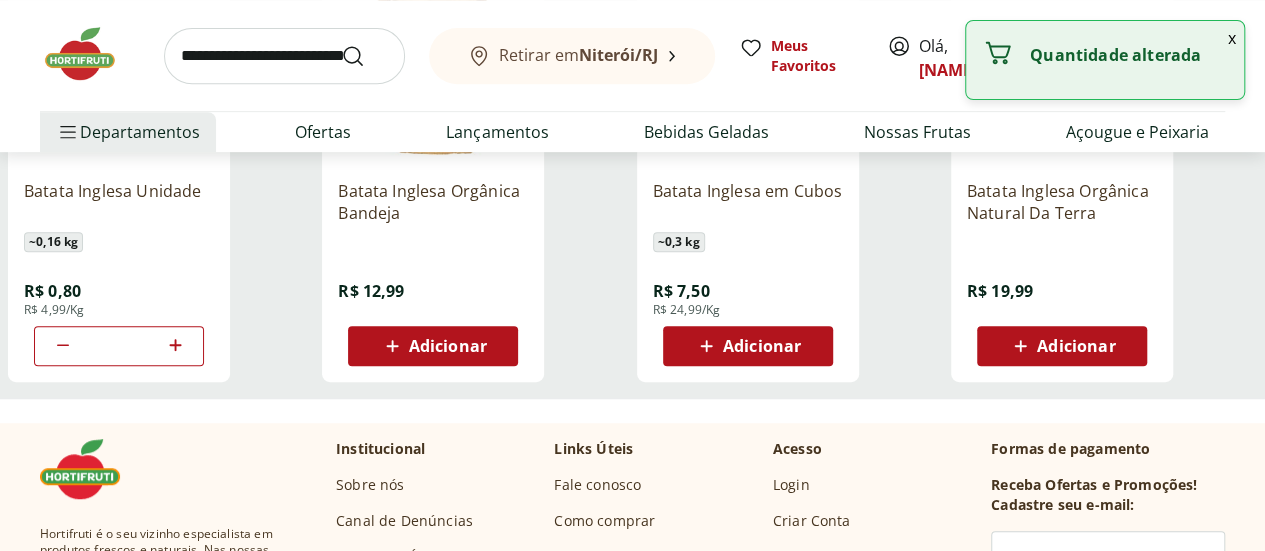 click 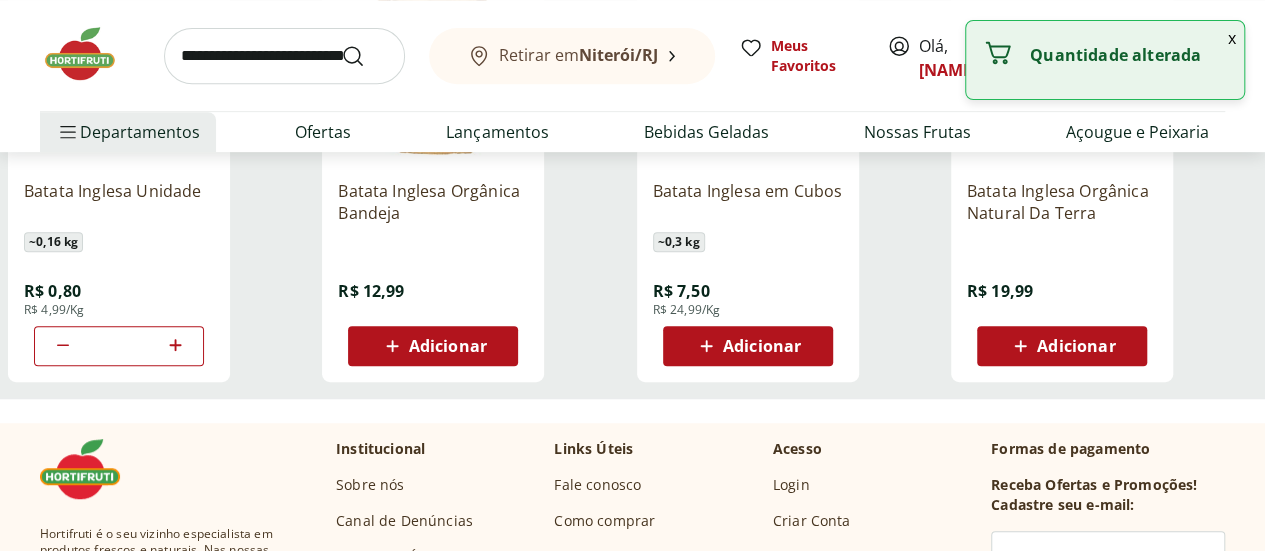 click 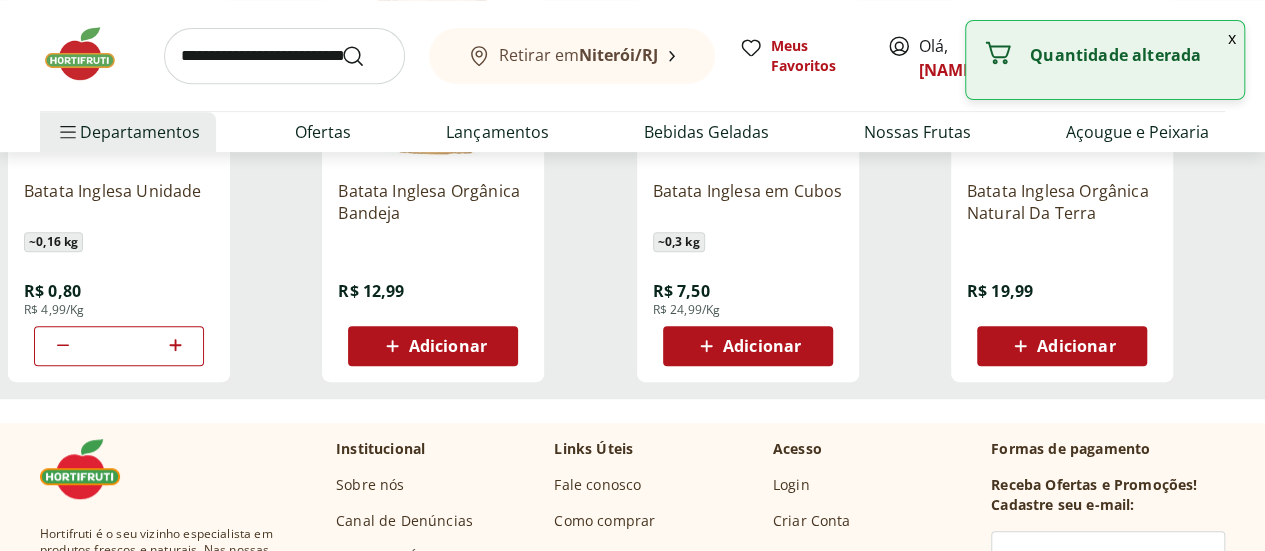 click 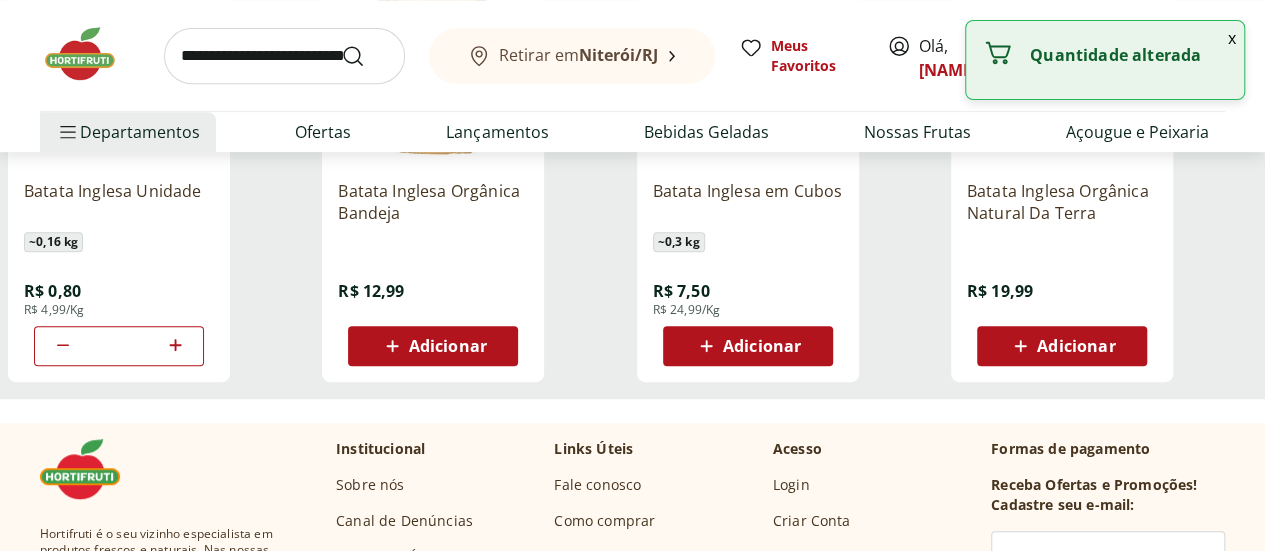 type on "**" 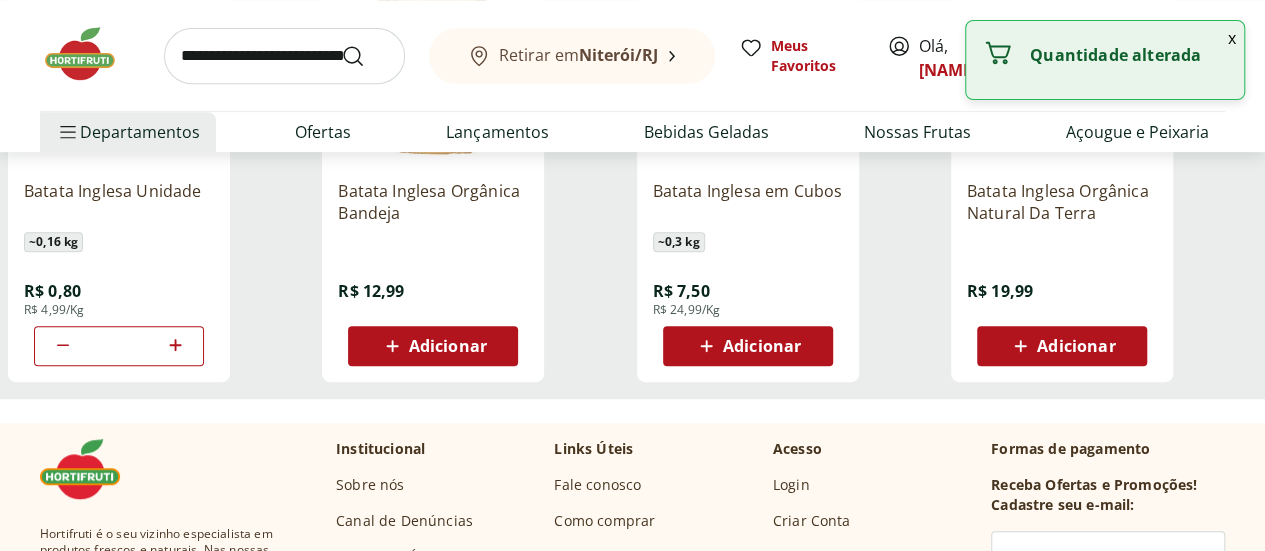click at bounding box center [284, 56] 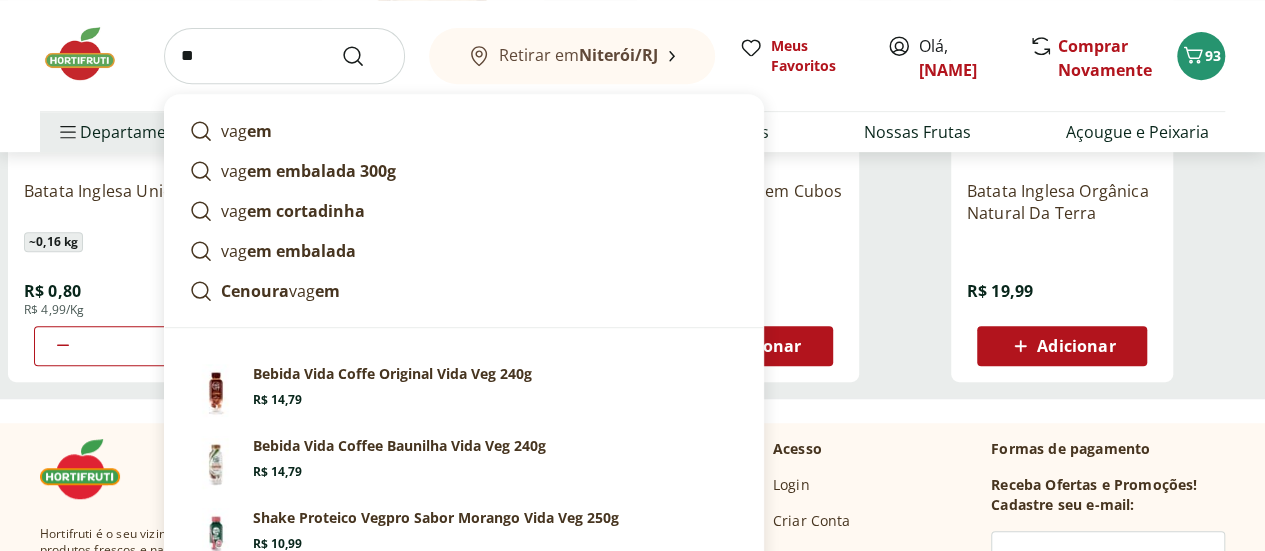 type on "*" 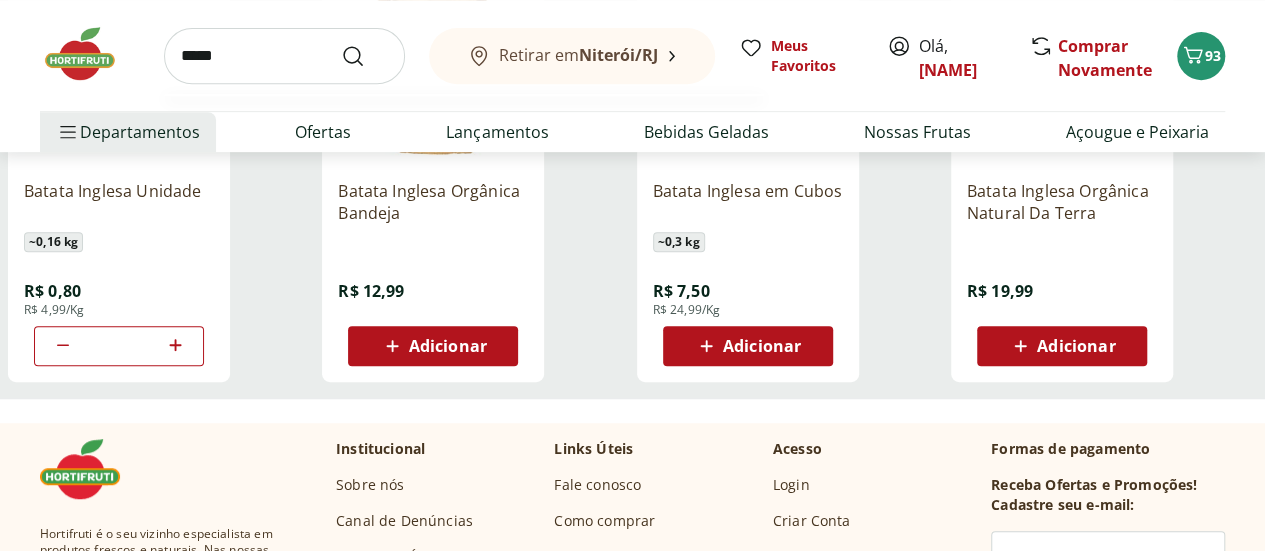 type on "*****" 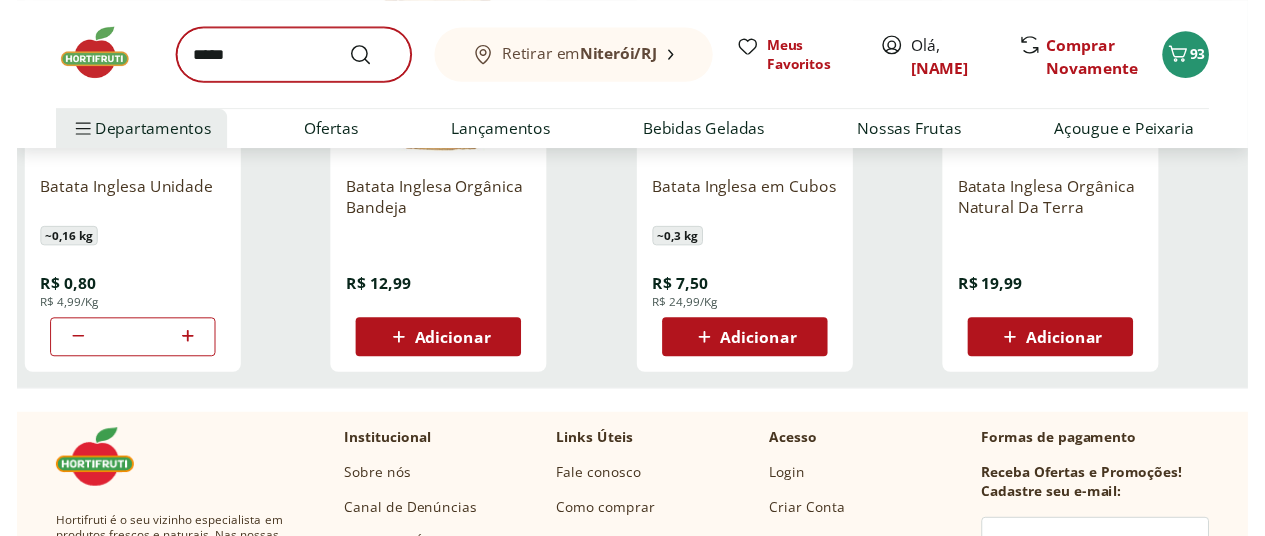 scroll, scrollTop: 0, scrollLeft: 0, axis: both 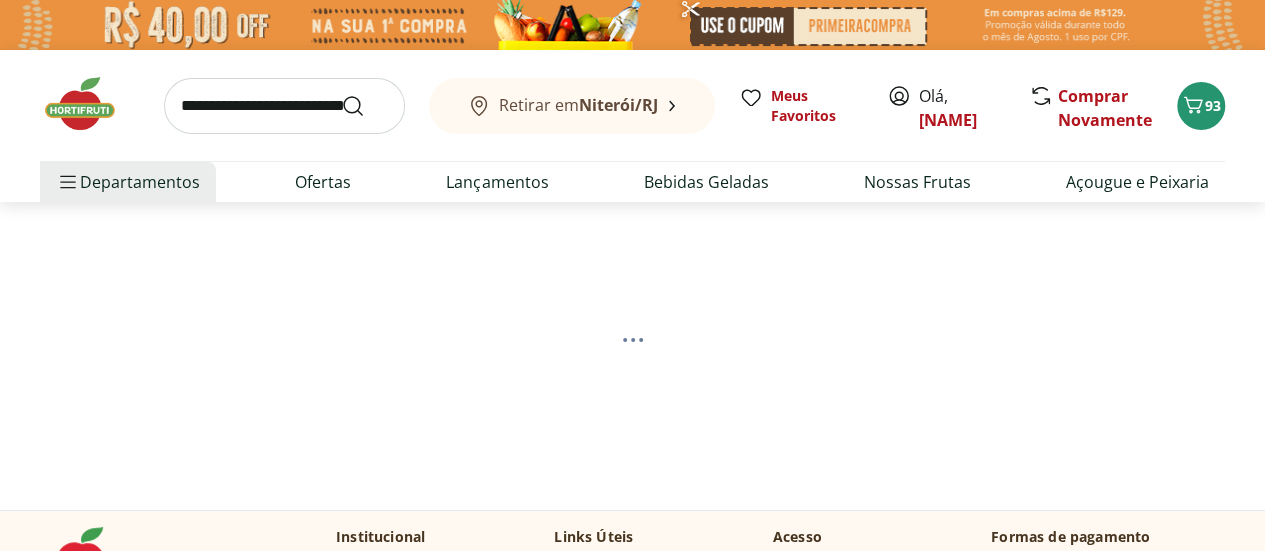 select on "**********" 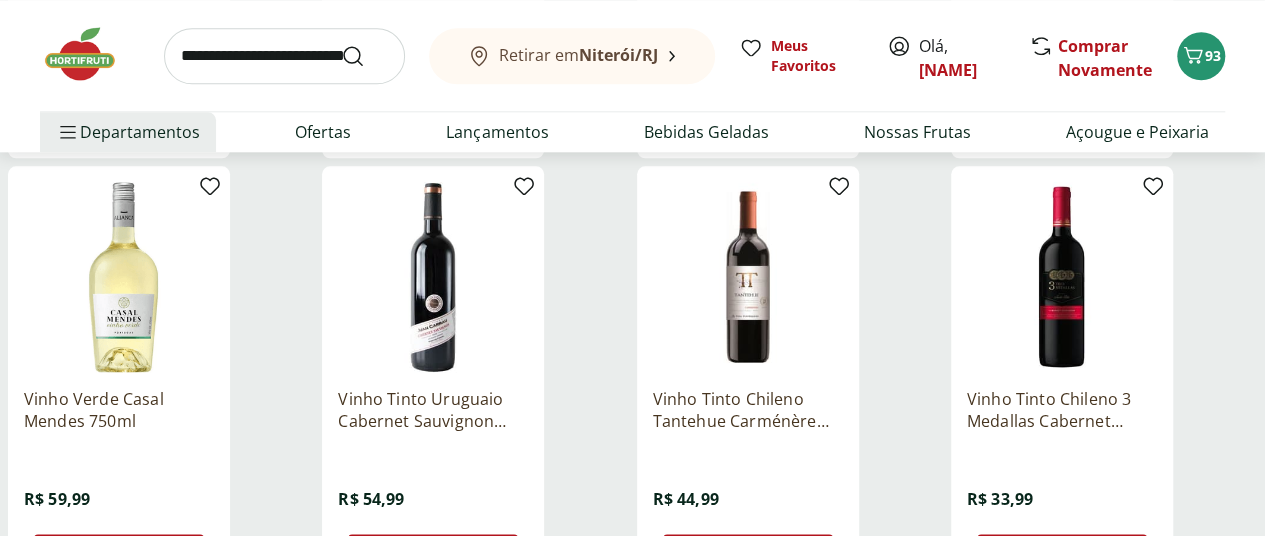 scroll, scrollTop: 1240, scrollLeft: 0, axis: vertical 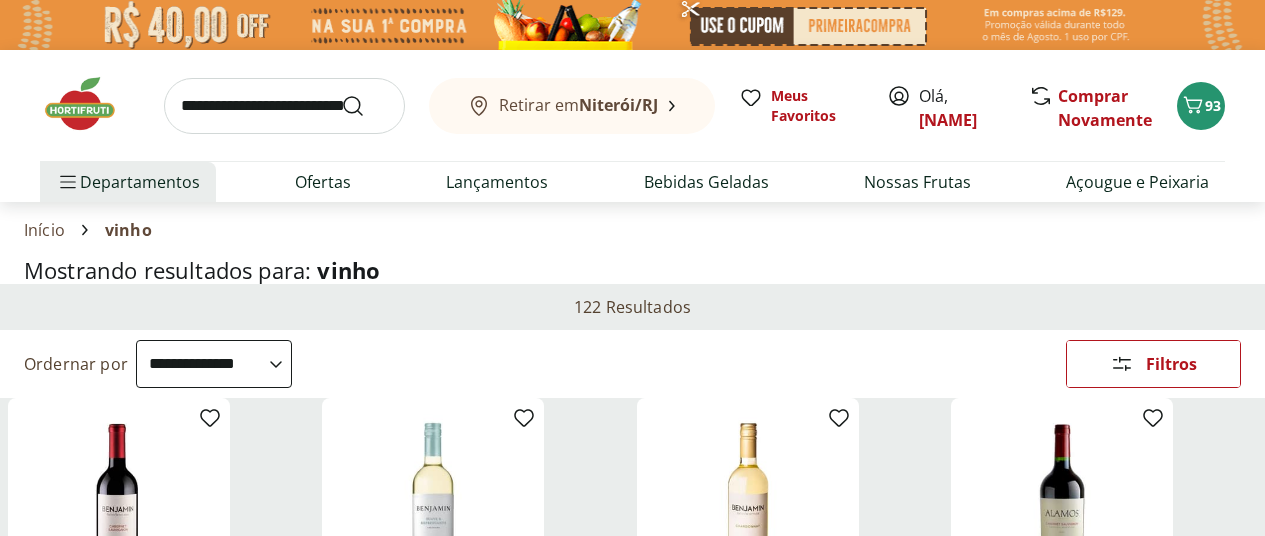 select on "**********" 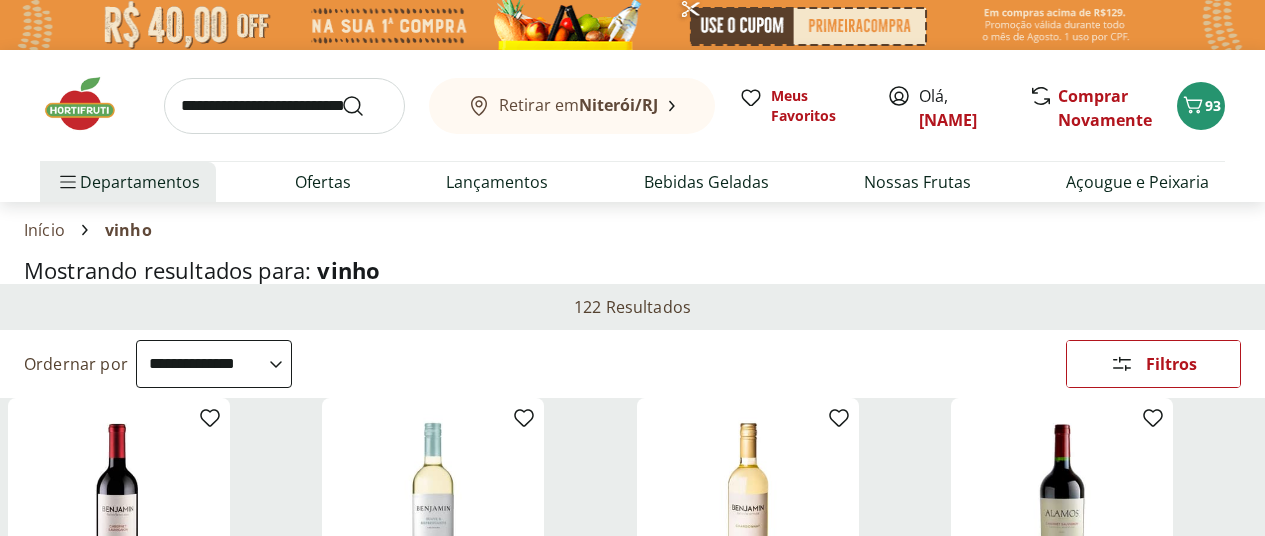 scroll, scrollTop: 1620, scrollLeft: 0, axis: vertical 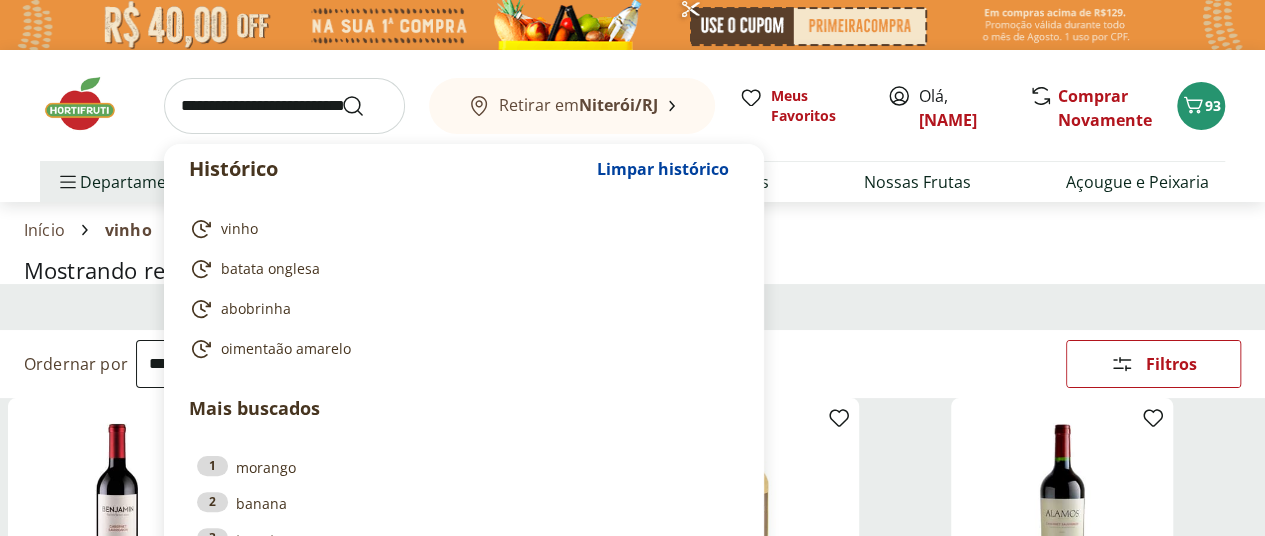 click at bounding box center [284, 106] 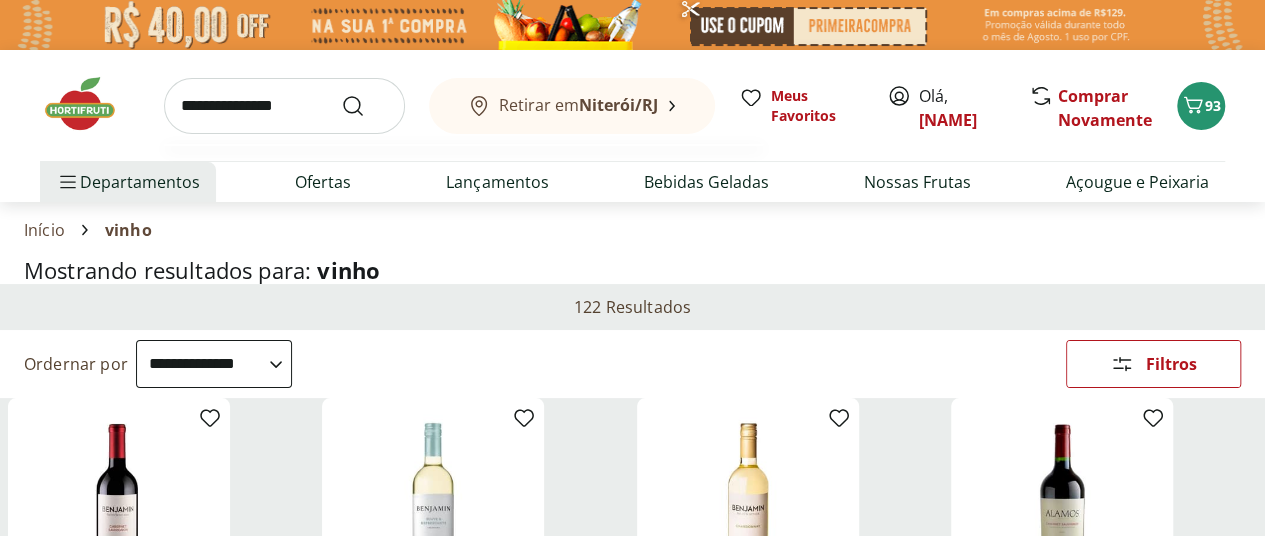 type on "**********" 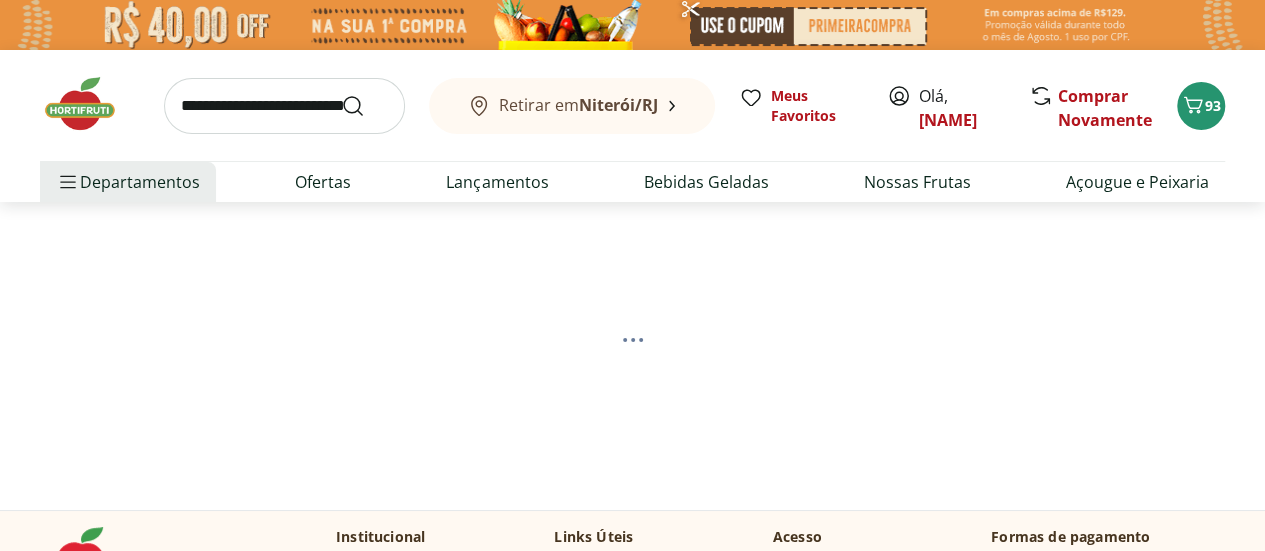 select on "**********" 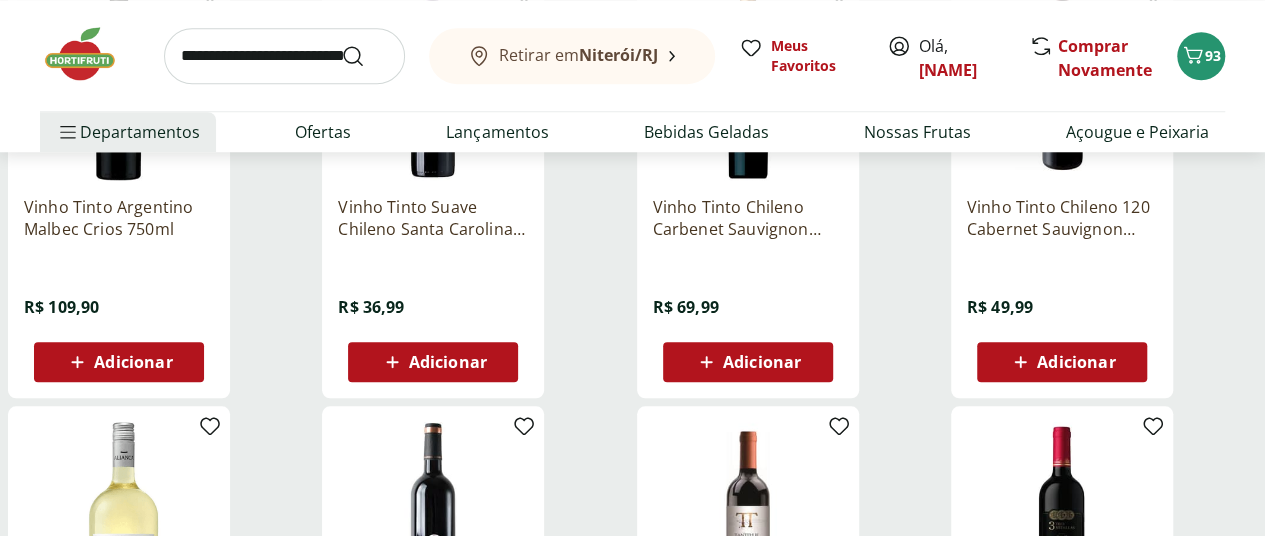 scroll, scrollTop: 850, scrollLeft: 0, axis: vertical 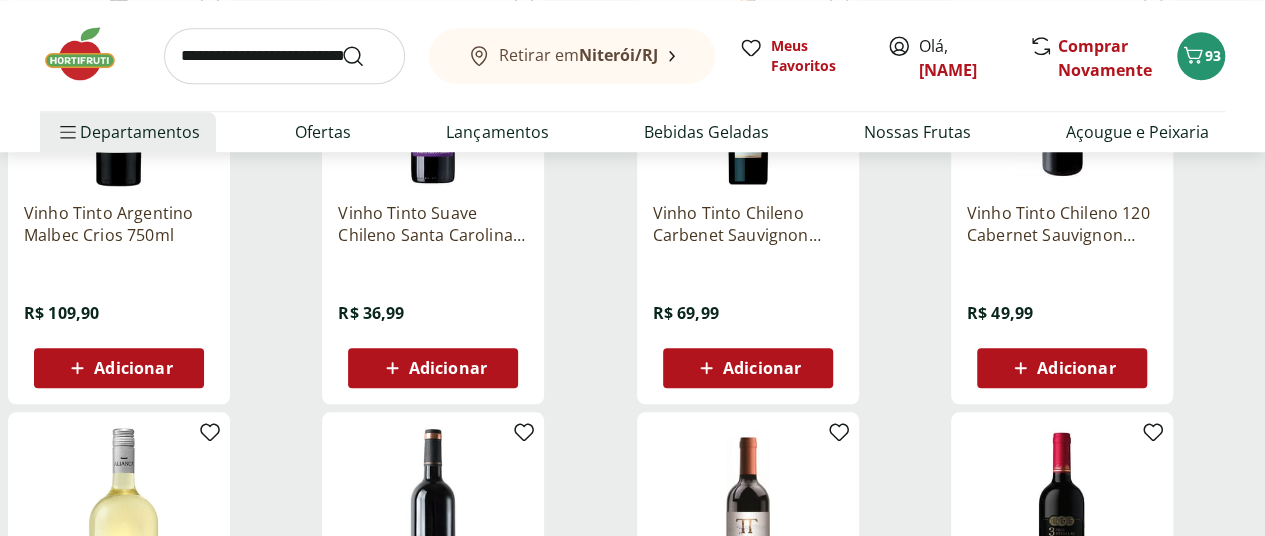 click on "Adicionar" at bounding box center (133, 368) 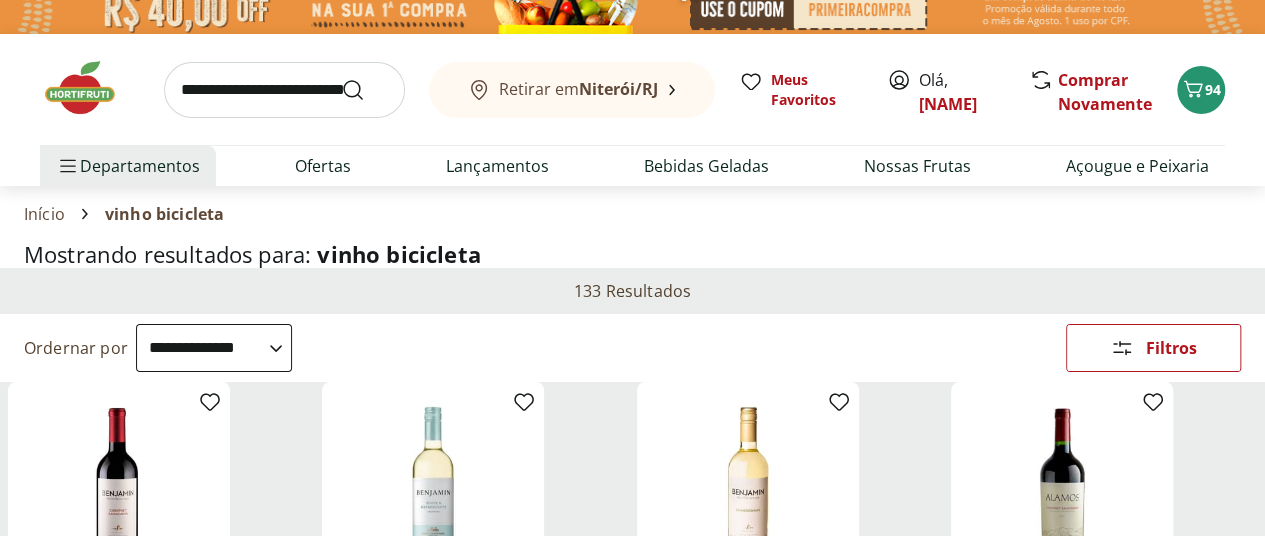 scroll, scrollTop: 0, scrollLeft: 0, axis: both 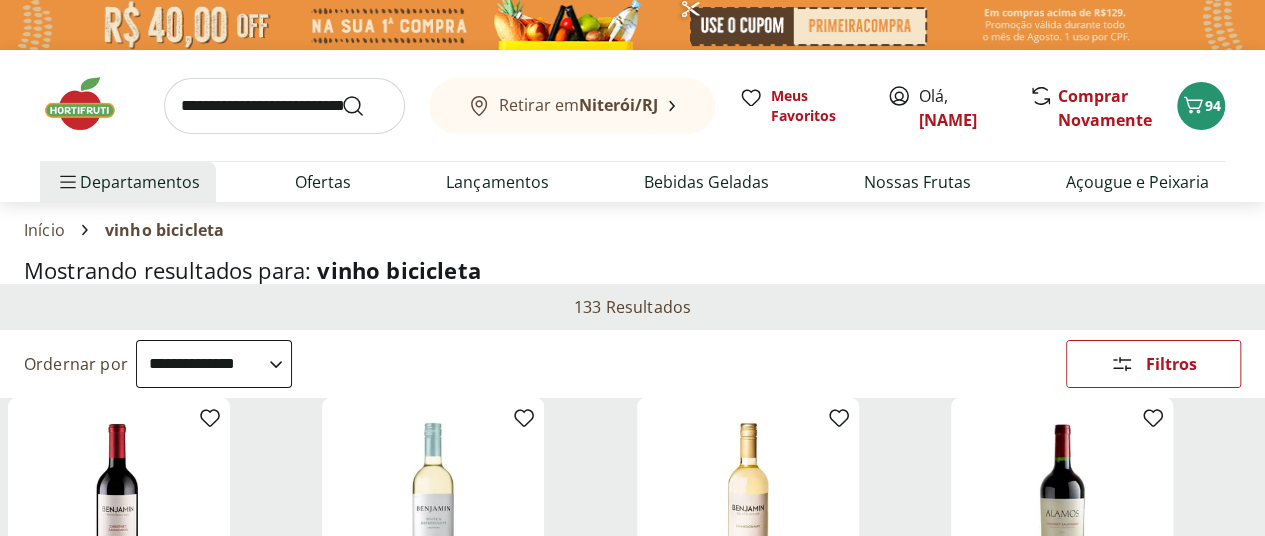 click 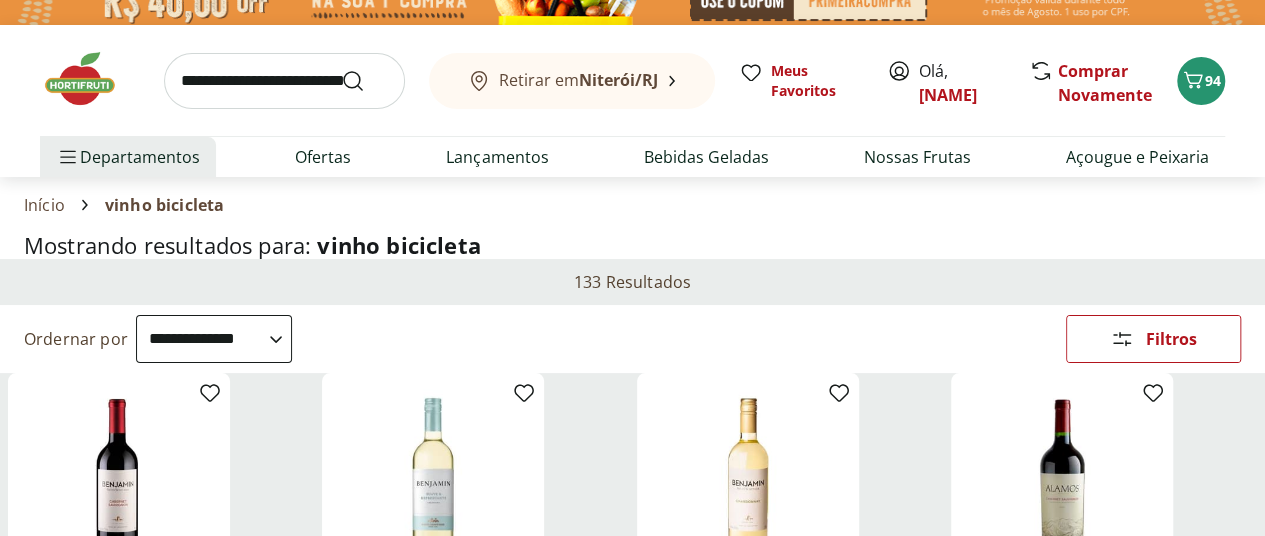 scroll, scrollTop: 2, scrollLeft: 0, axis: vertical 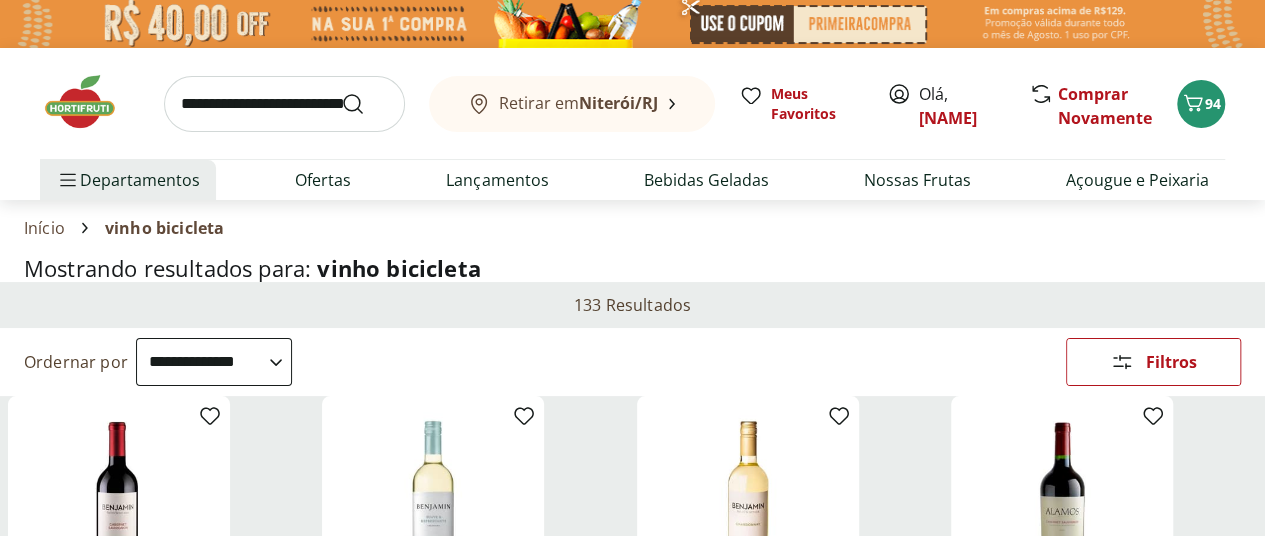 click 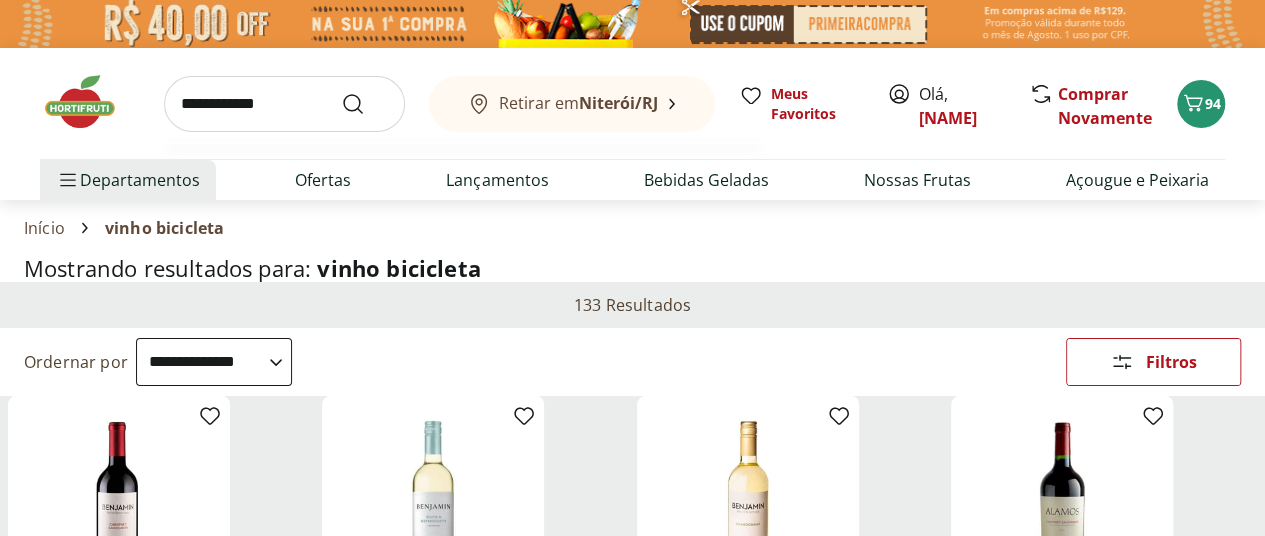 type on "**********" 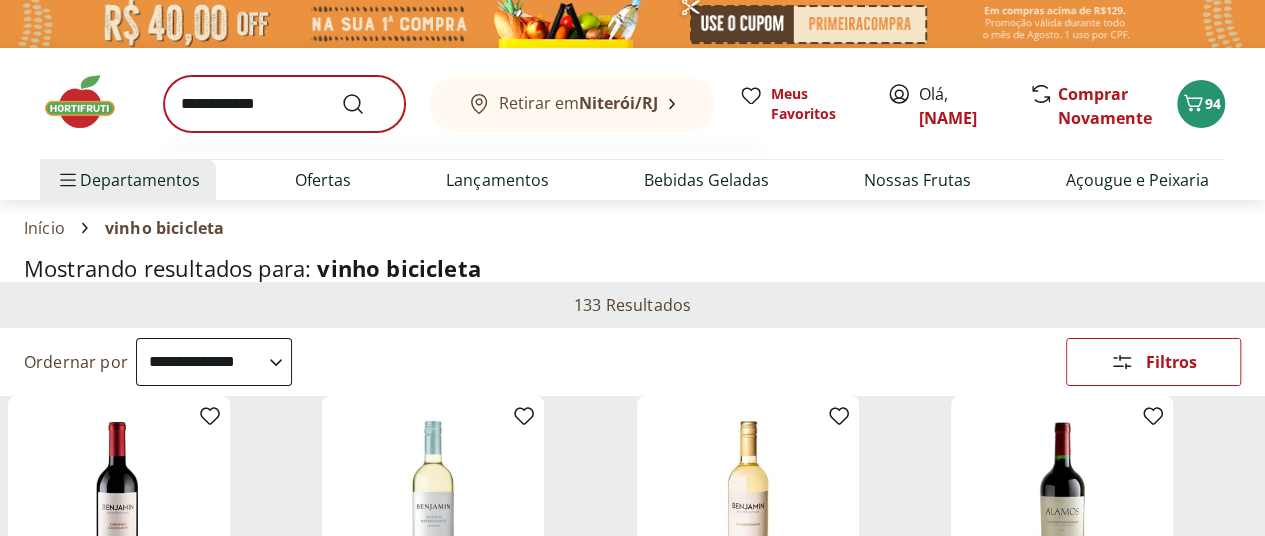 scroll, scrollTop: 0, scrollLeft: 0, axis: both 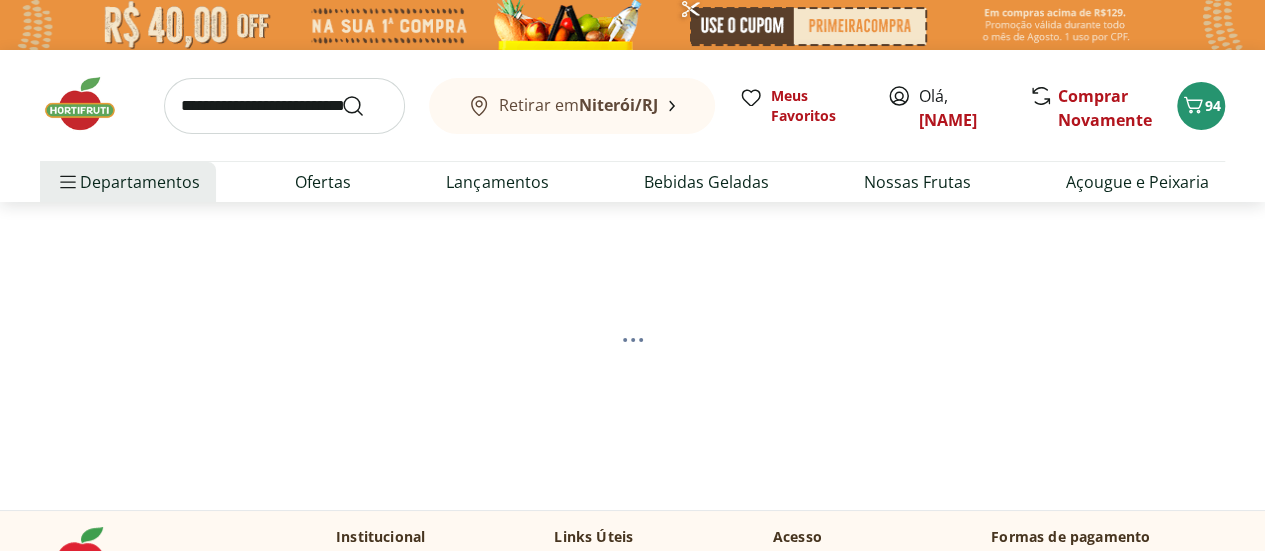 select on "**********" 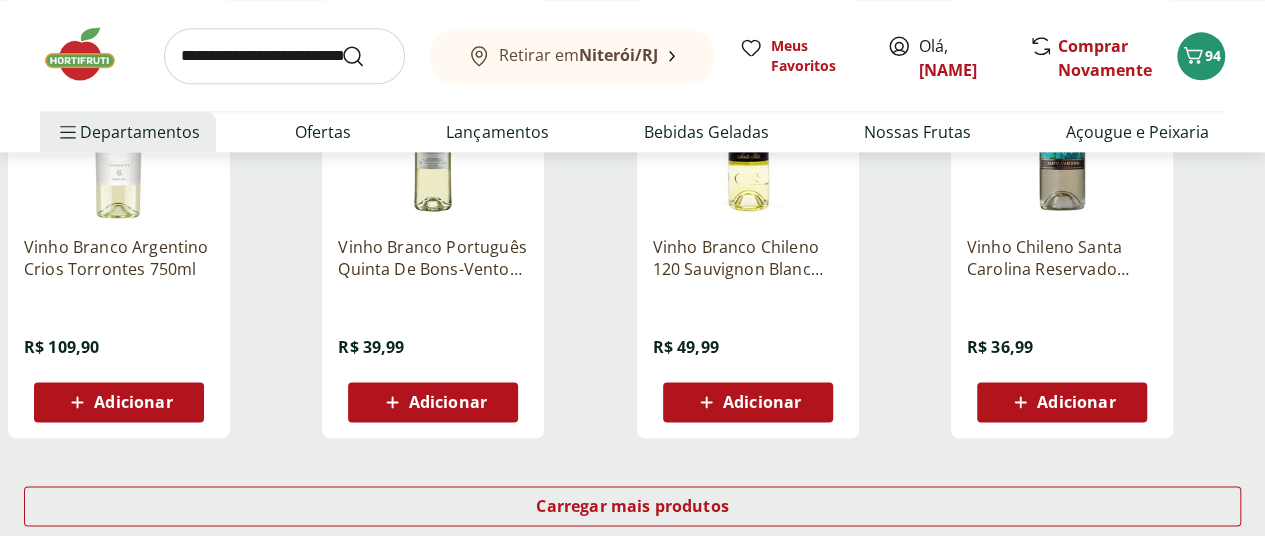 scroll, scrollTop: 1268, scrollLeft: 0, axis: vertical 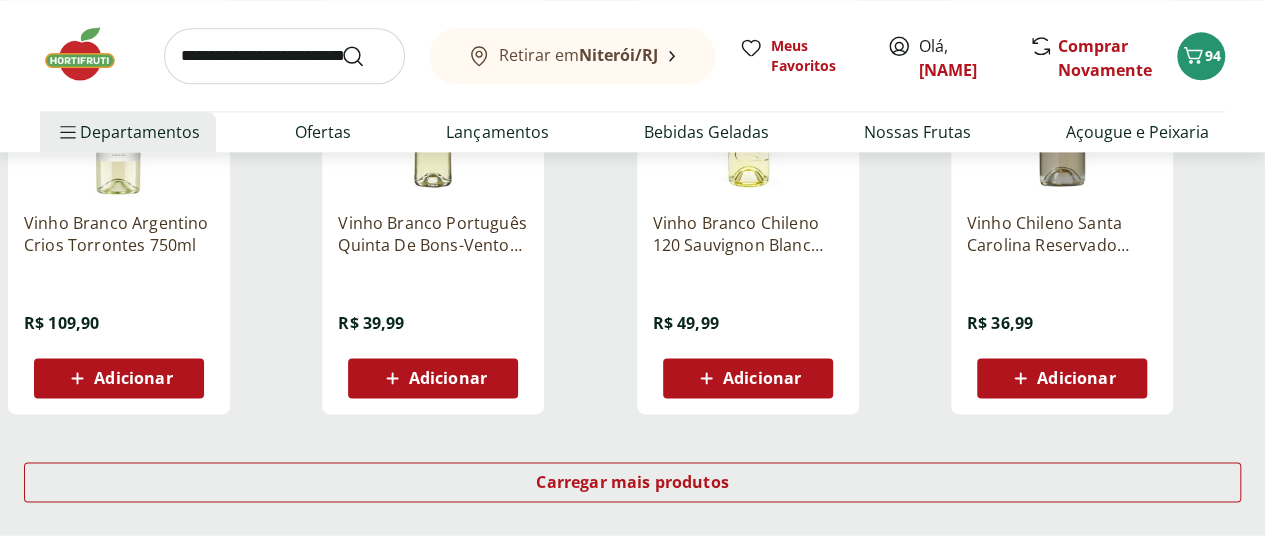 click on "Adicionar" at bounding box center [133, 378] 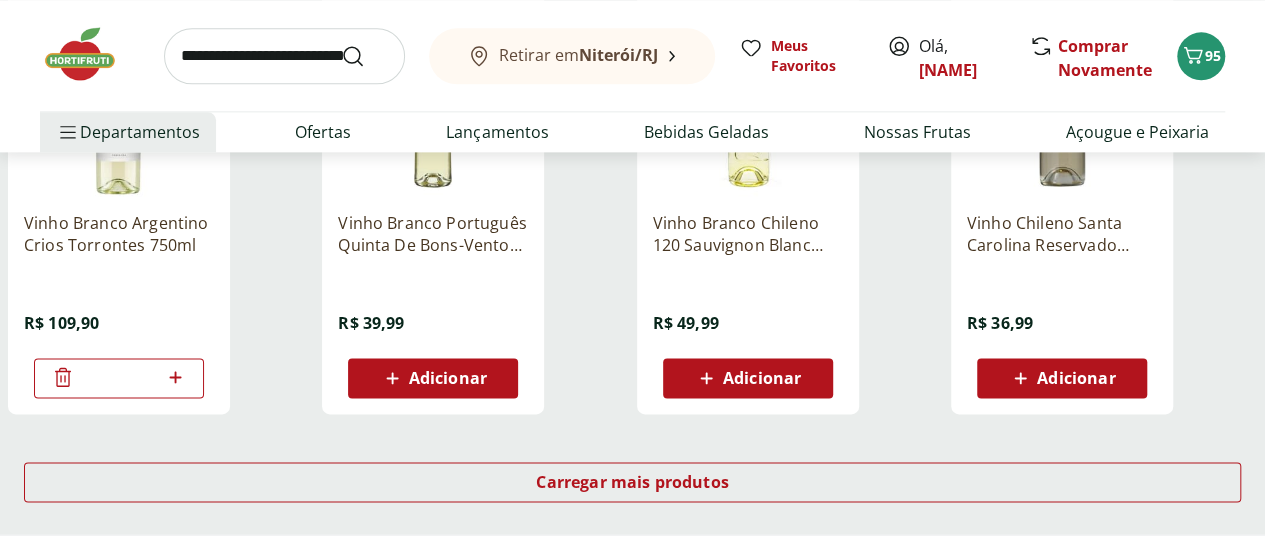 click at bounding box center (284, 56) 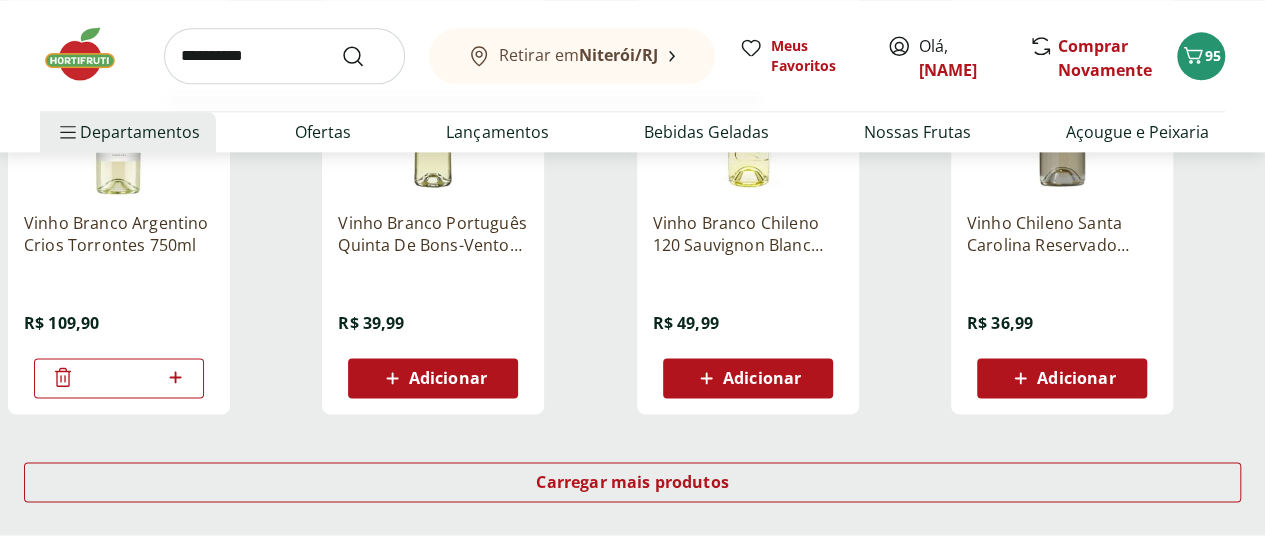 type on "**********" 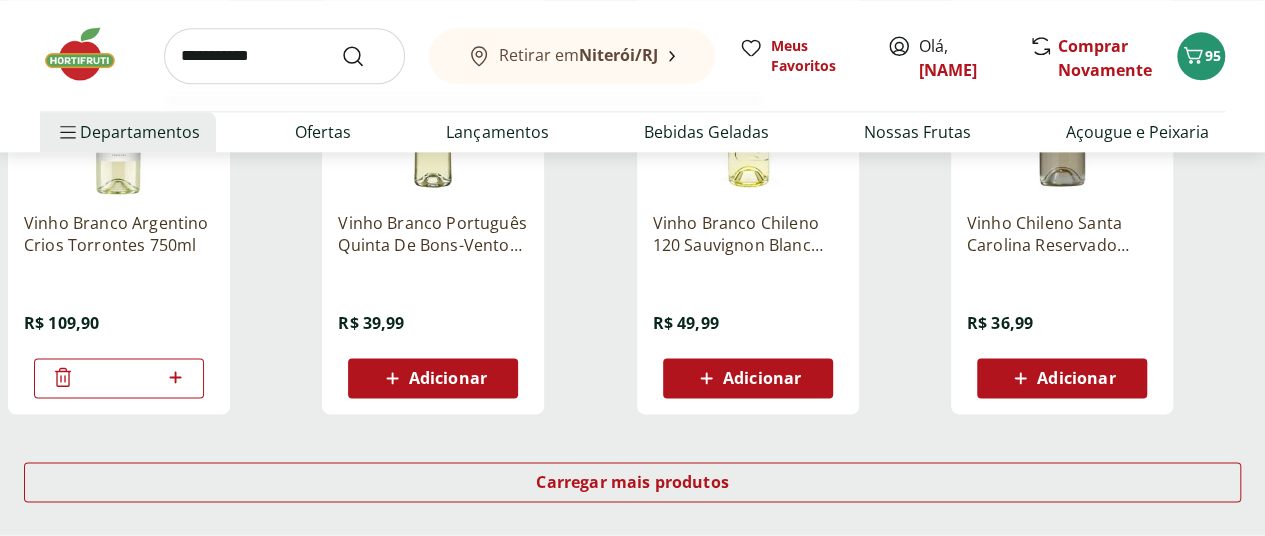 click at bounding box center [365, 56] 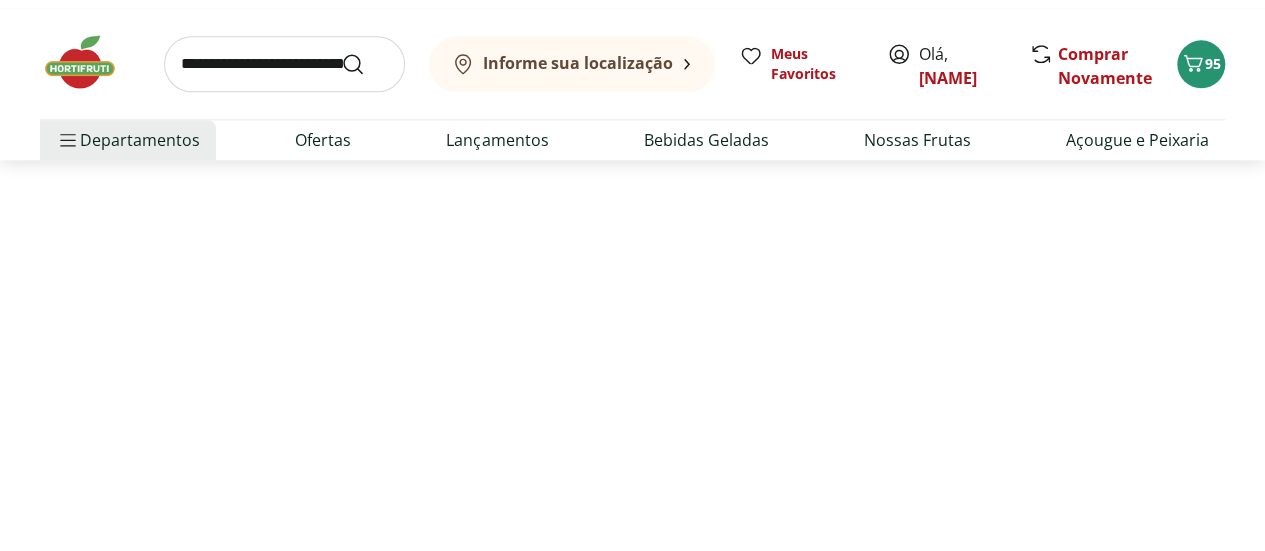 scroll, scrollTop: 0, scrollLeft: 0, axis: both 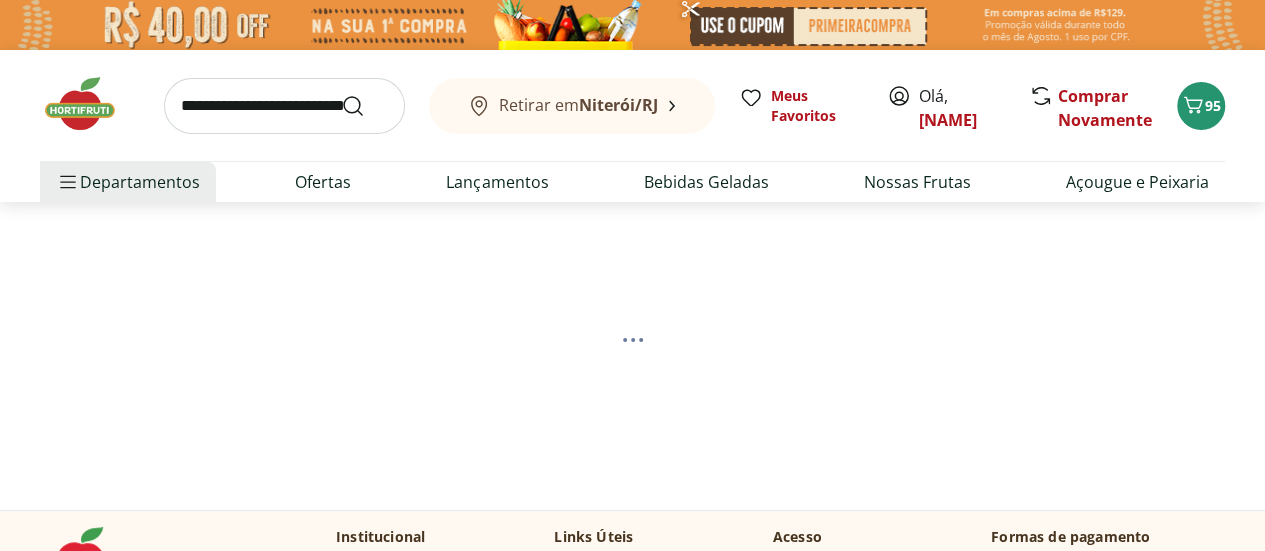 select on "**********" 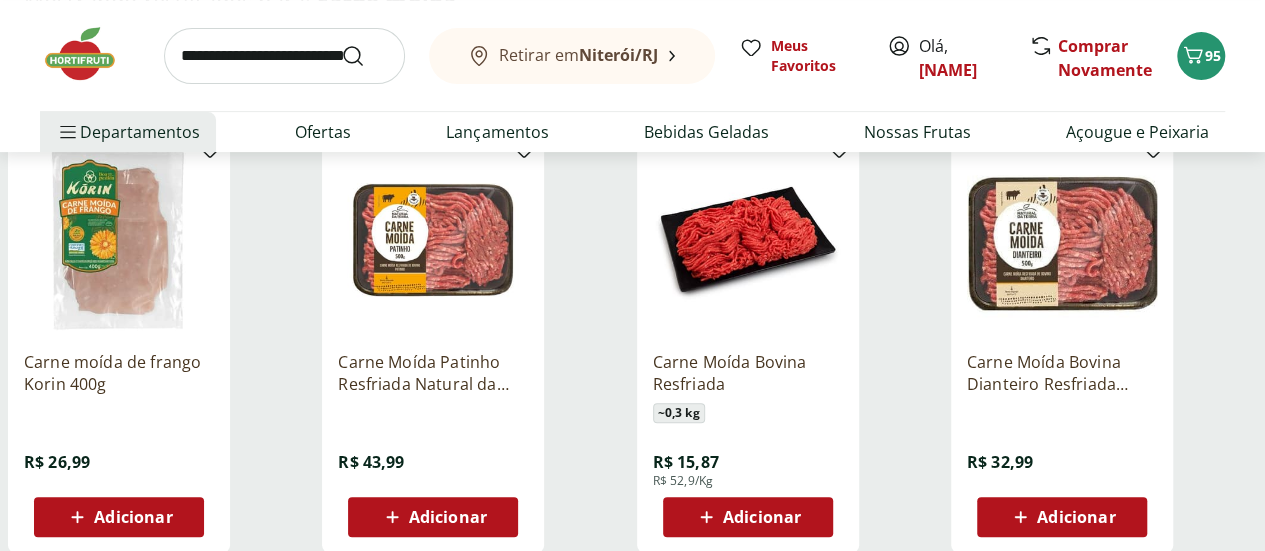 scroll, scrollTop: 287, scrollLeft: 0, axis: vertical 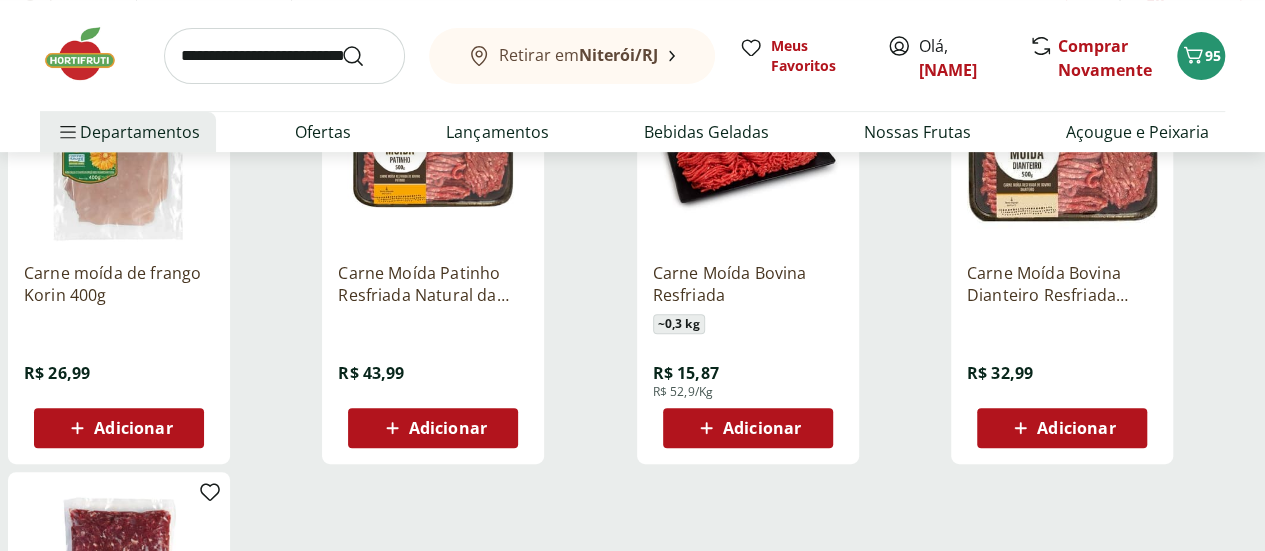 click on "Adicionar" at bounding box center [448, 428] 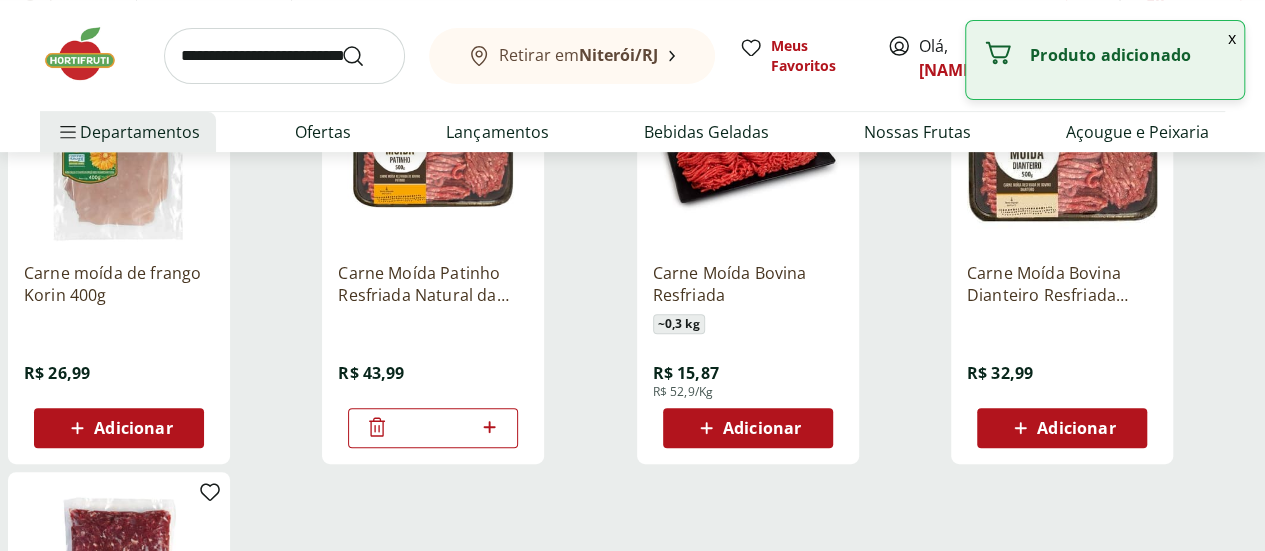 click 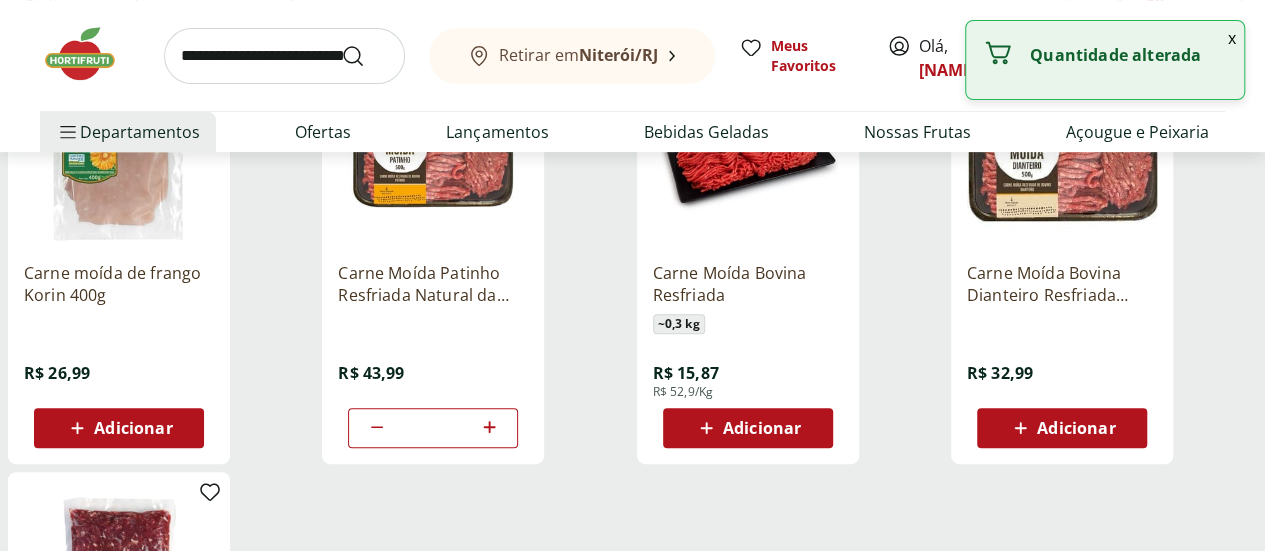 click at bounding box center [284, 56] 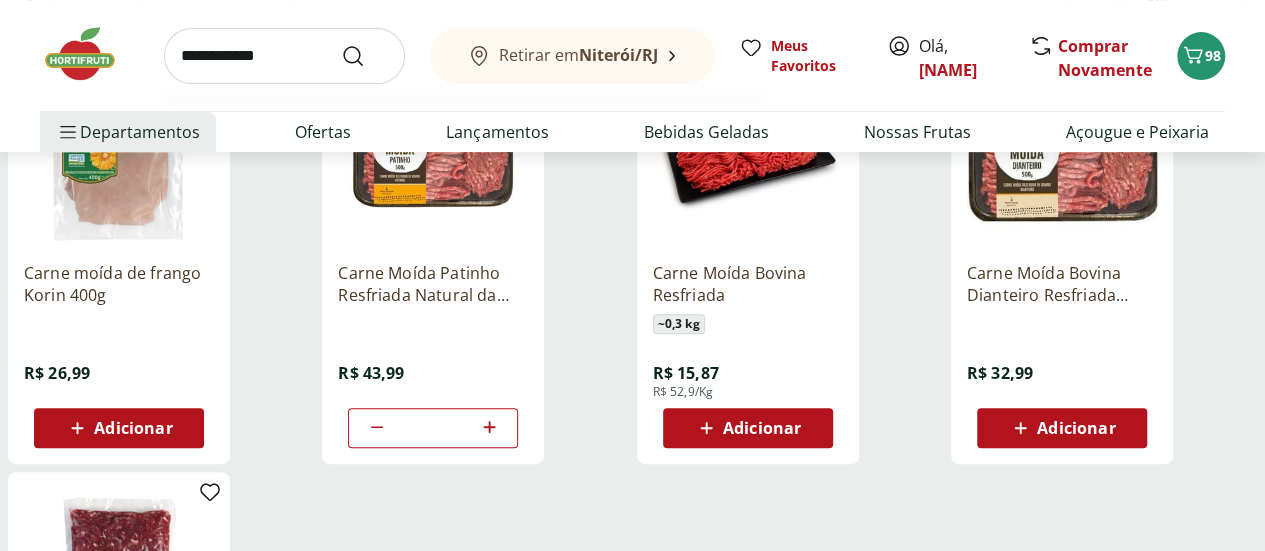 type on "**********" 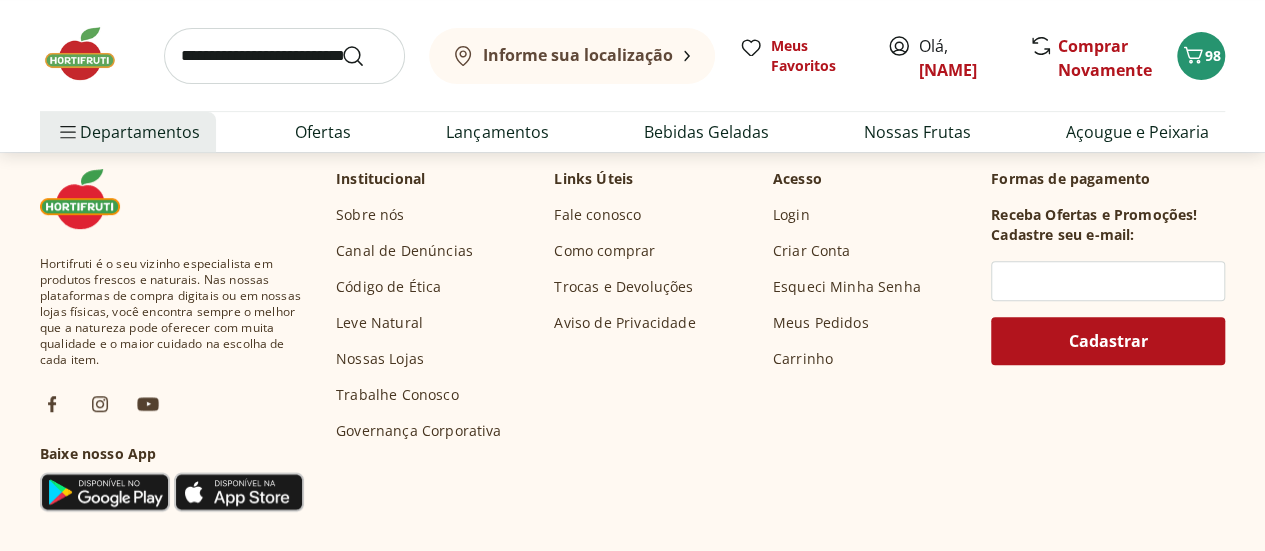 scroll, scrollTop: 0, scrollLeft: 0, axis: both 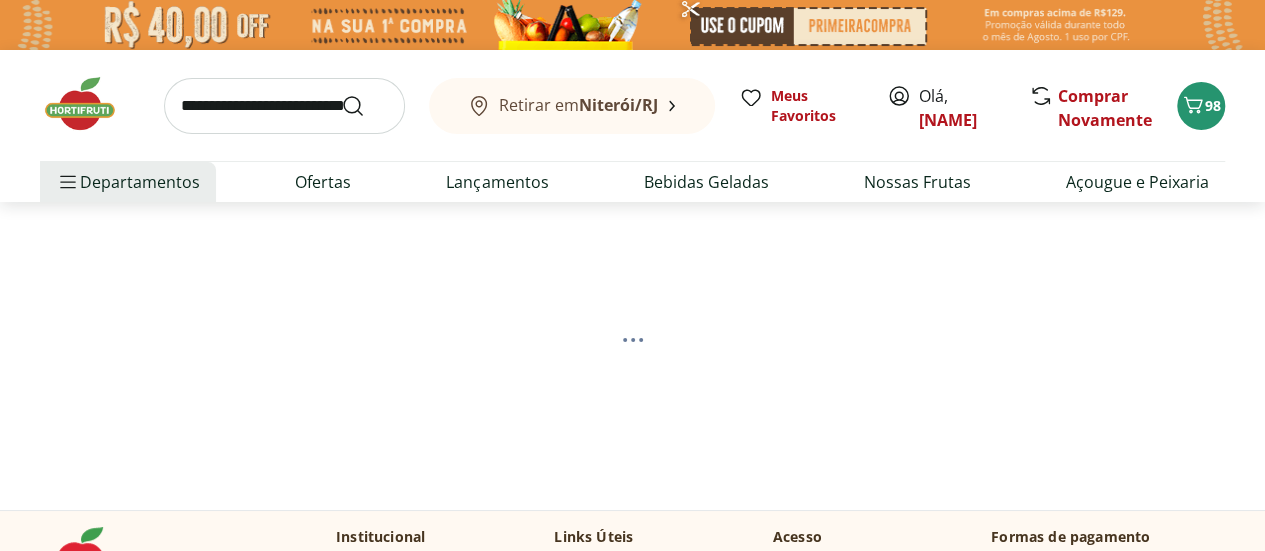 select on "**********" 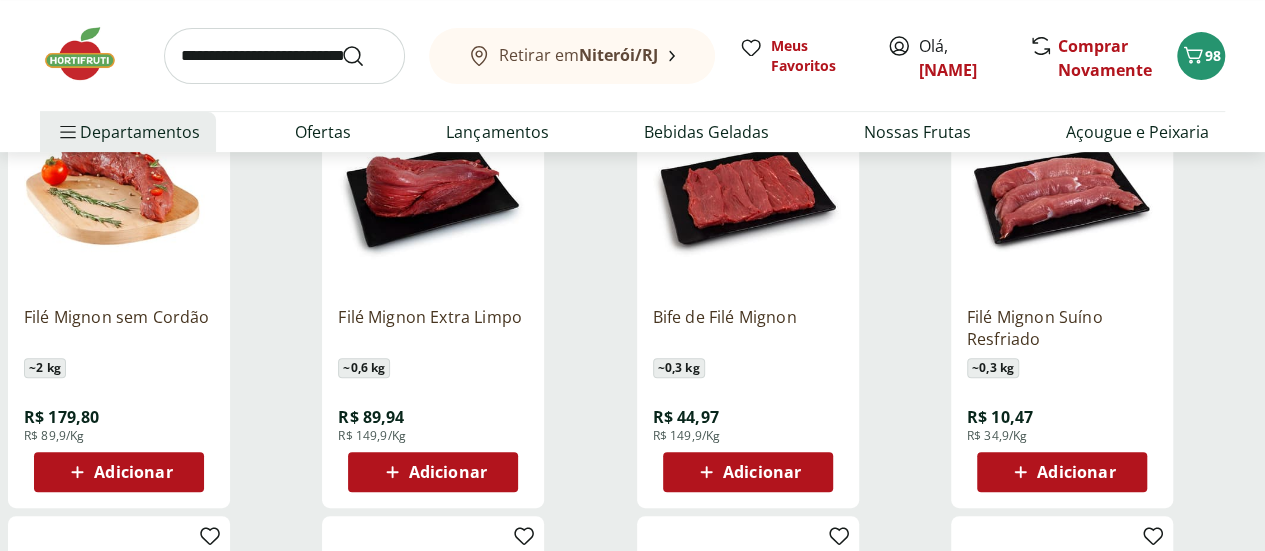 scroll, scrollTop: 321, scrollLeft: 0, axis: vertical 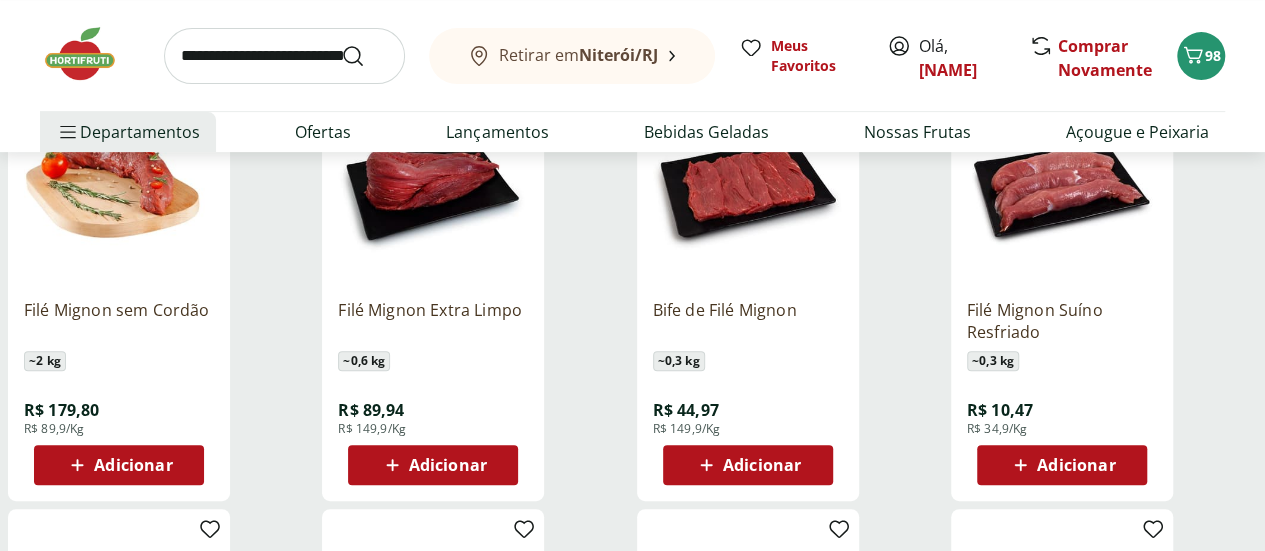 click on "Adicionar" at bounding box center (762, 465) 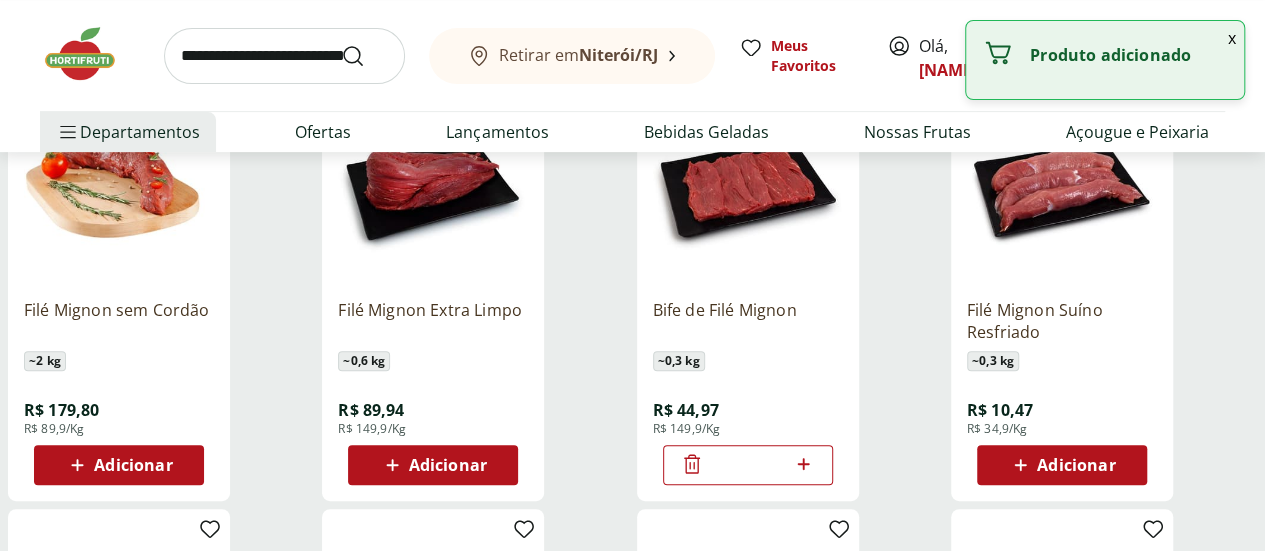 click 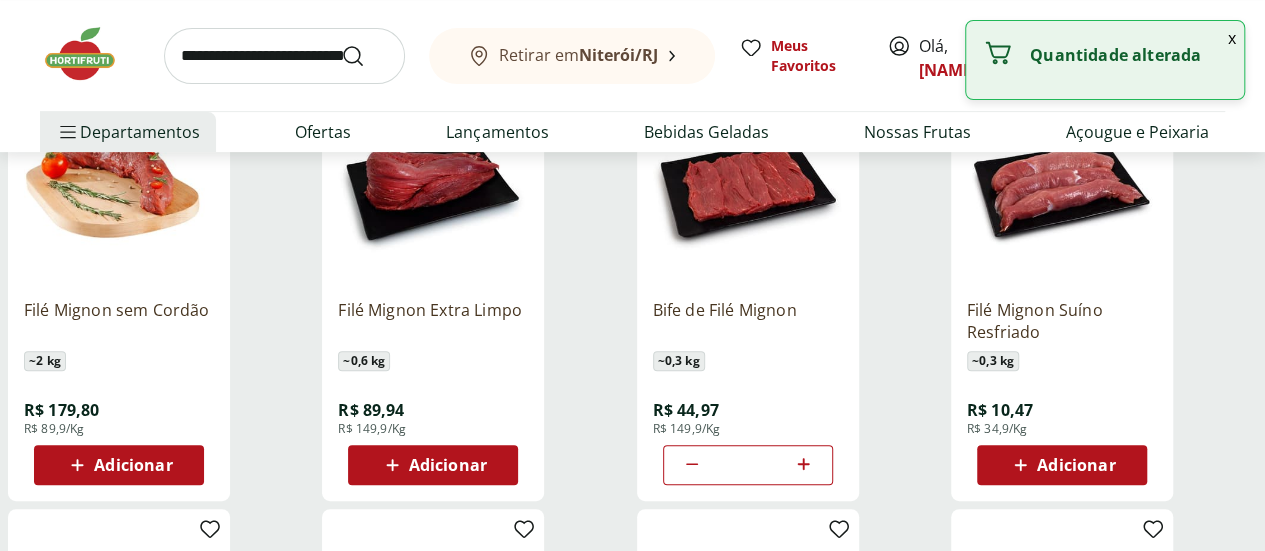 click 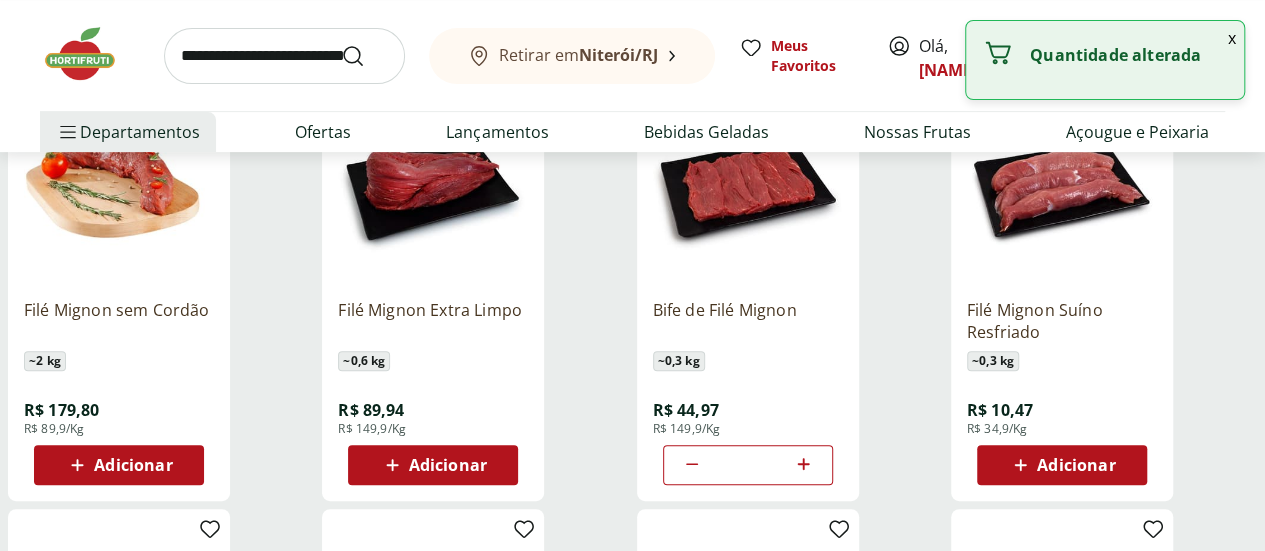 click 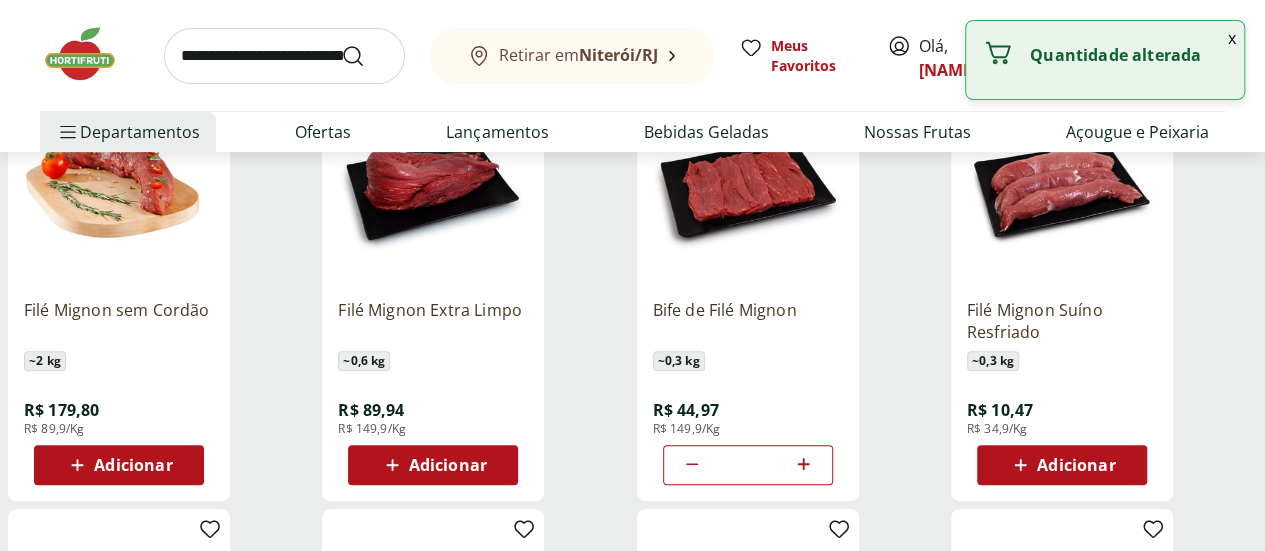 type on "*" 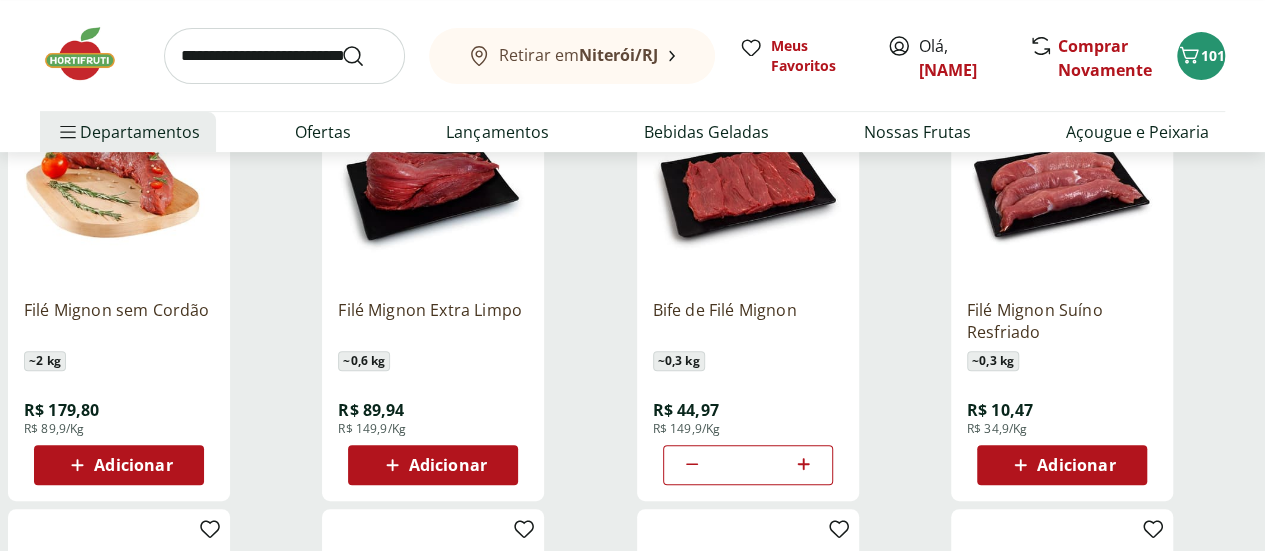click on "Adicionar" at bounding box center [1076, 465] 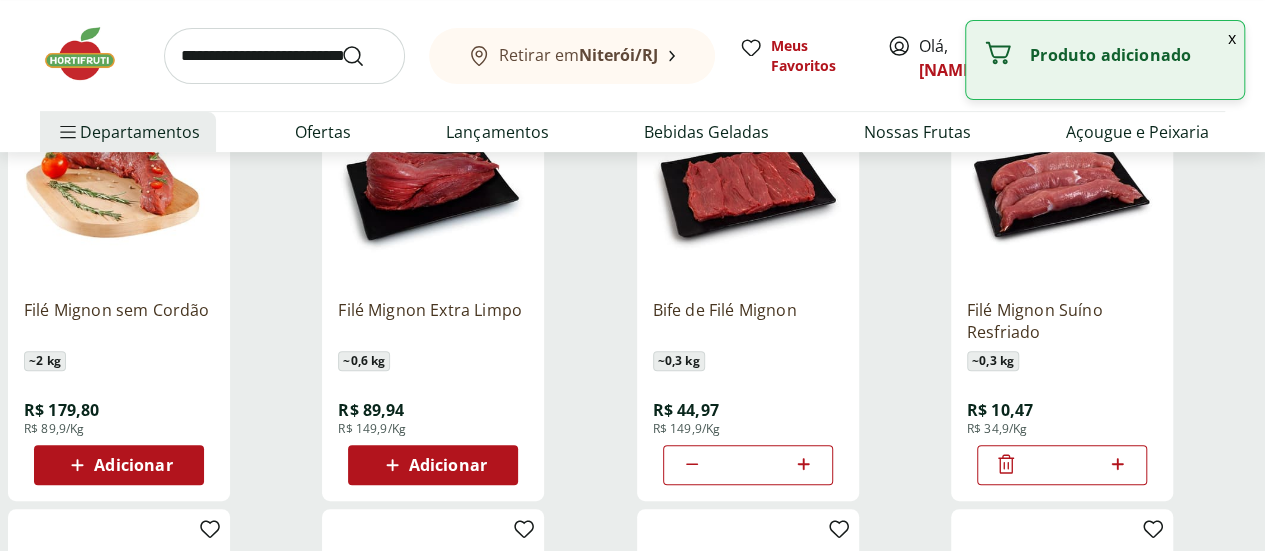 click 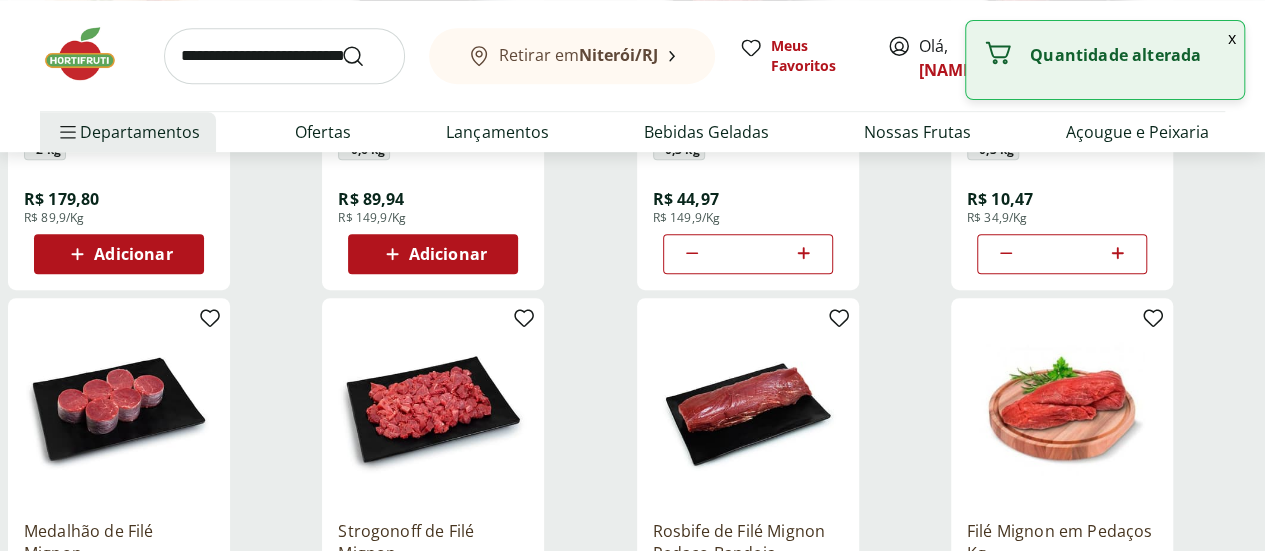 scroll, scrollTop: 525, scrollLeft: 0, axis: vertical 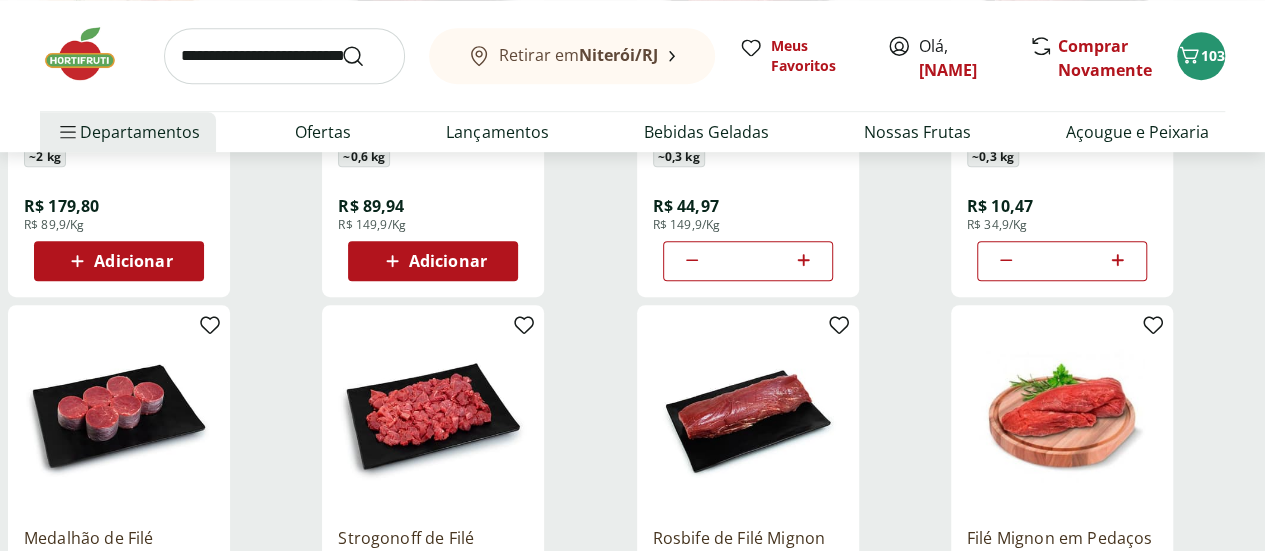 click 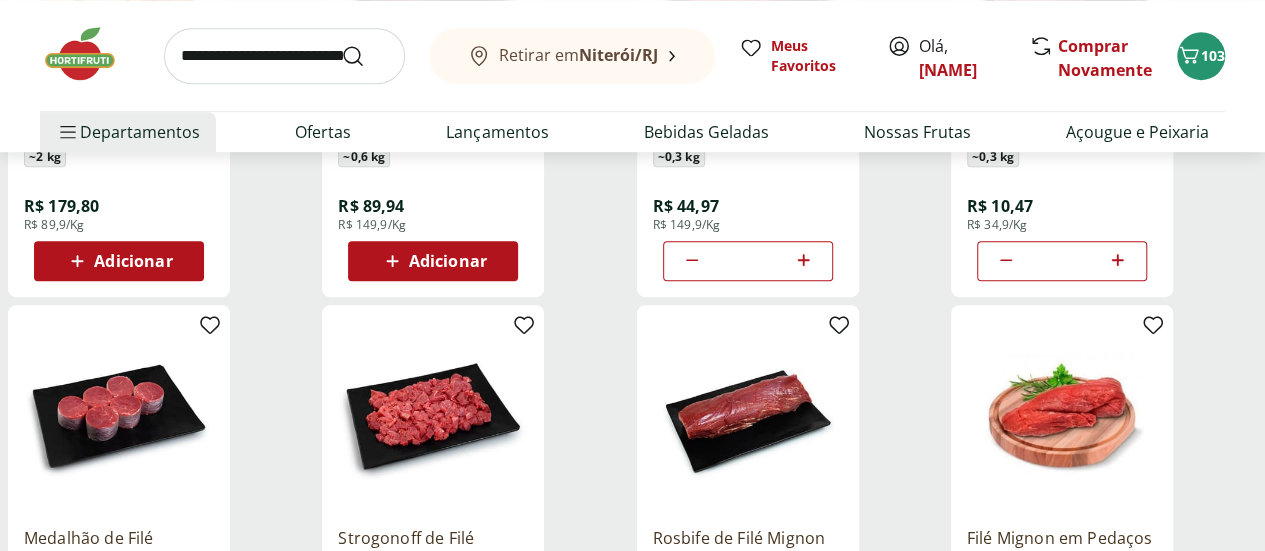 type on "*" 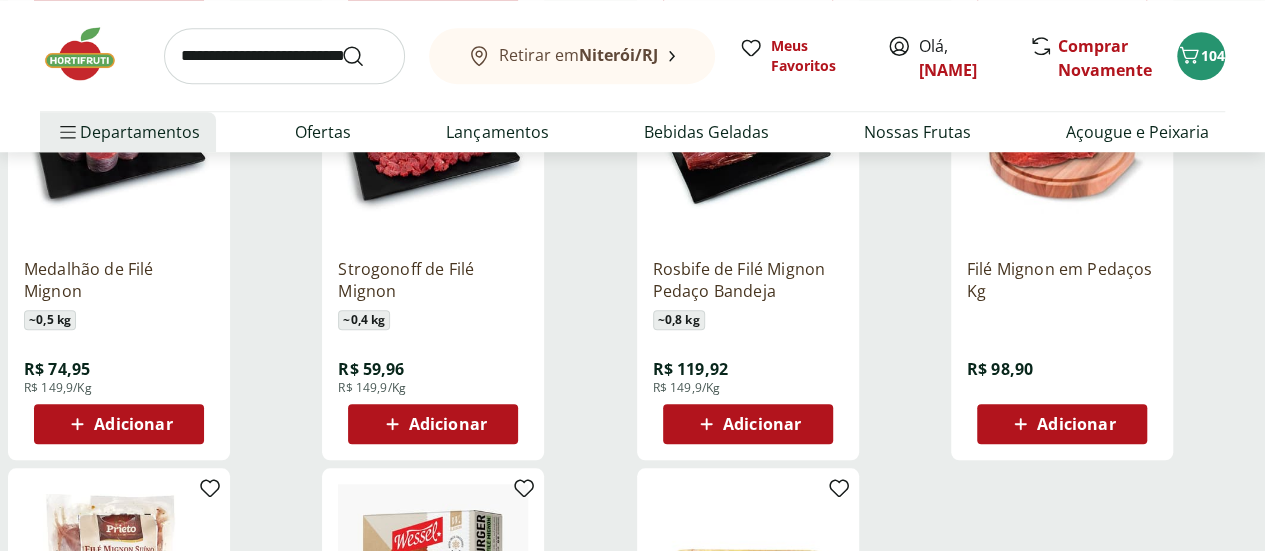 scroll, scrollTop: 800, scrollLeft: 0, axis: vertical 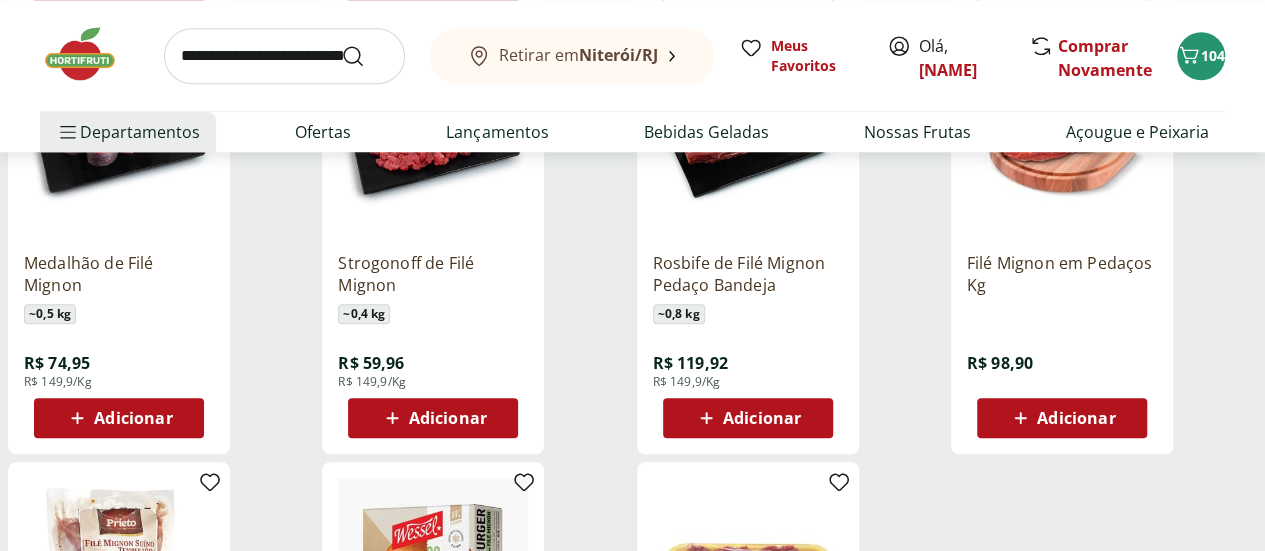 click on "Adicionar" at bounding box center (133, 418) 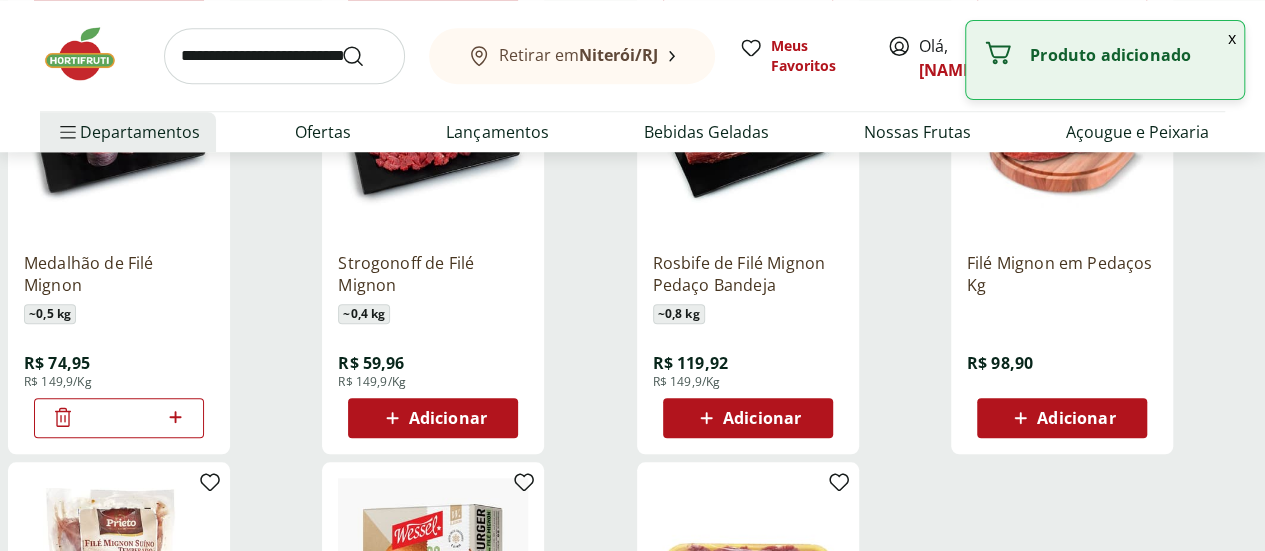 click at bounding box center [284, 56] 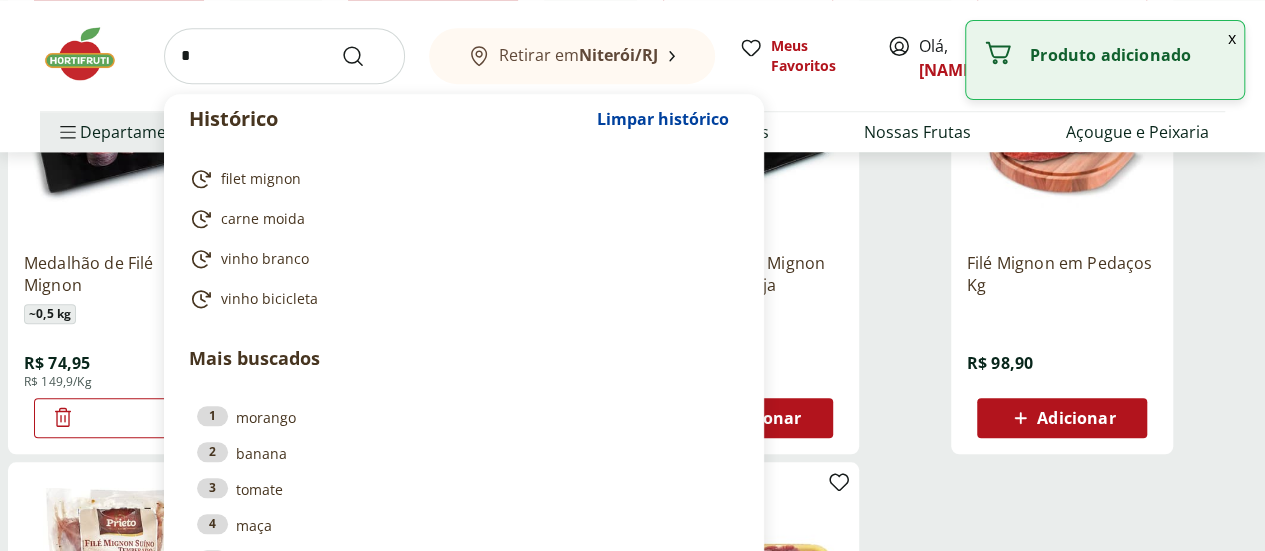 click on "*" at bounding box center (284, 56) 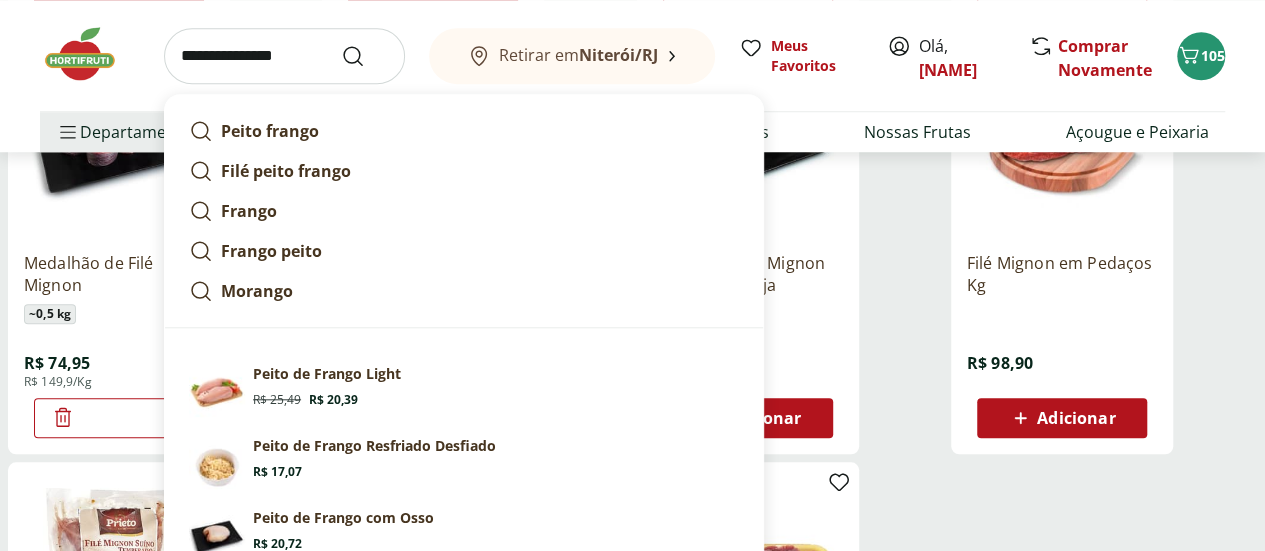 click on "**********" at bounding box center [284, 56] 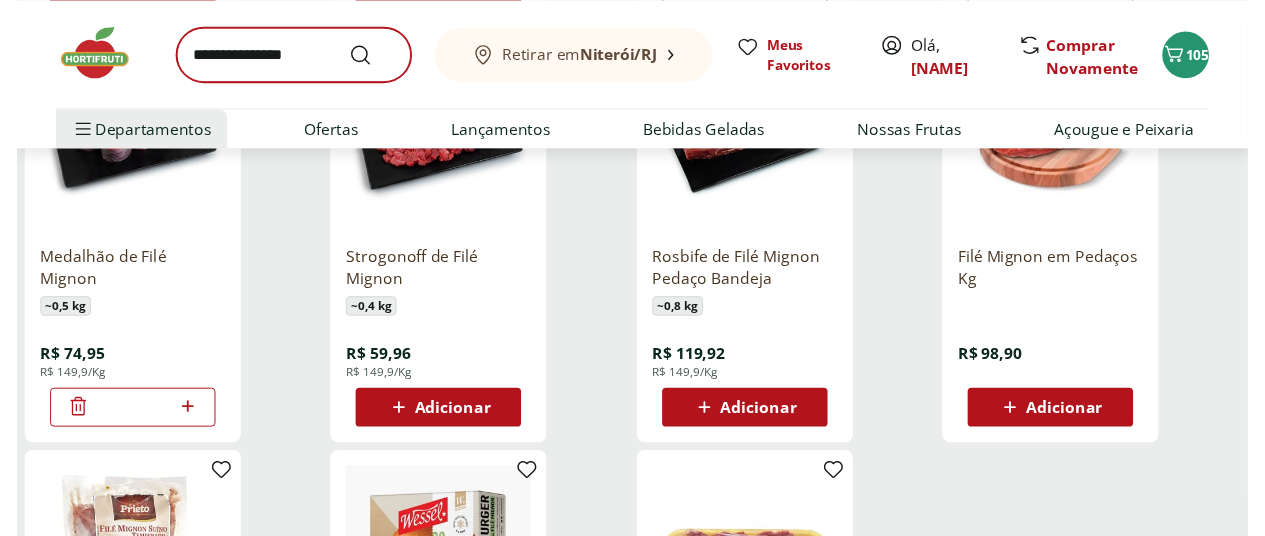 scroll, scrollTop: 0, scrollLeft: 0, axis: both 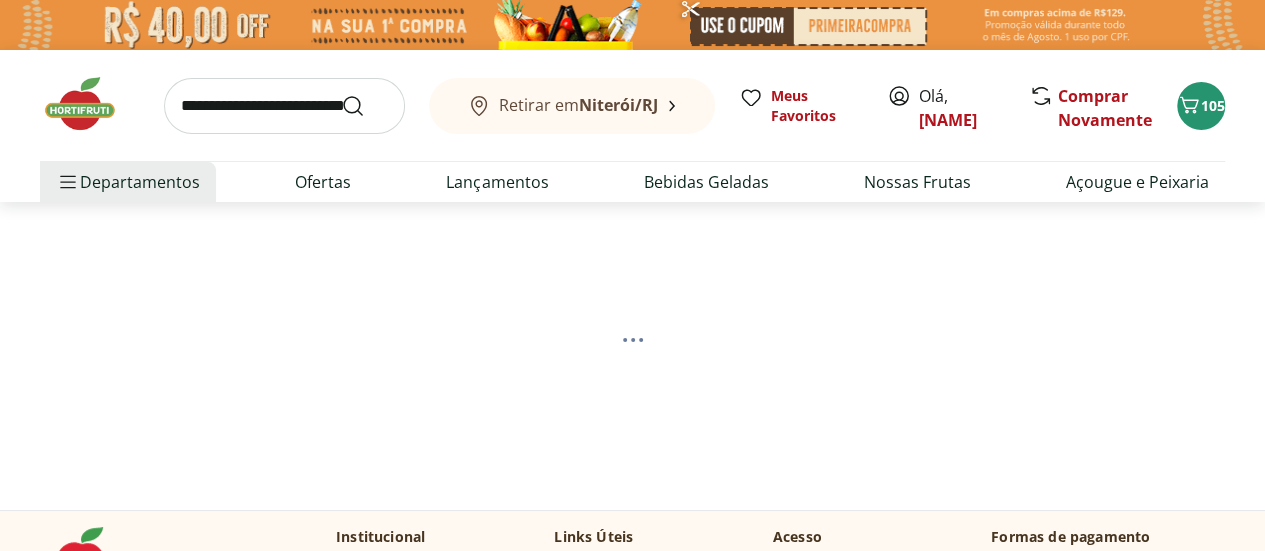 select on "**********" 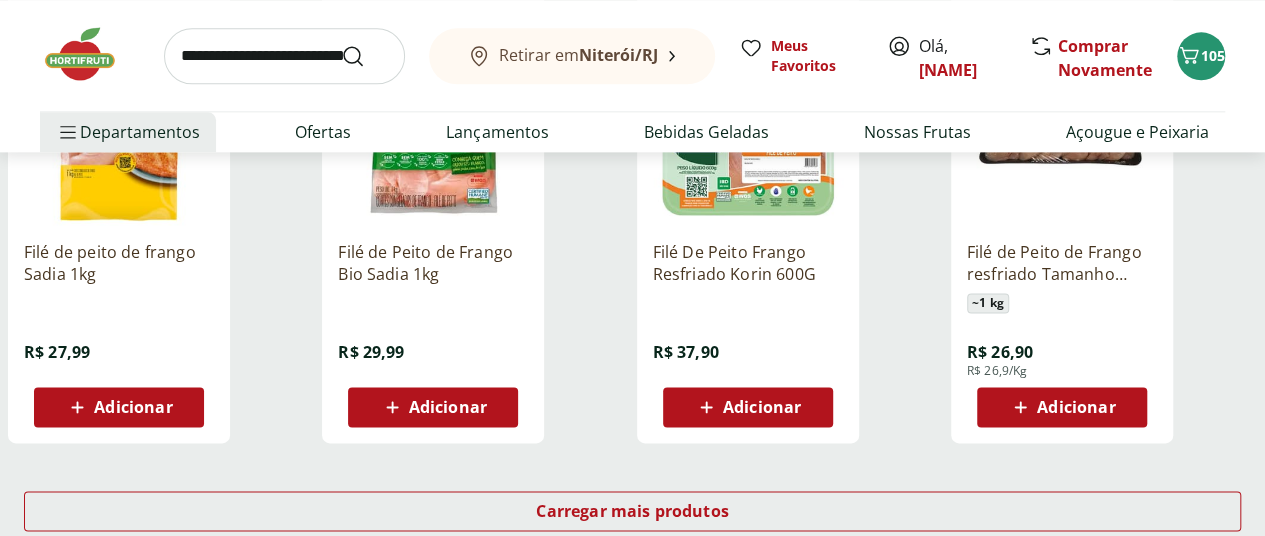 scroll, scrollTop: 1264, scrollLeft: 0, axis: vertical 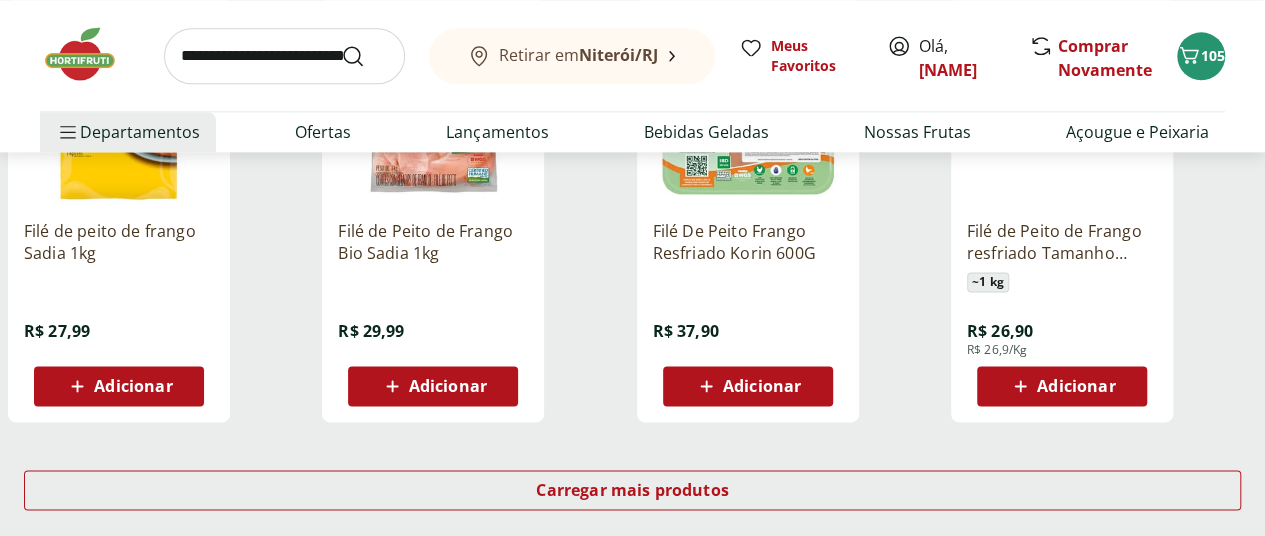 click on "Adicionar" at bounding box center [133, 386] 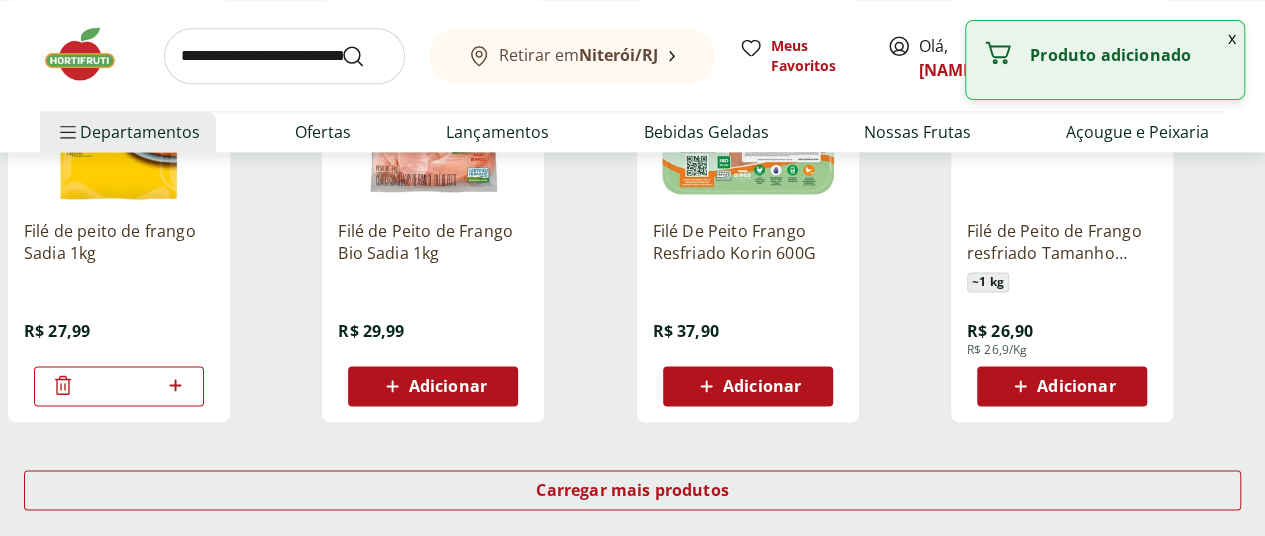 click at bounding box center [284, 56] 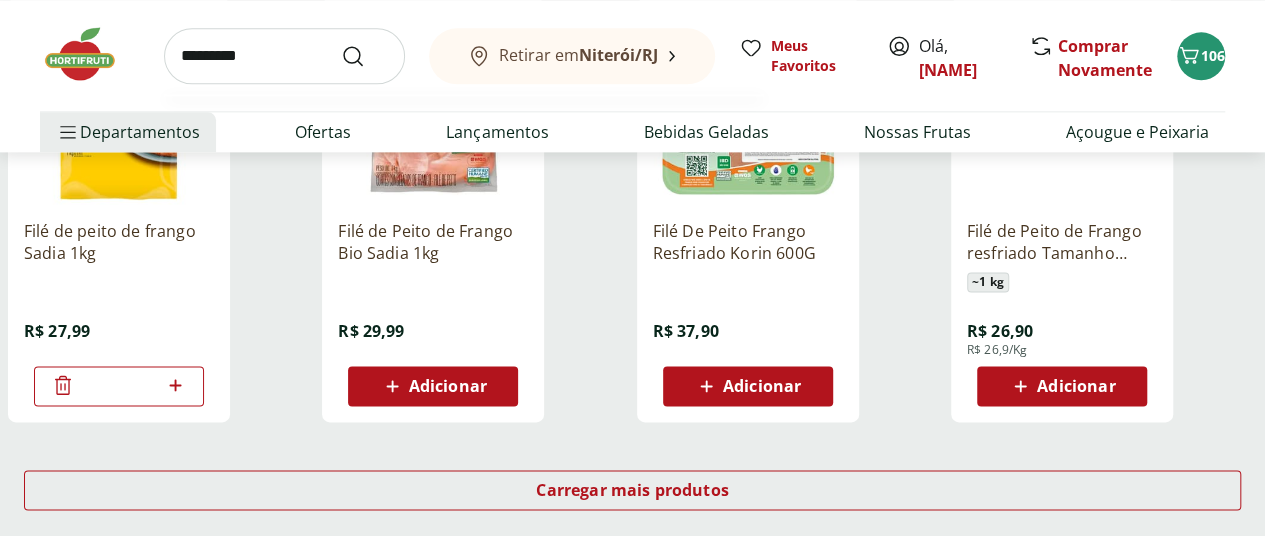 type on "*********" 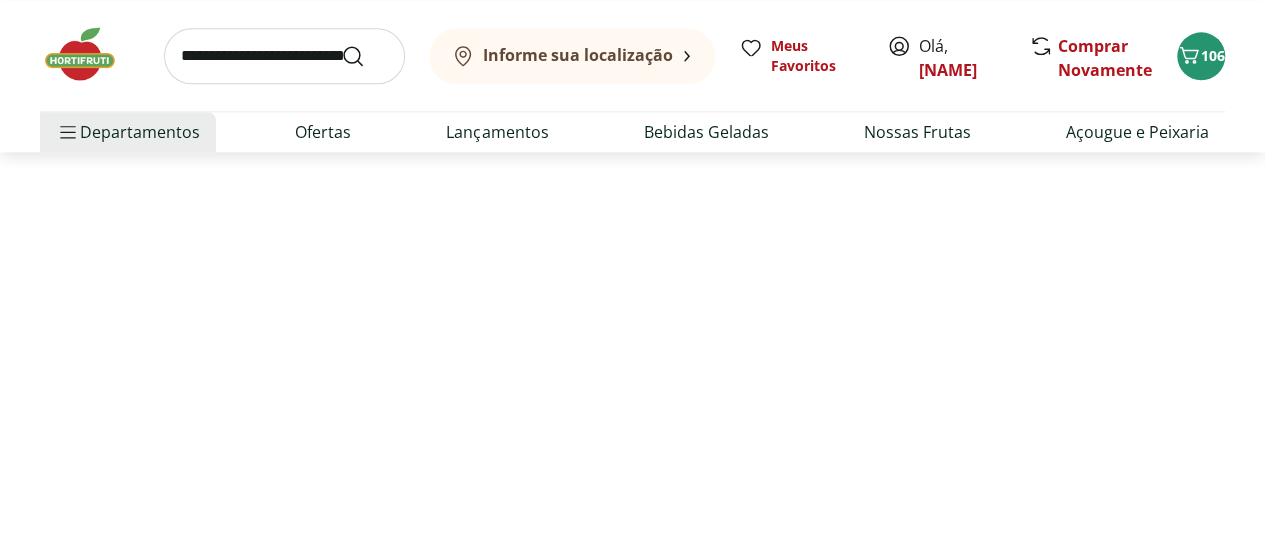 scroll, scrollTop: 0, scrollLeft: 0, axis: both 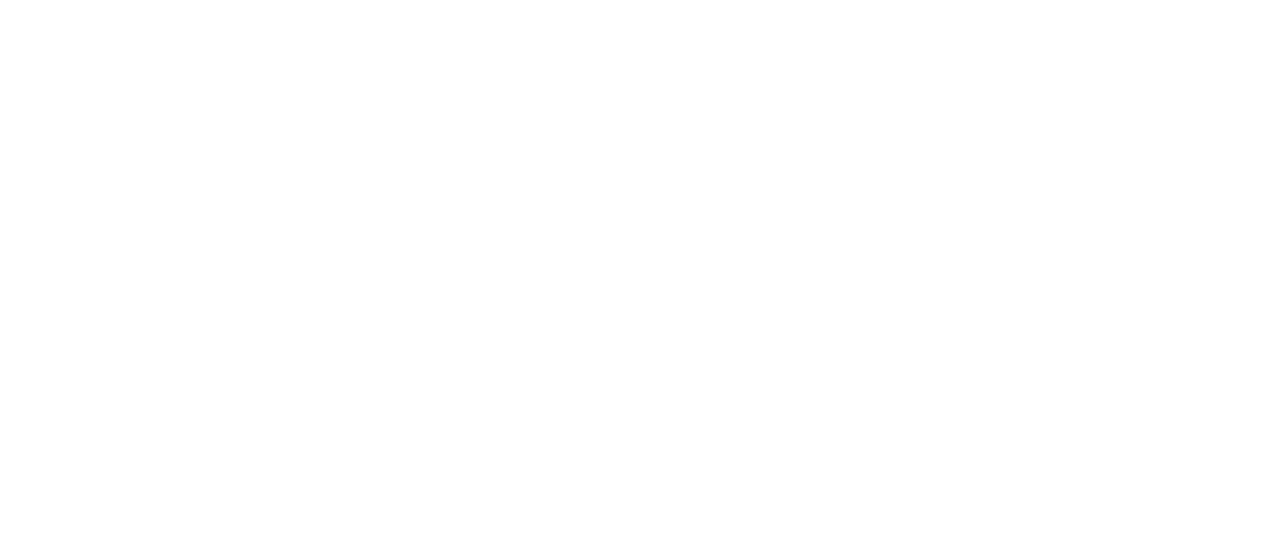 select on "**********" 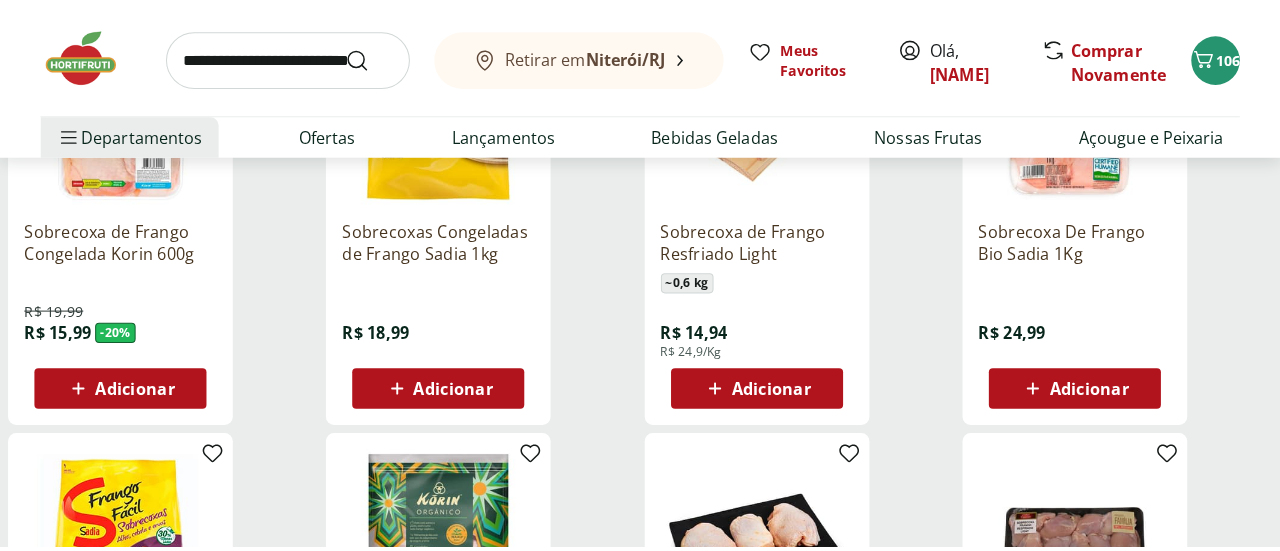 scroll, scrollTop: 413, scrollLeft: 0, axis: vertical 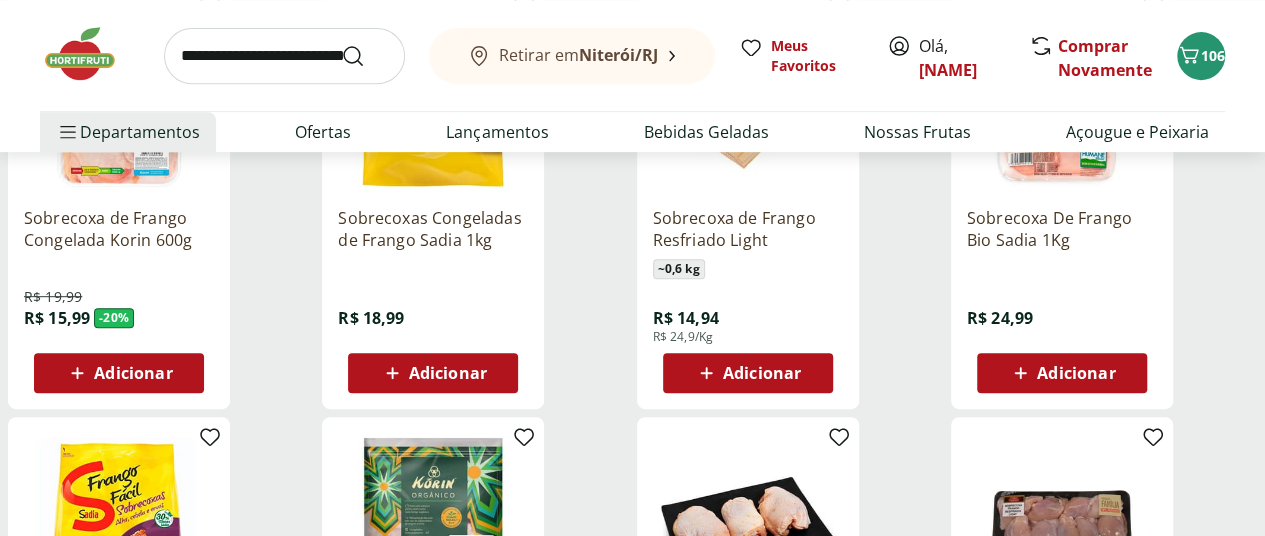 click on "Adicionar" at bounding box center (448, 373) 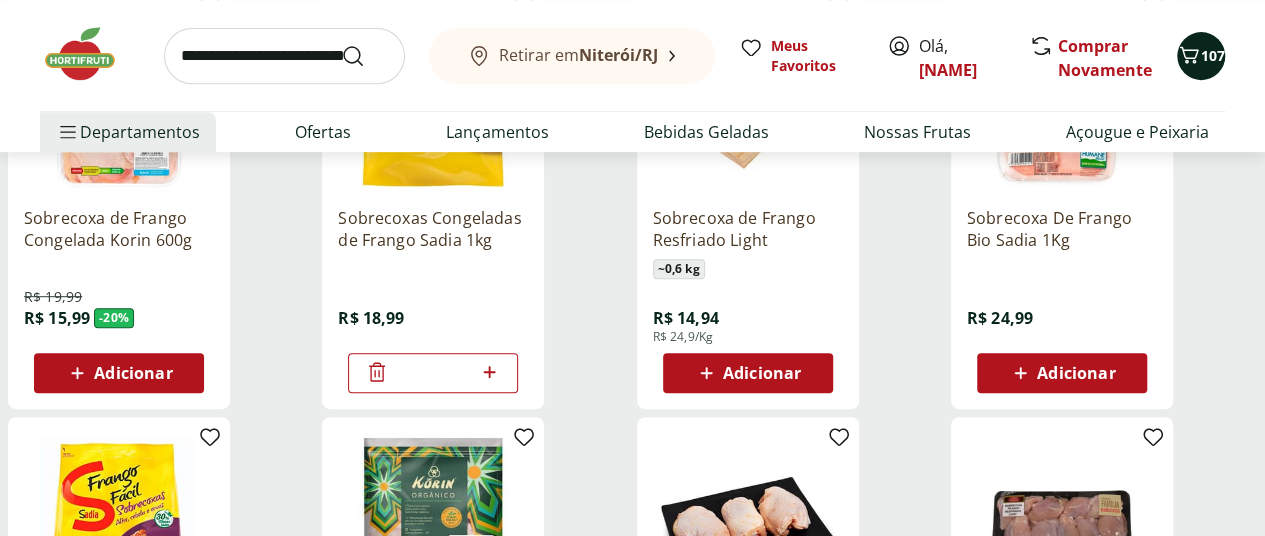 click on "107" at bounding box center [1213, 55] 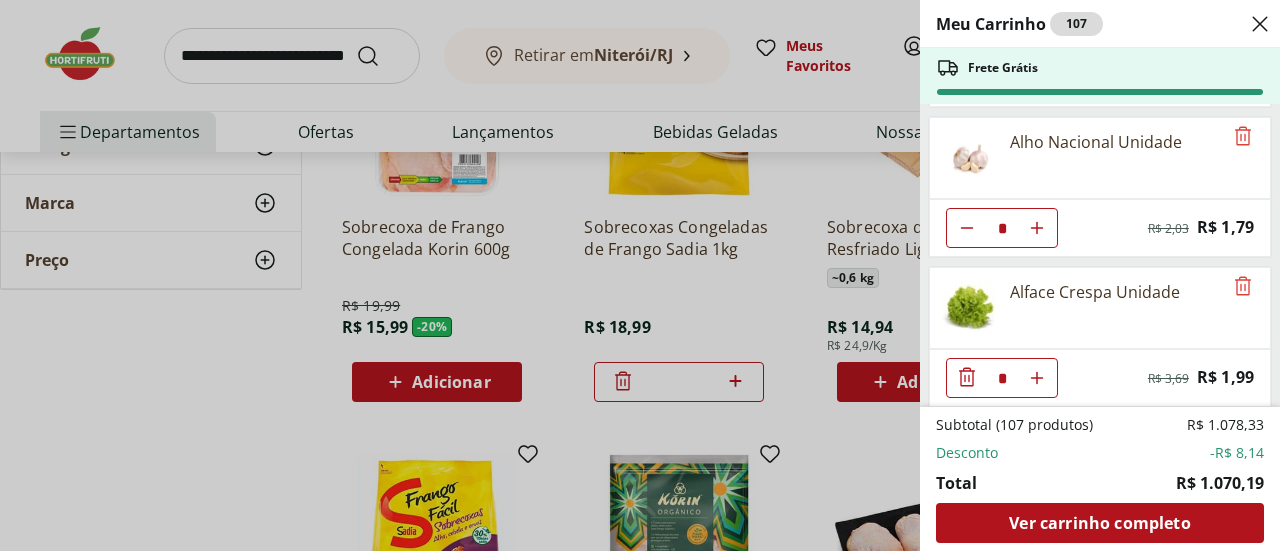 scroll, scrollTop: 3594, scrollLeft: 0, axis: vertical 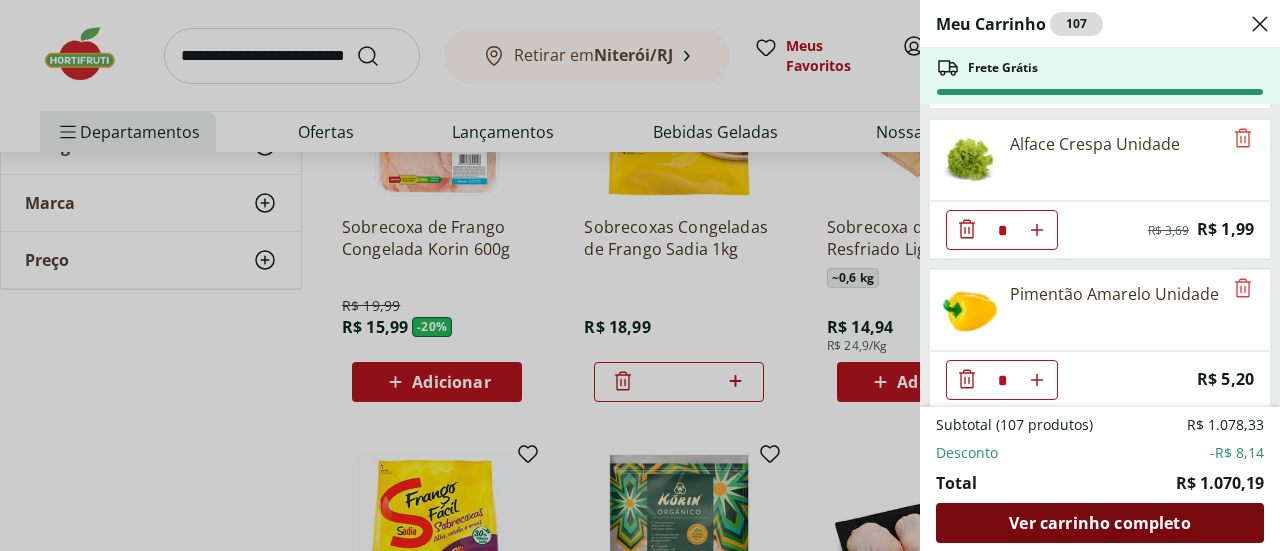 click on "Ver carrinho completo" at bounding box center (1099, 523) 